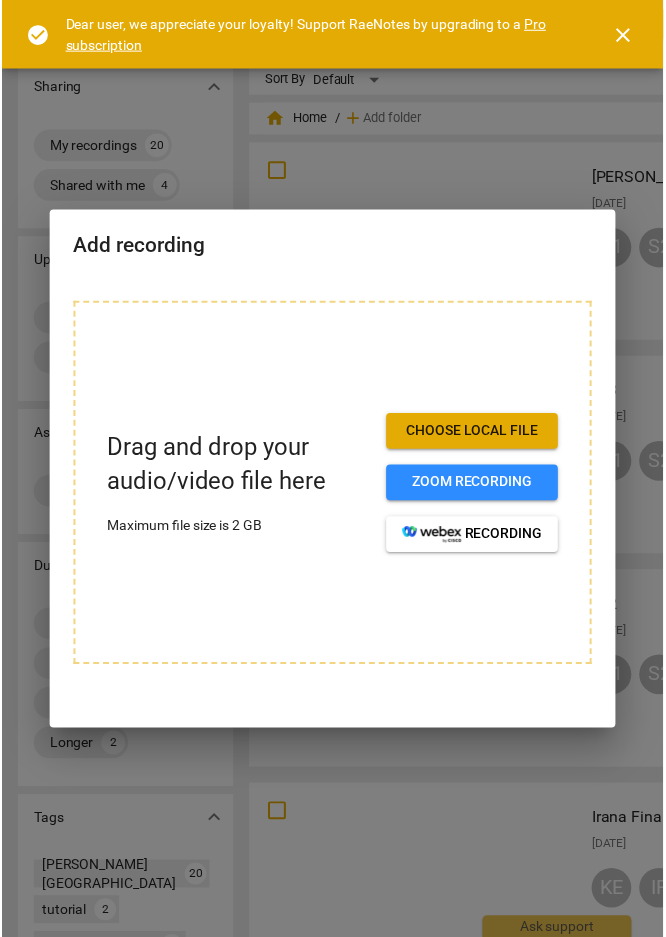 scroll, scrollTop: 0, scrollLeft: 0, axis: both 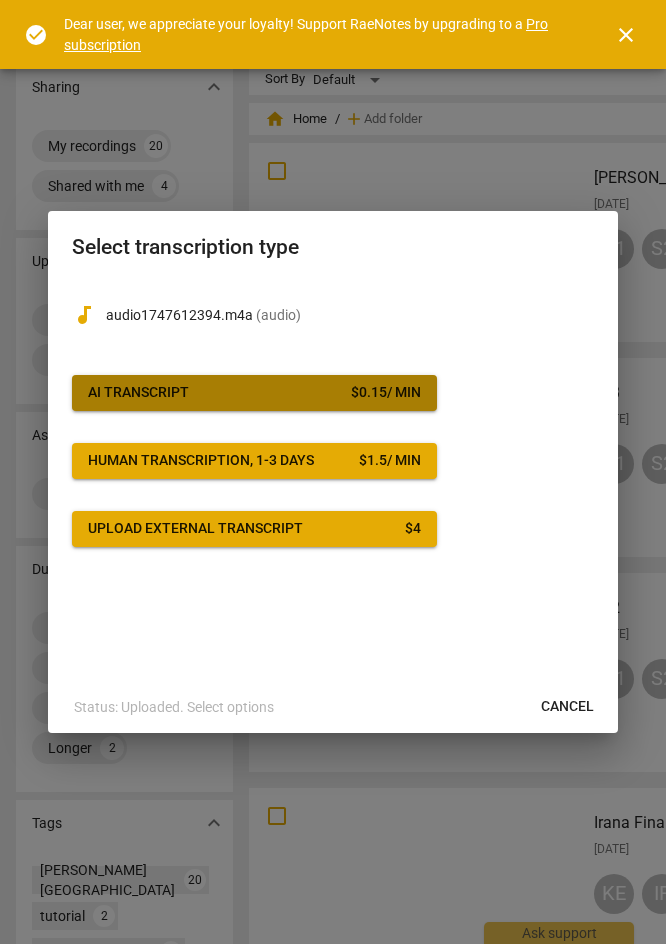 click on "AI Transcript" at bounding box center [138, 393] 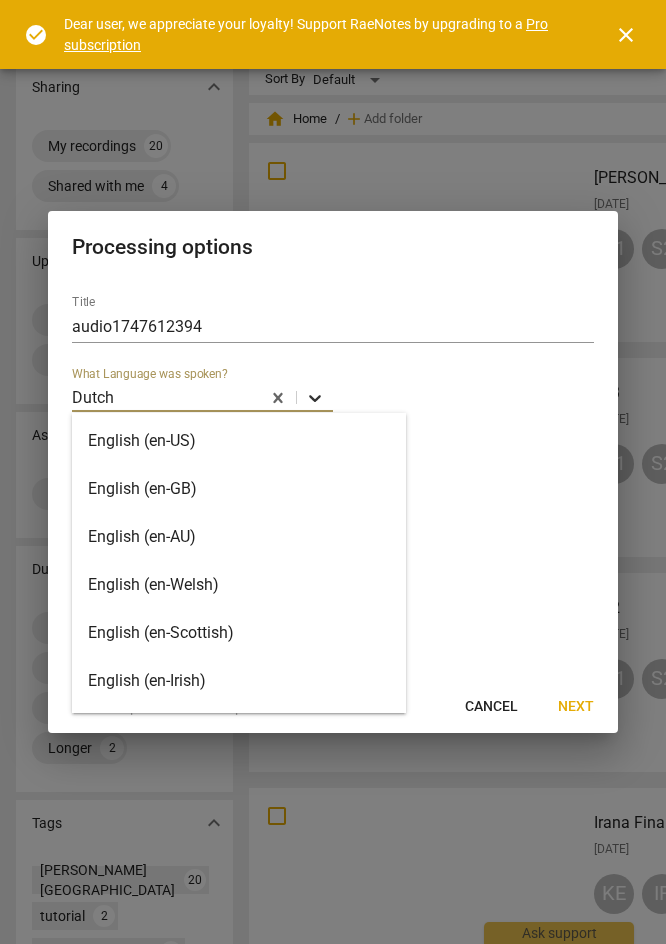 click 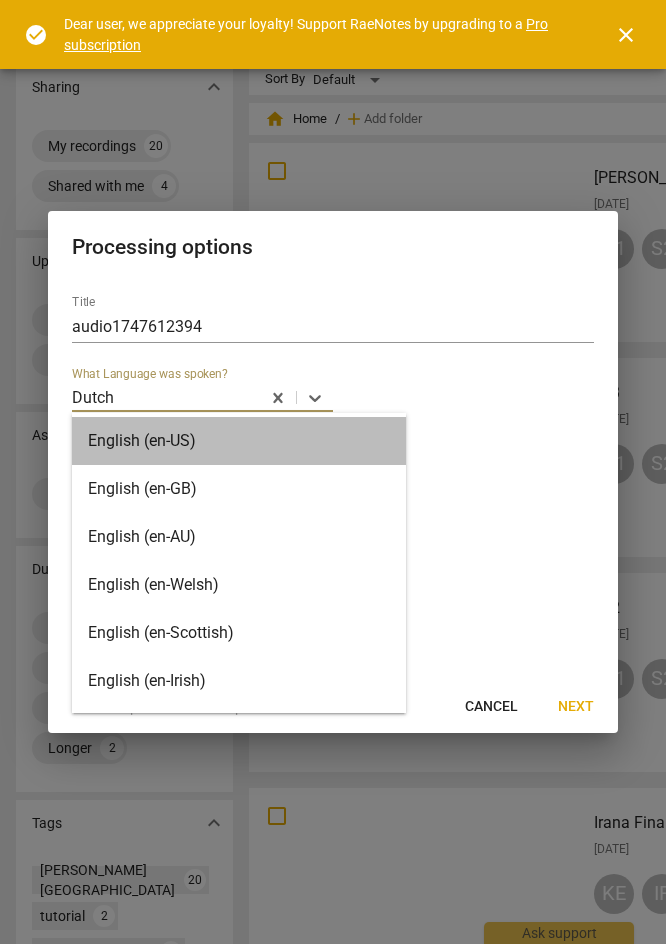 click on "English (en-US)" at bounding box center [239, 441] 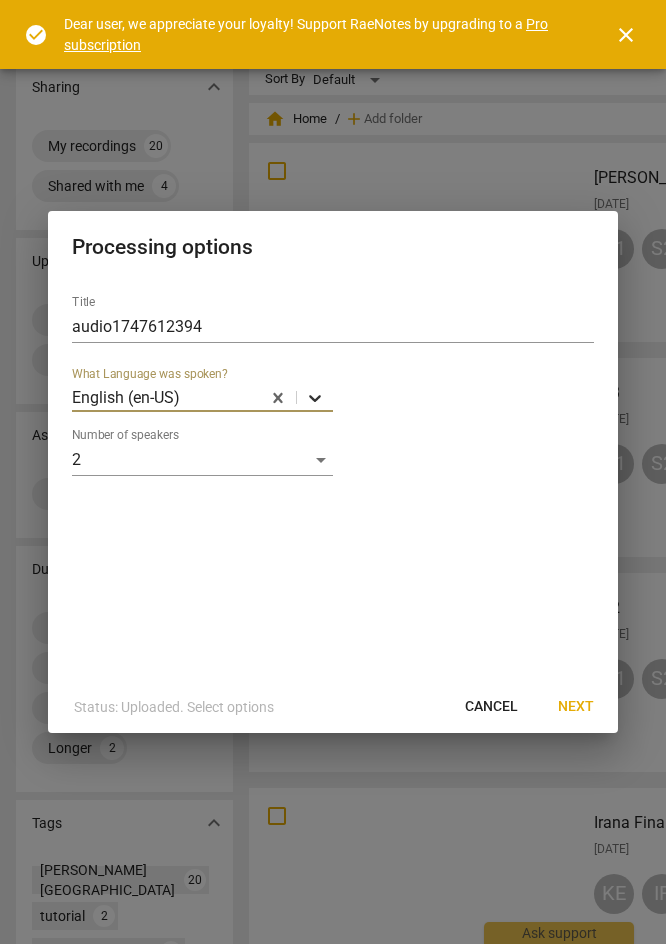 click 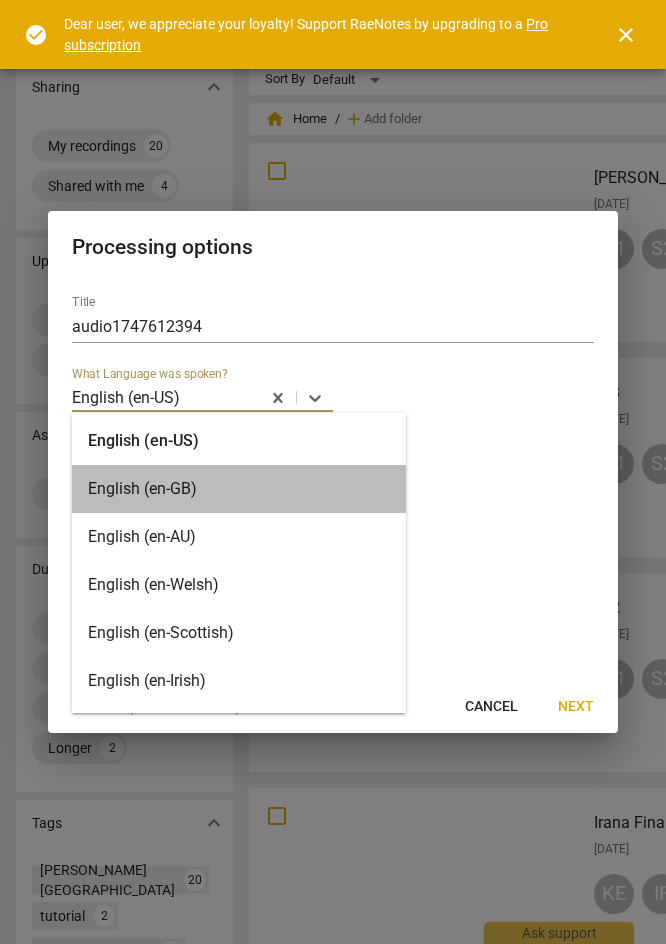 click on "English (en-GB)" at bounding box center (239, 489) 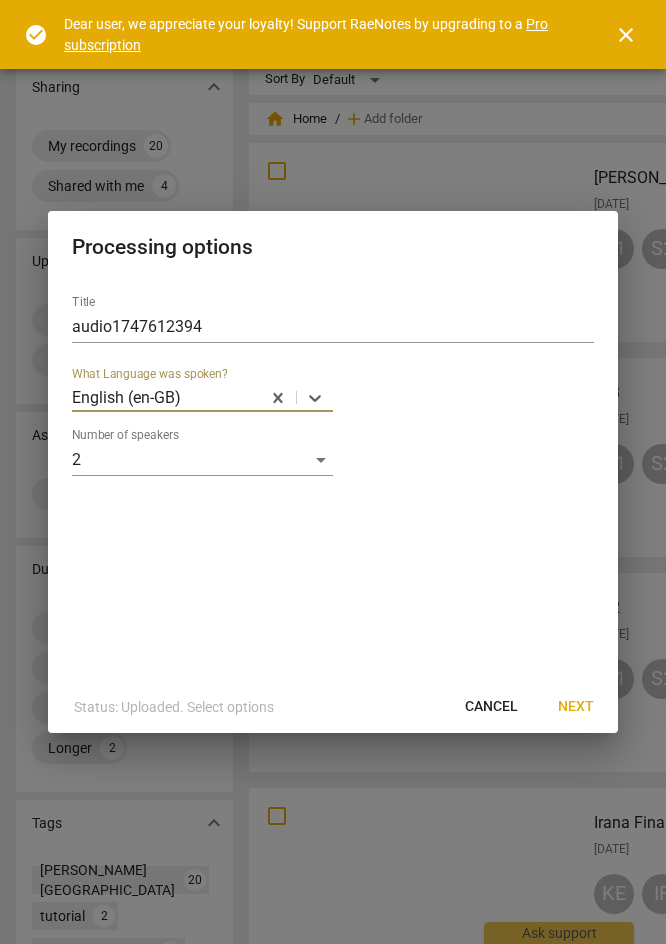 click on "Next" at bounding box center [576, 707] 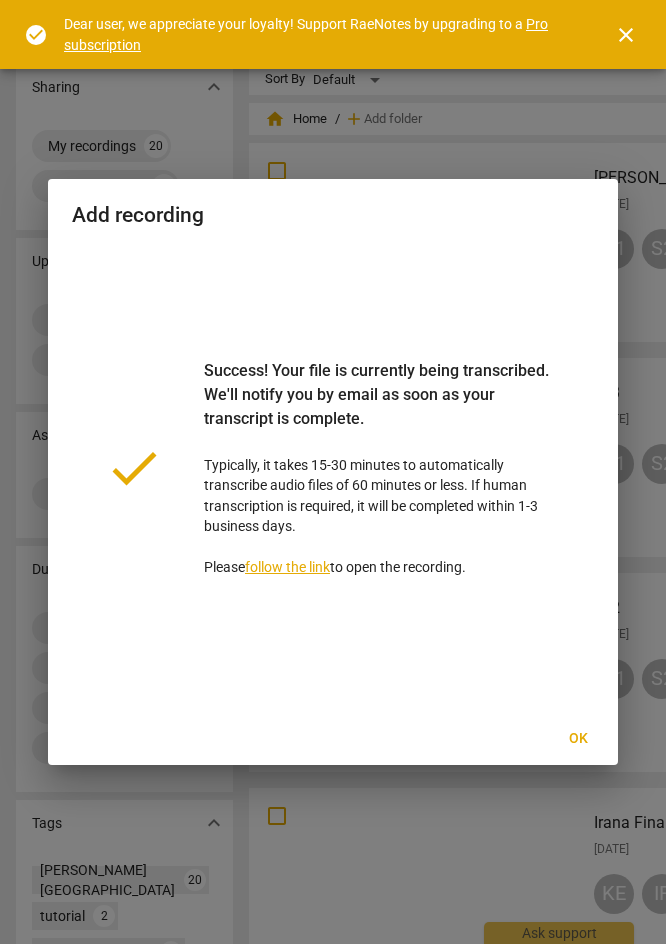 click on "Ok" at bounding box center (578, 739) 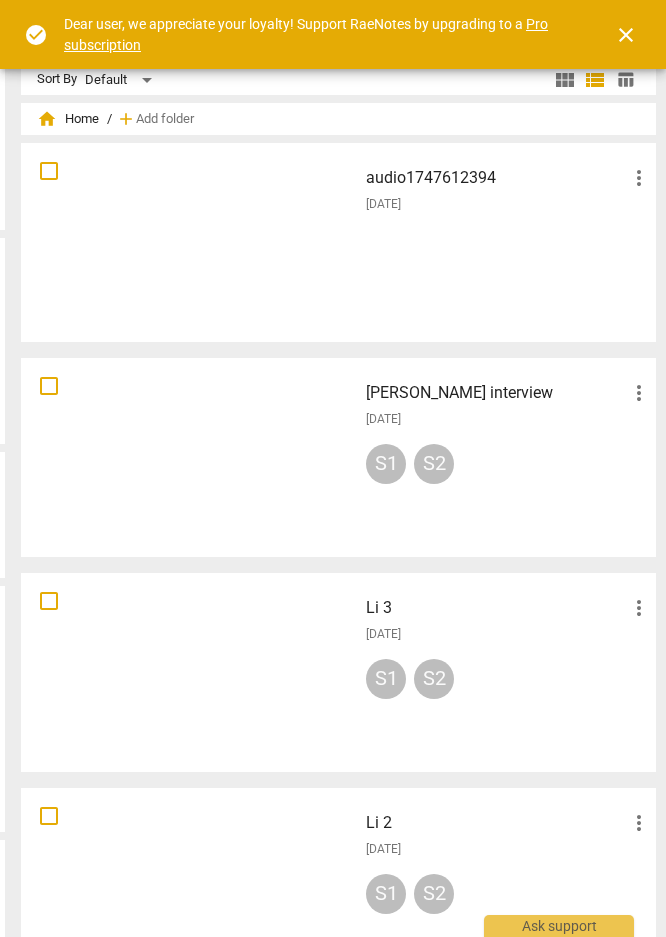scroll, scrollTop: 0, scrollLeft: 227, axis: horizontal 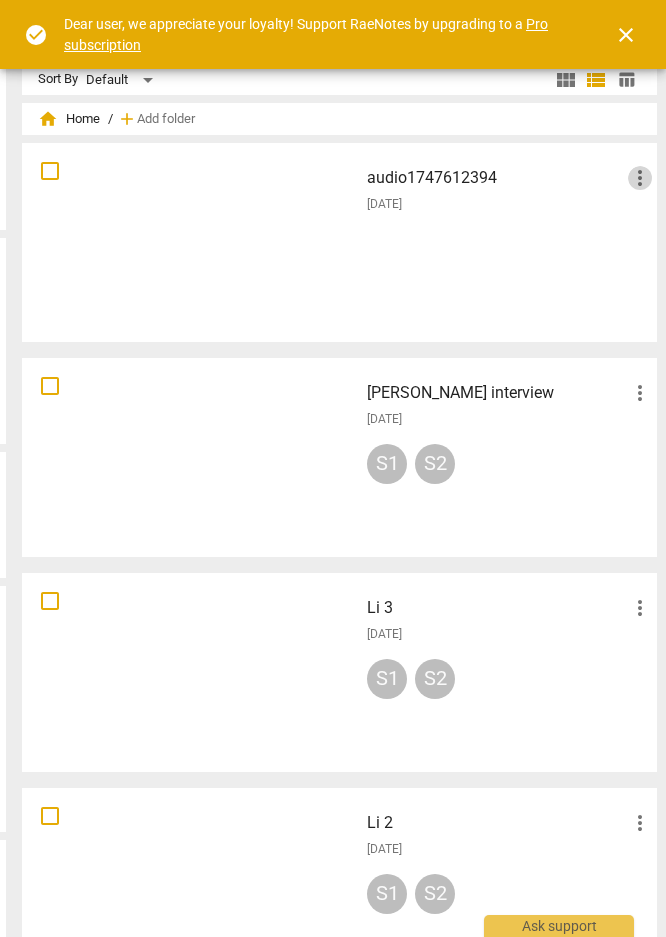click on "more_vert" at bounding box center (640, 178) 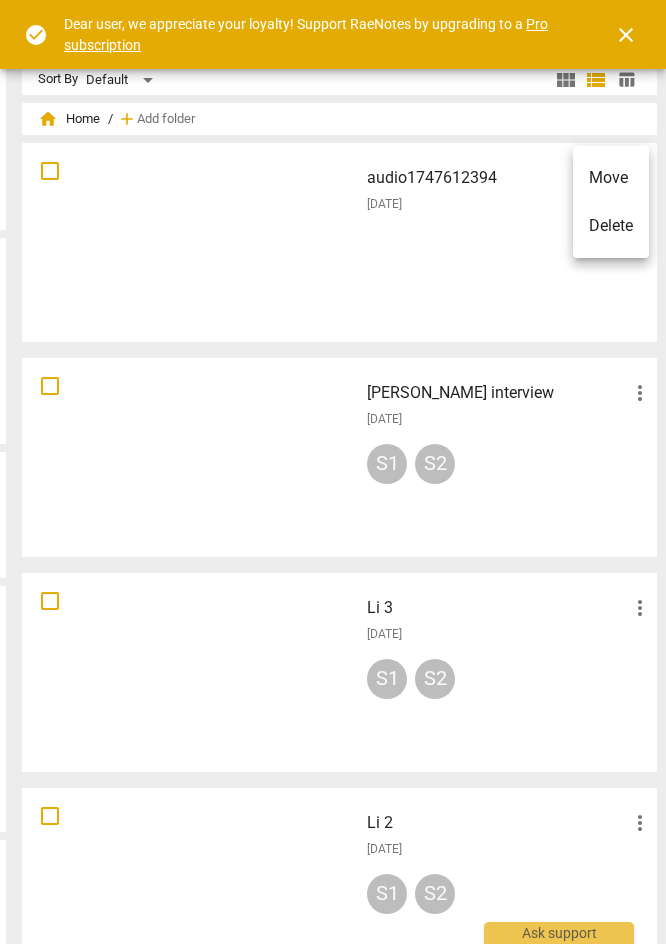 click at bounding box center (333, 472) 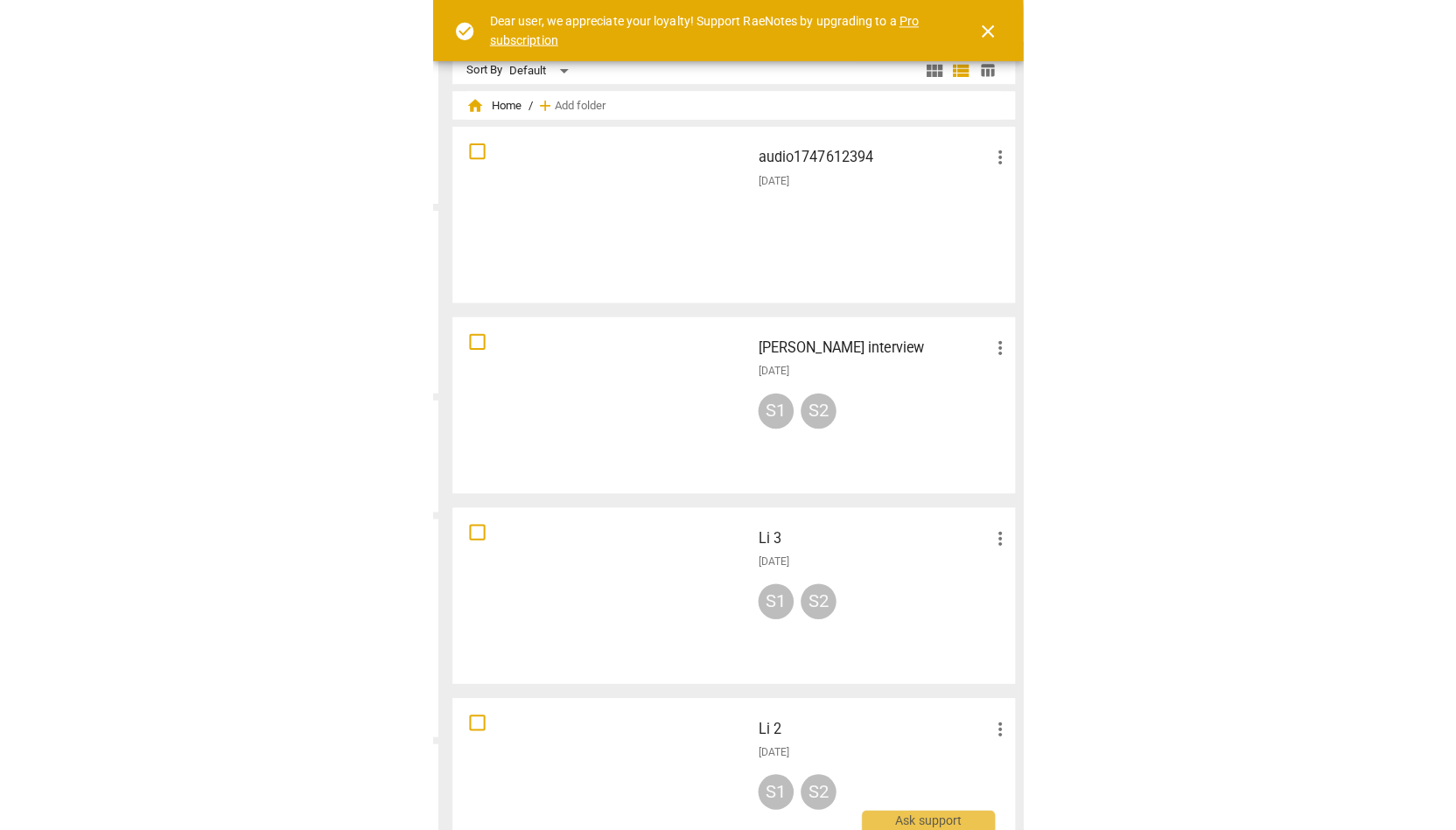 scroll, scrollTop: 0, scrollLeft: 0, axis: both 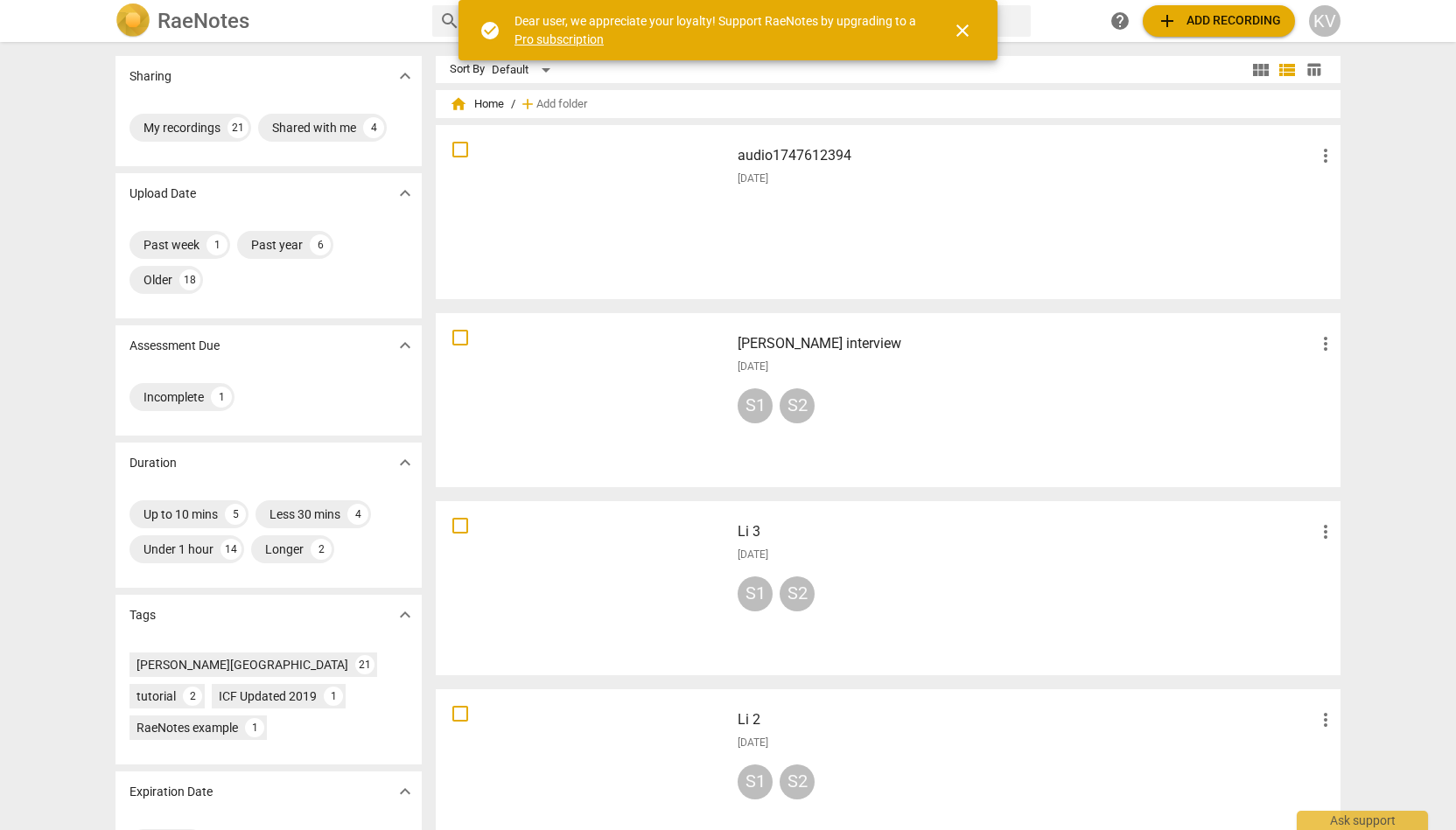 click on "audio1747612394" at bounding box center (1026, 156) 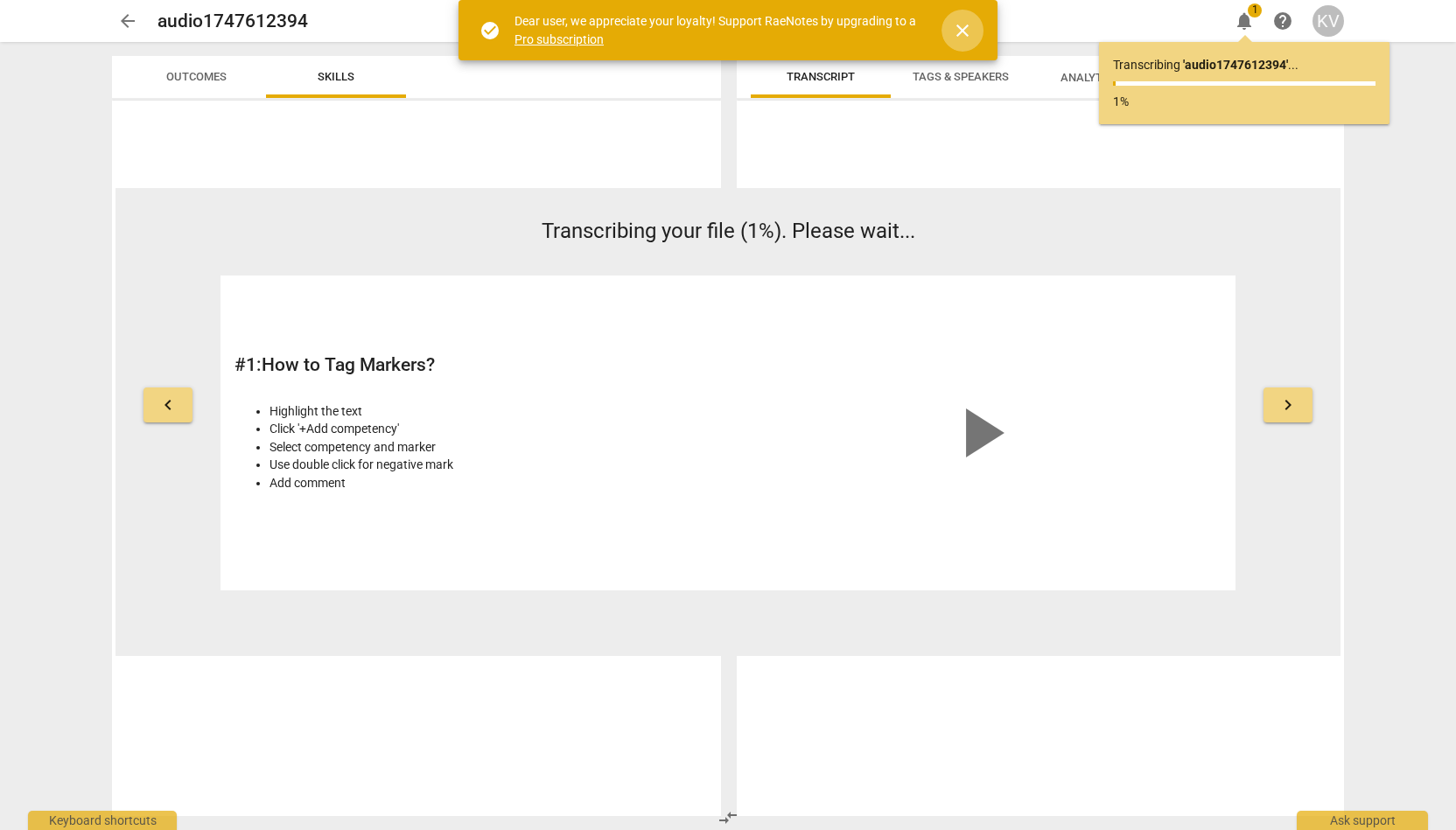 click on "close" at bounding box center (962, 31) 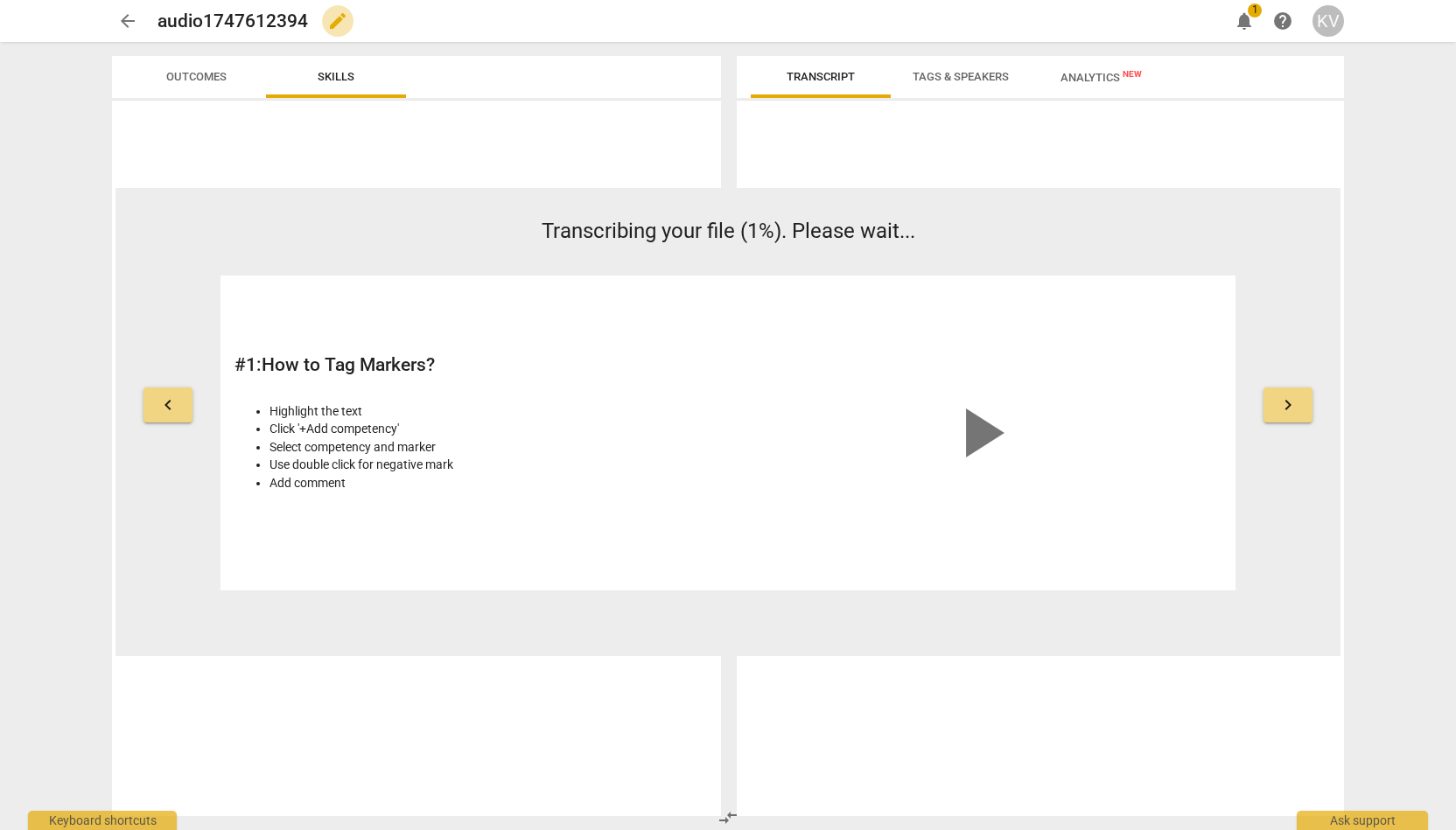 click on "edit" at bounding box center (338, 21) 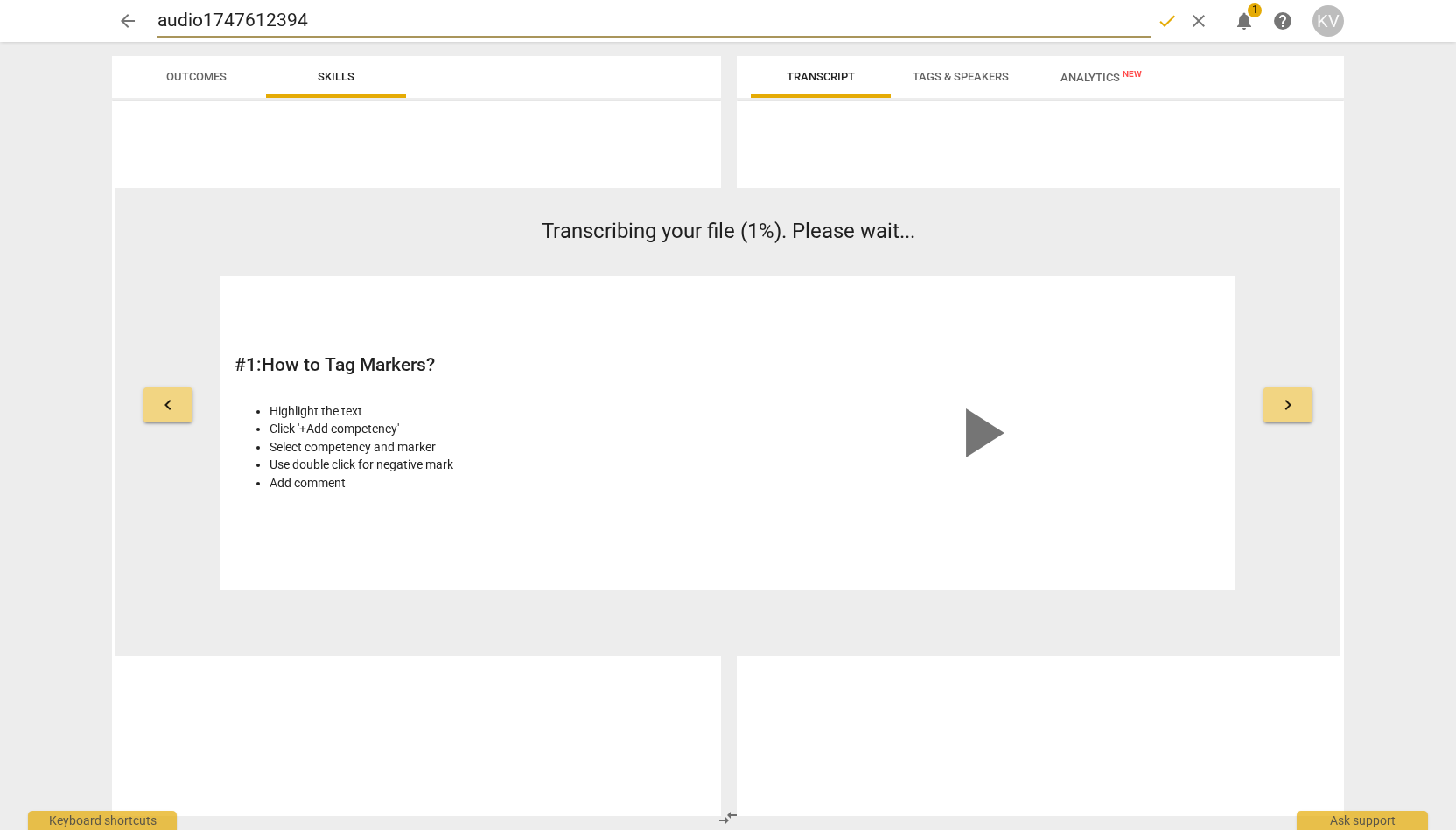 drag, startPoint x: 334, startPoint y: 24, endPoint x: 156, endPoint y: 19, distance: 178.07021 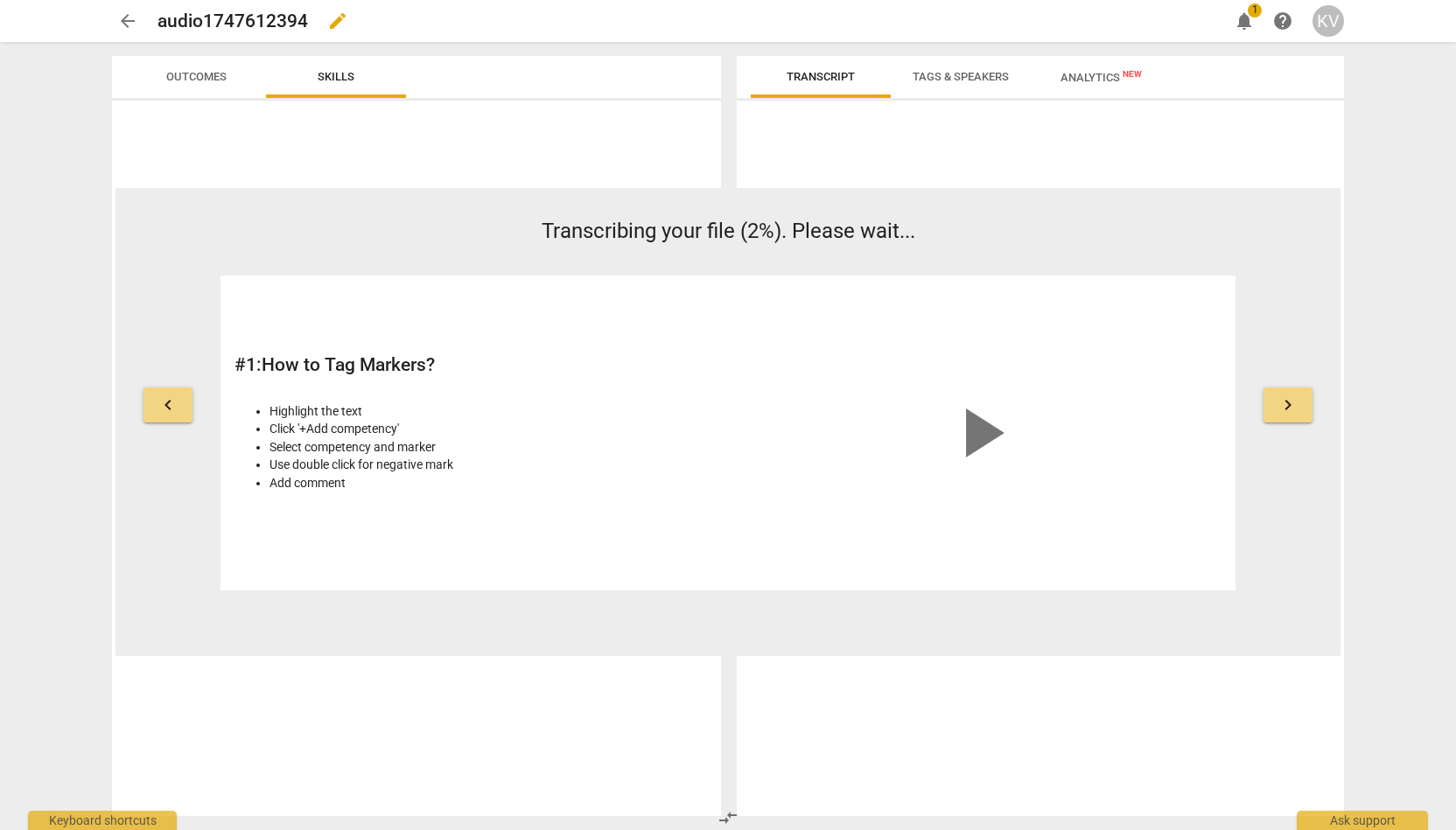 click on "edit" at bounding box center (338, 21) 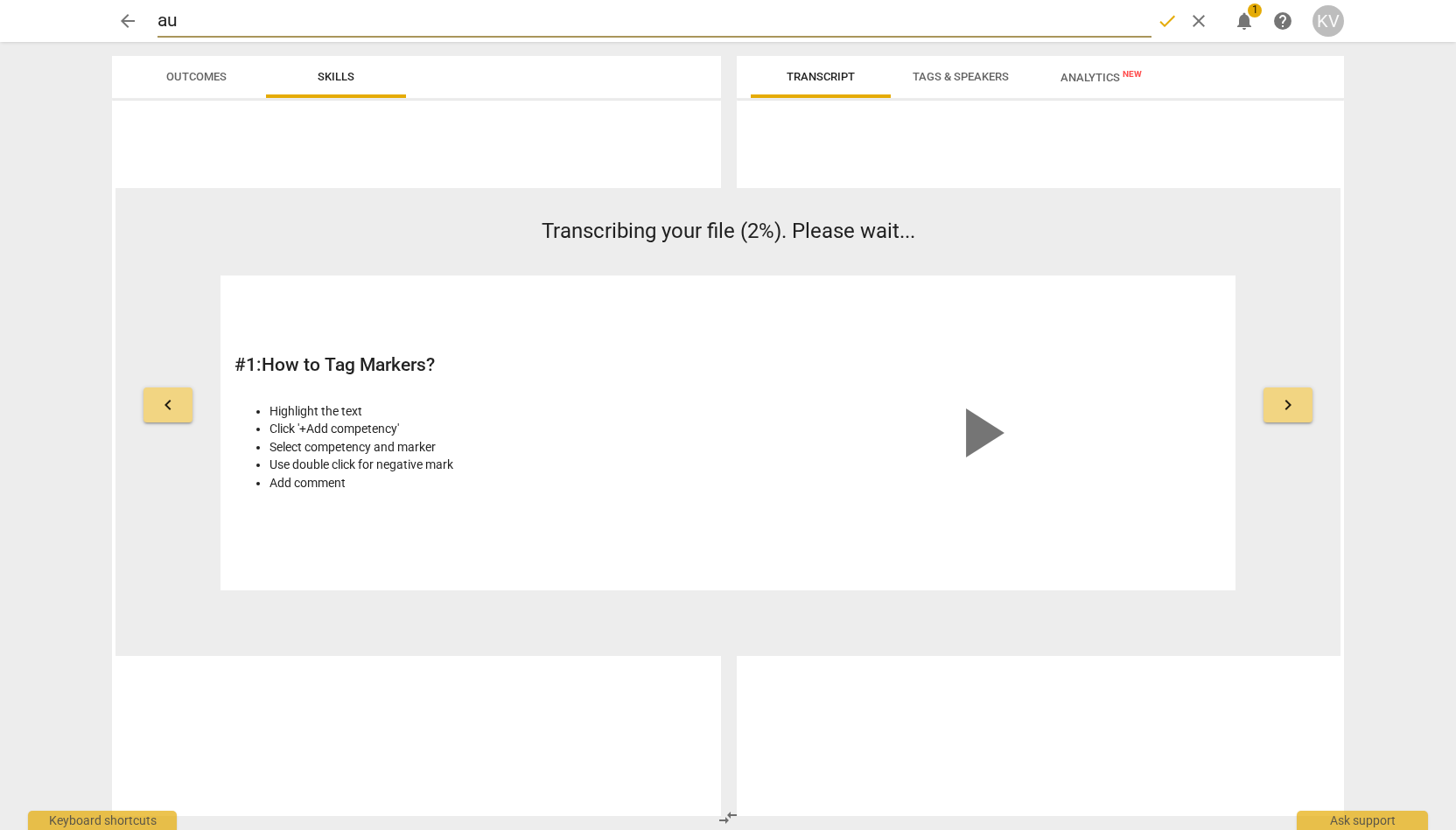 type on "a" 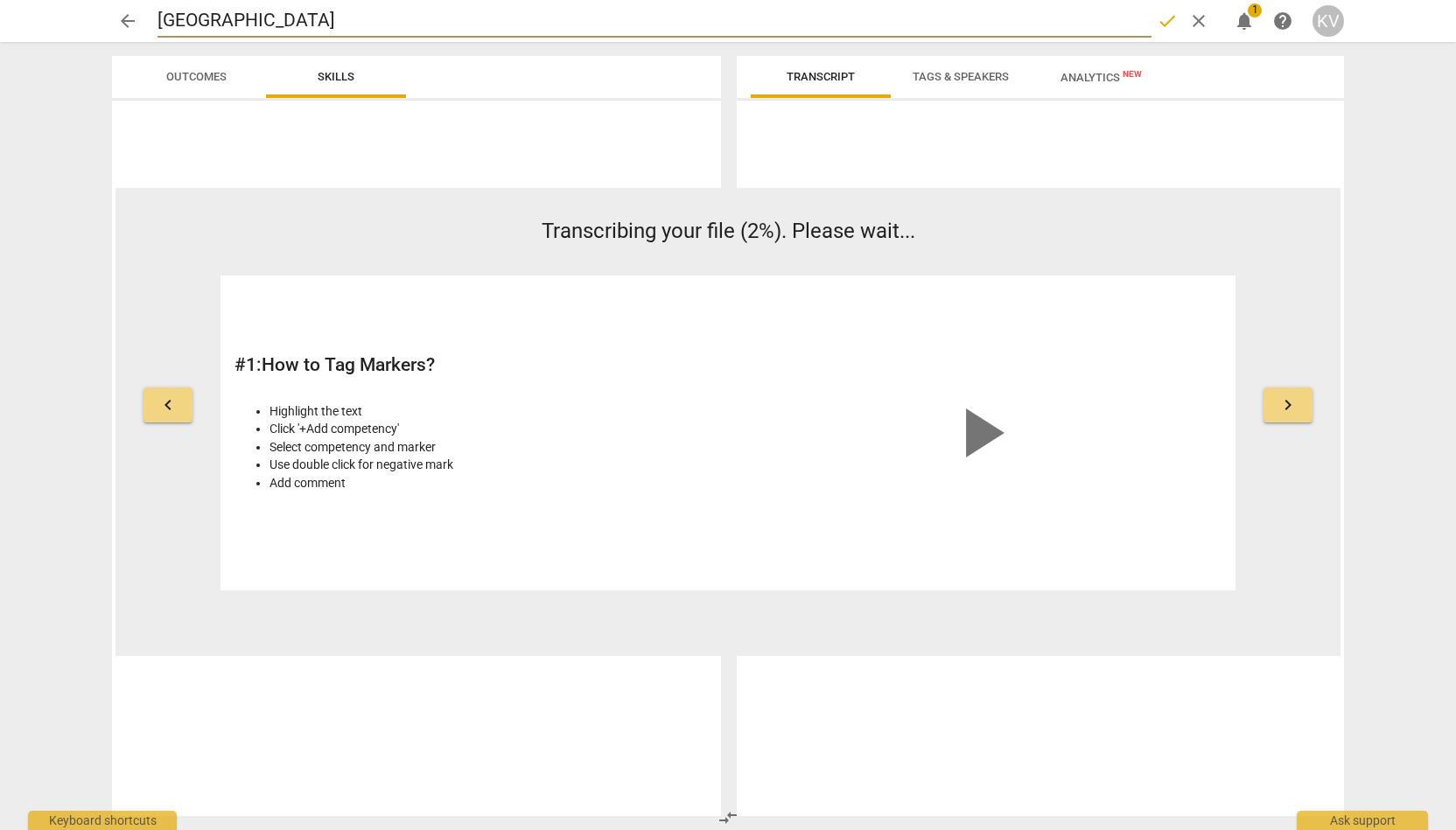 type on "Irana" 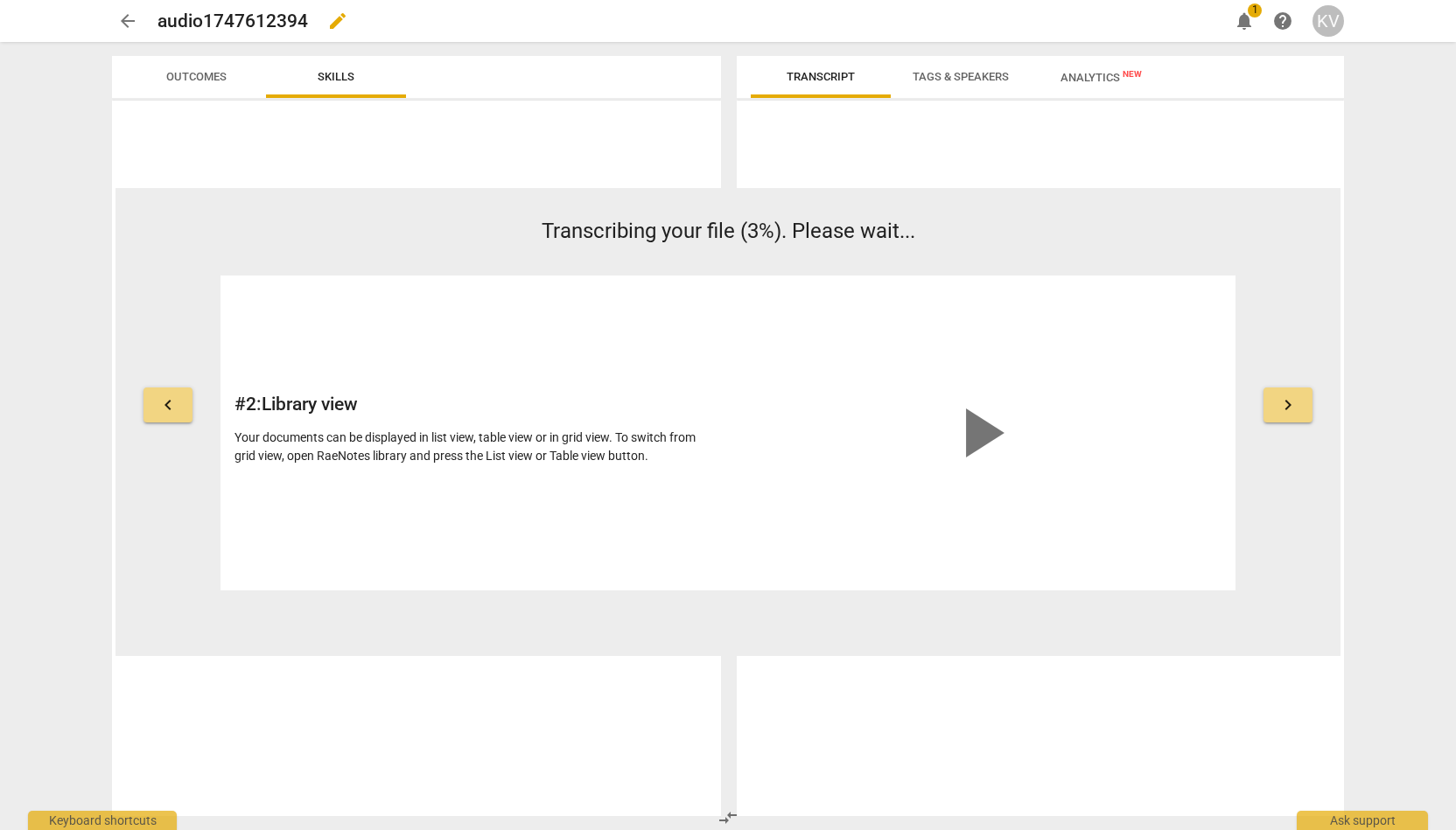 click on "edit" at bounding box center [338, 21] 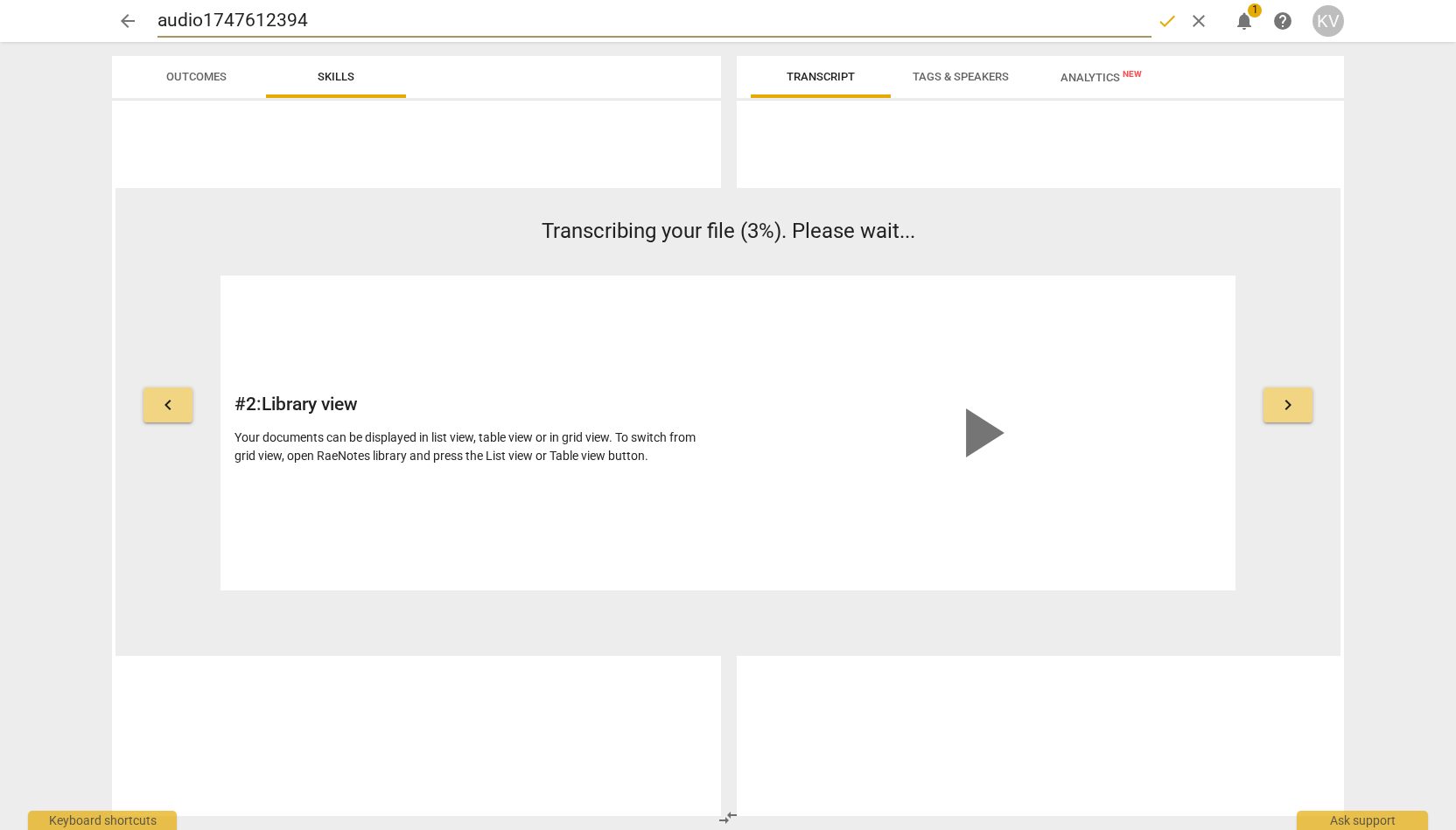 click on "audio1747612394" at bounding box center [654, 21] 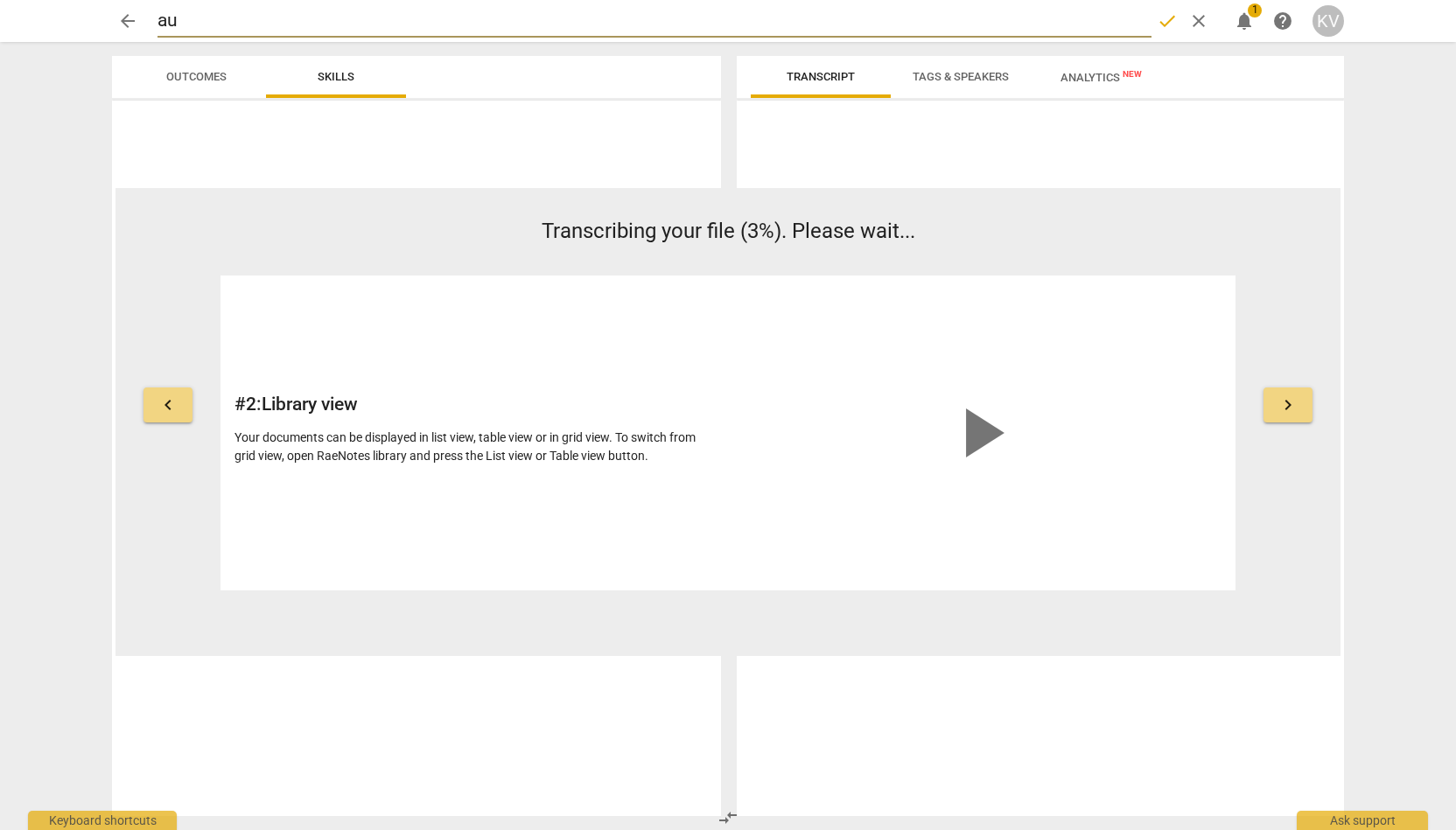 type on "a" 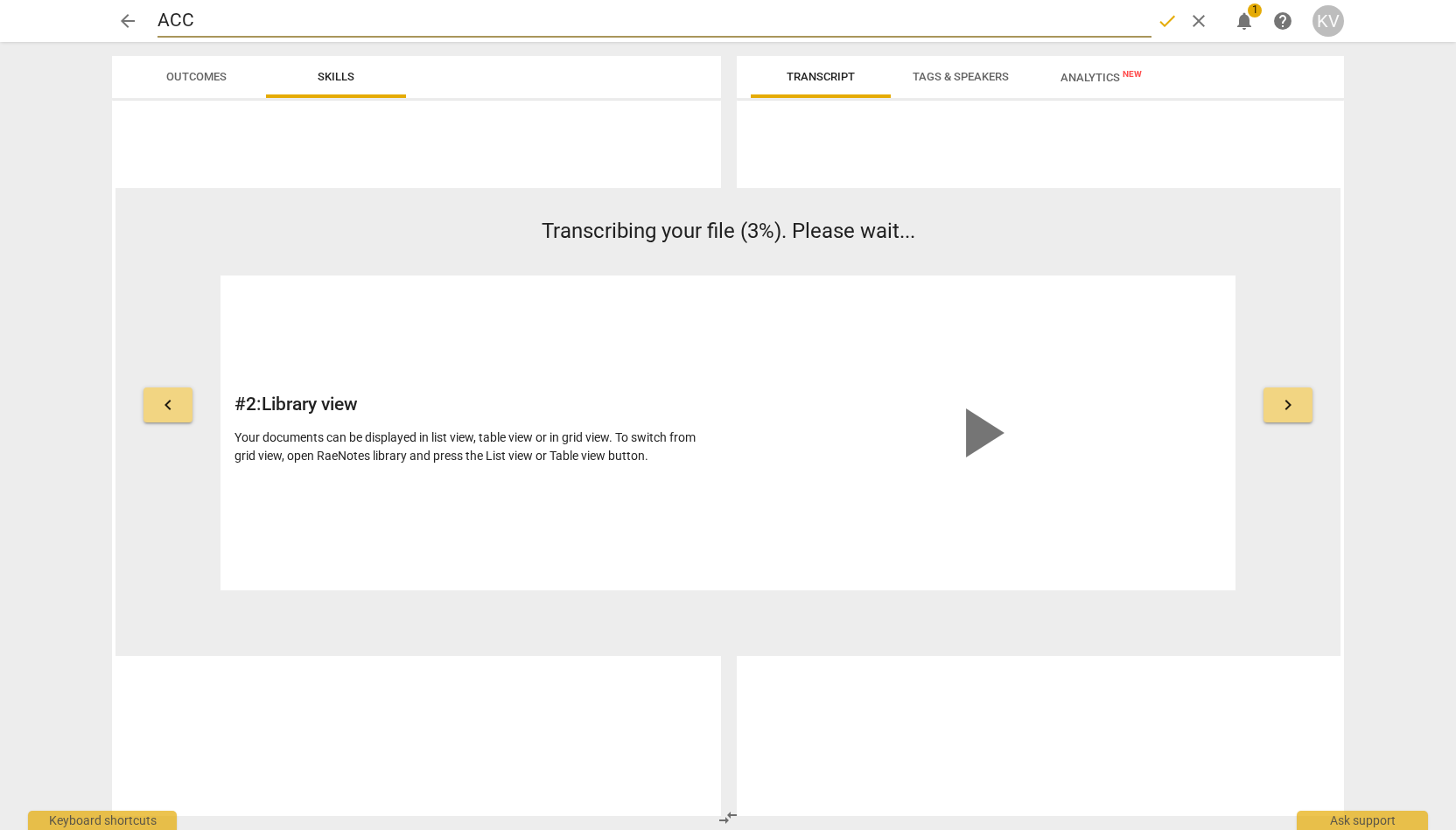 type on "ACC-" 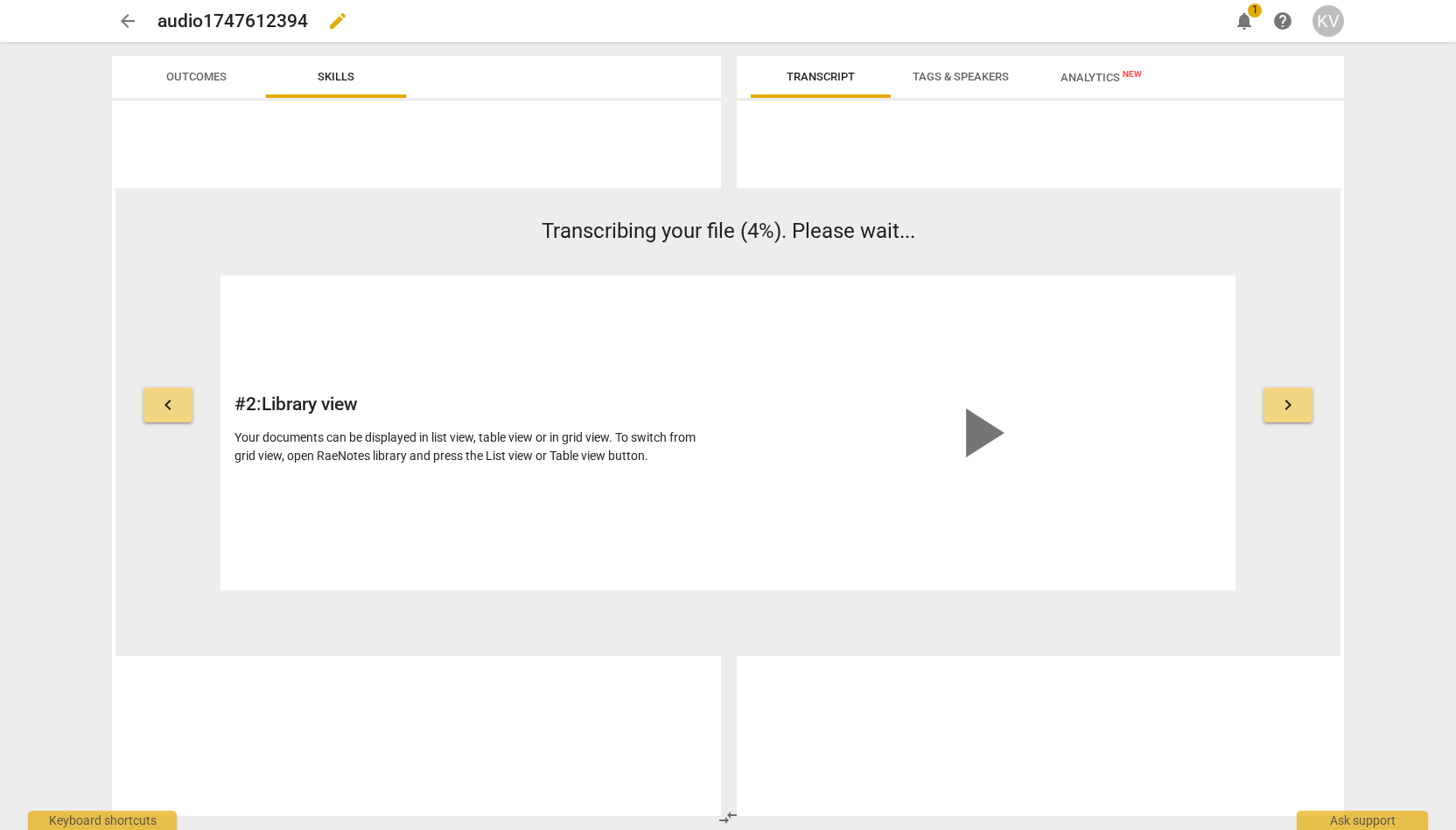 click on "edit" at bounding box center [338, 21] 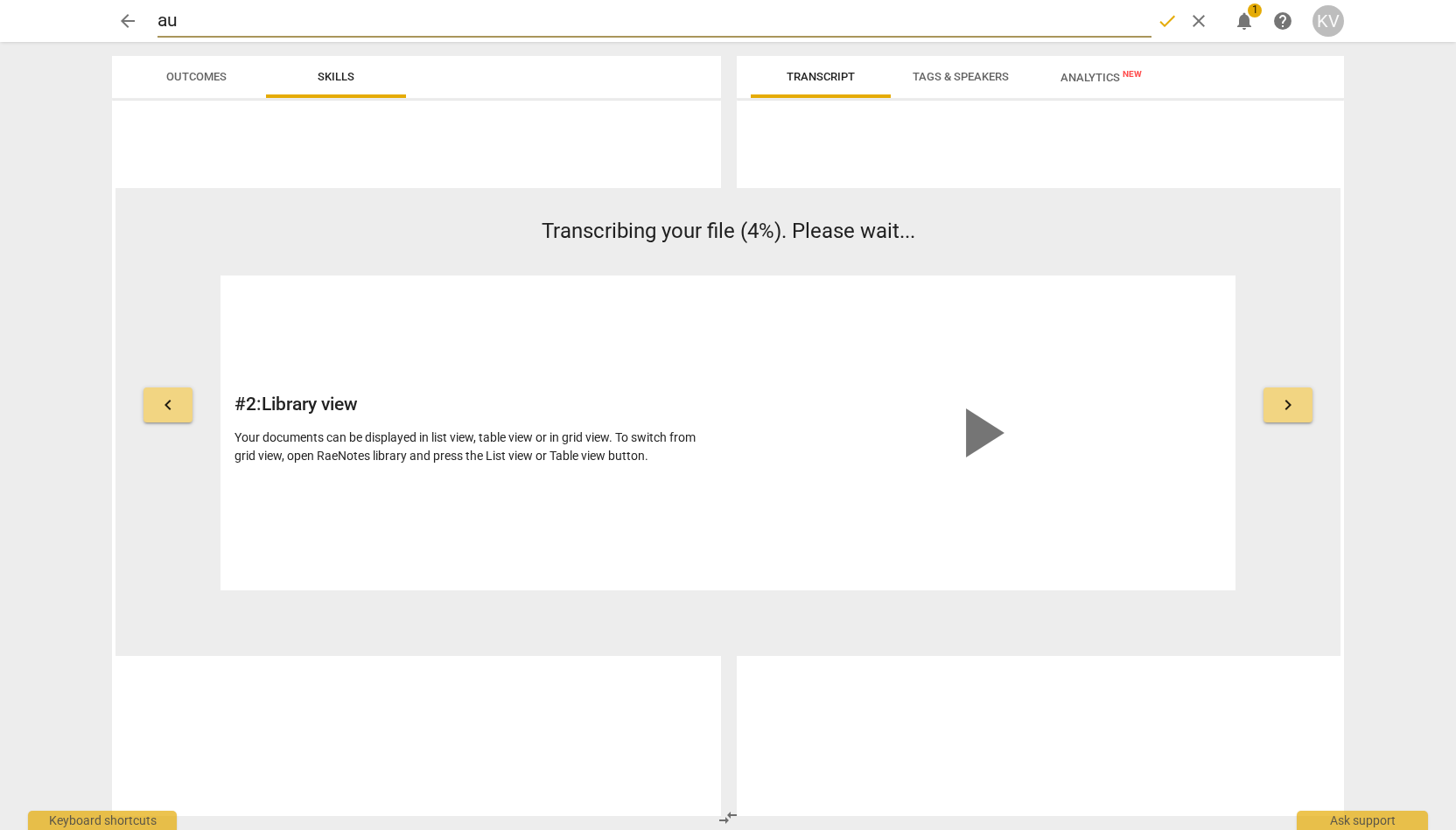type on "a" 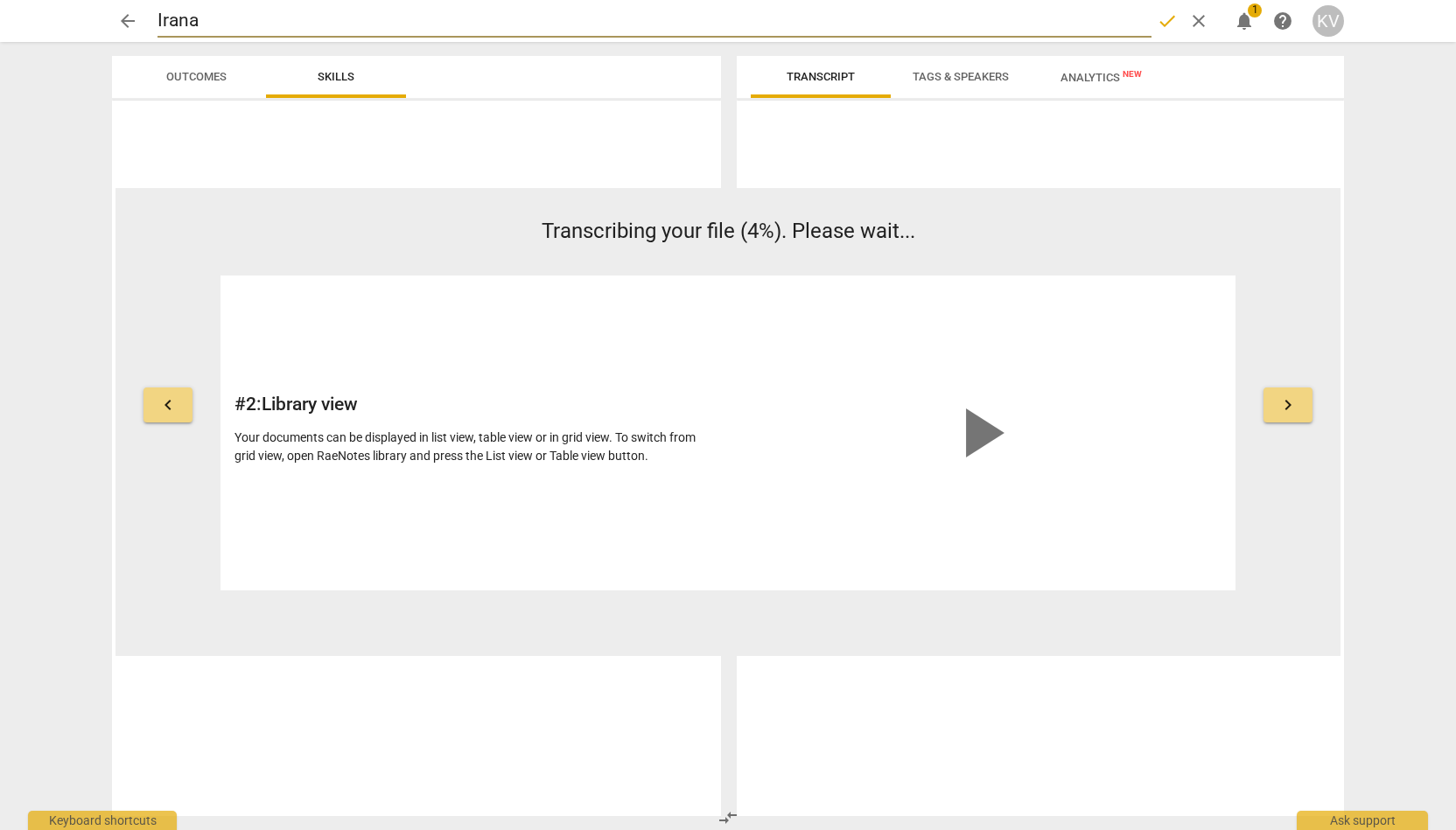 type on "Irana3" 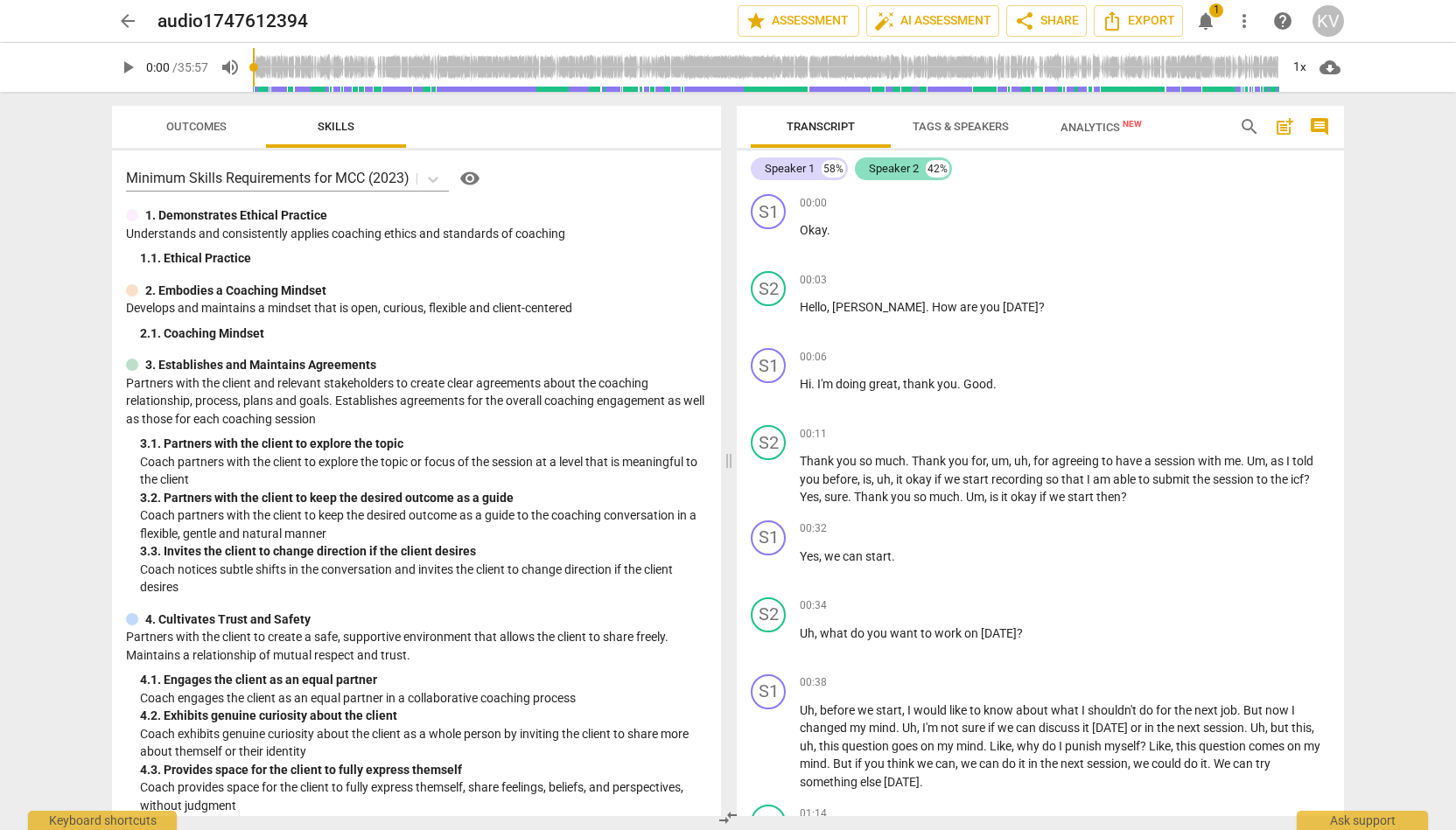click on "Speaker 2" at bounding box center (893, 169) 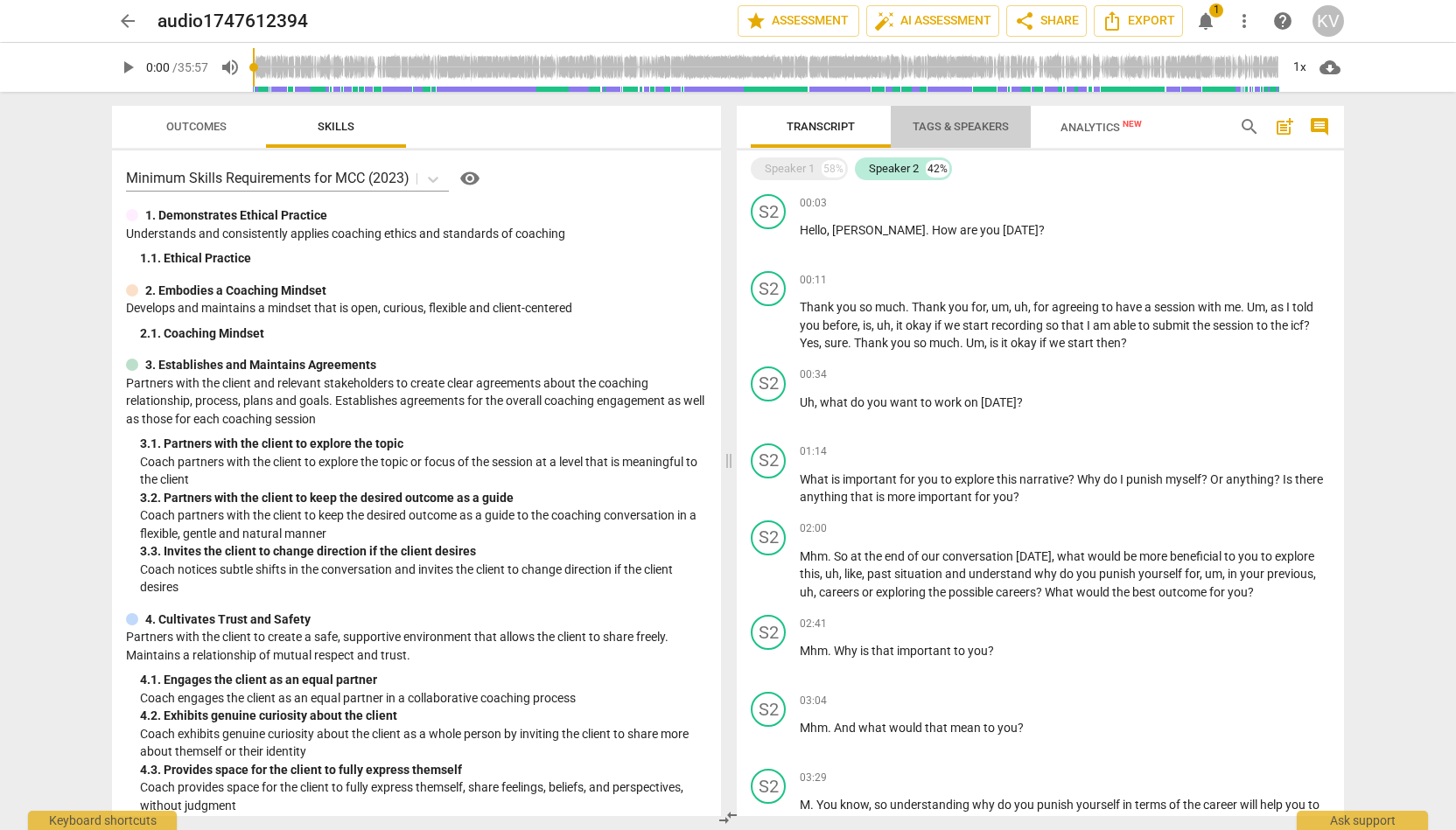 click on "Tags & Speakers" at bounding box center [961, 126] 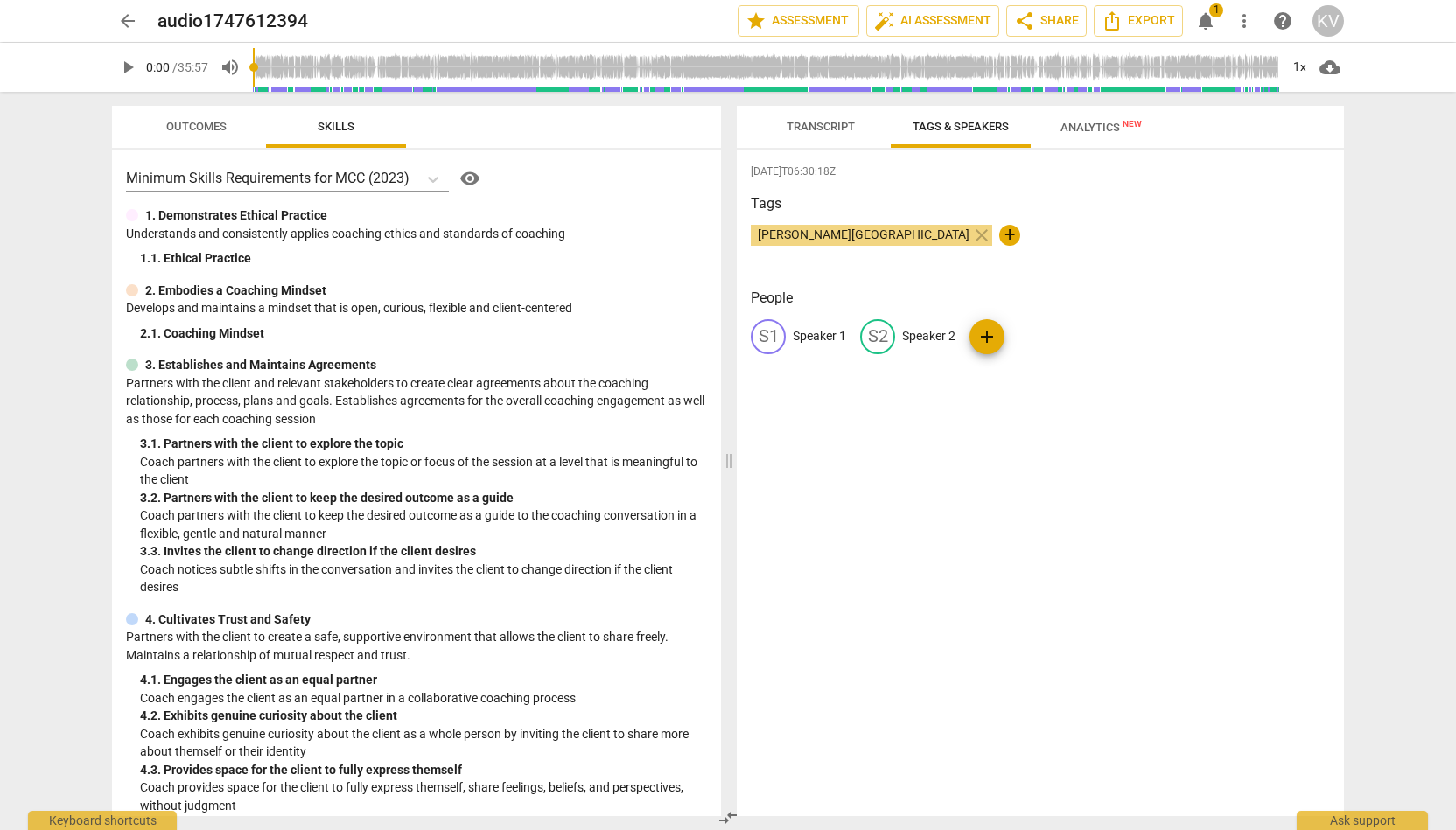 click on "add" at bounding box center (987, 337) 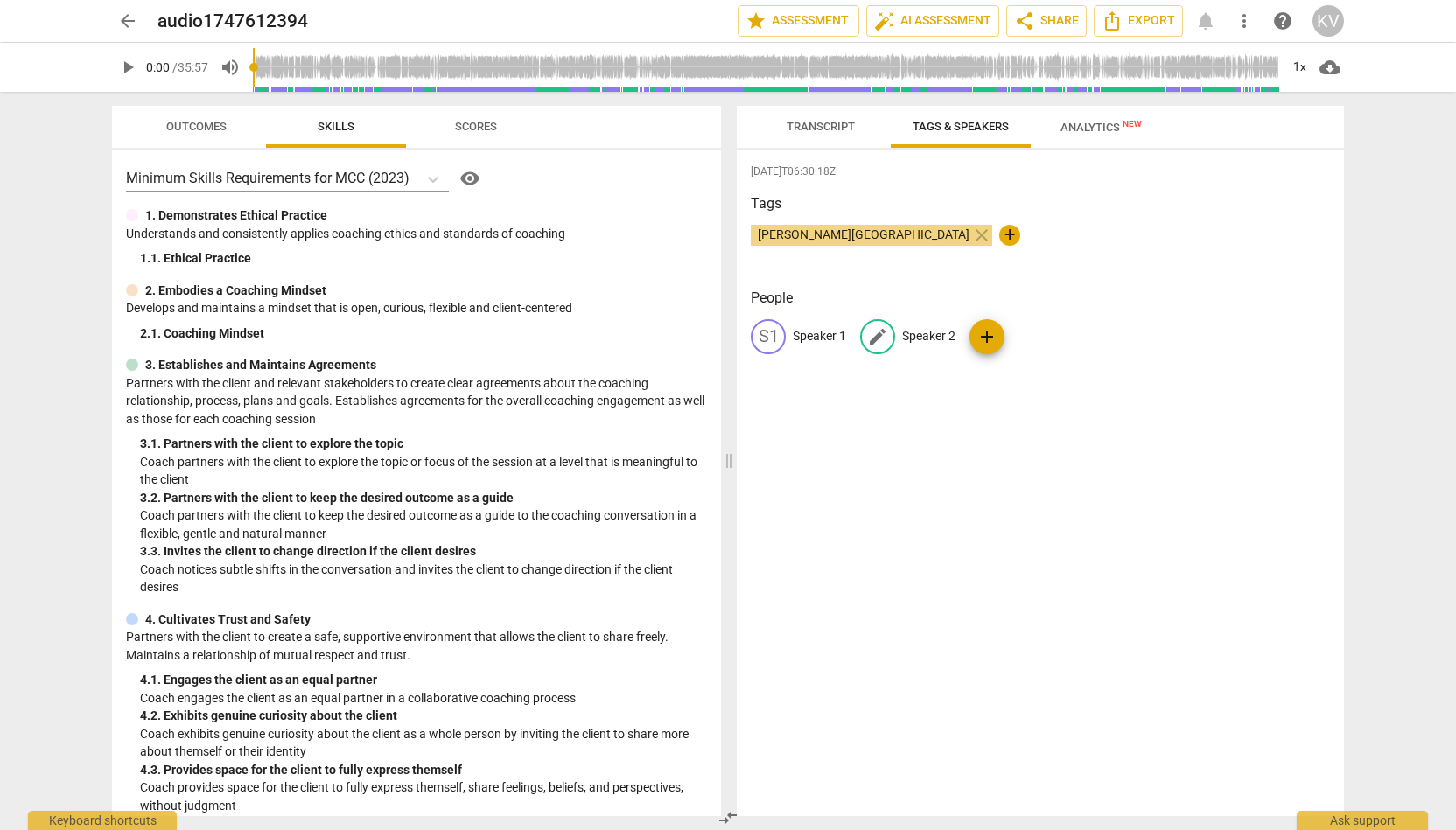 drag, startPoint x: 990, startPoint y: 337, endPoint x: 912, endPoint y: 337, distance: 78 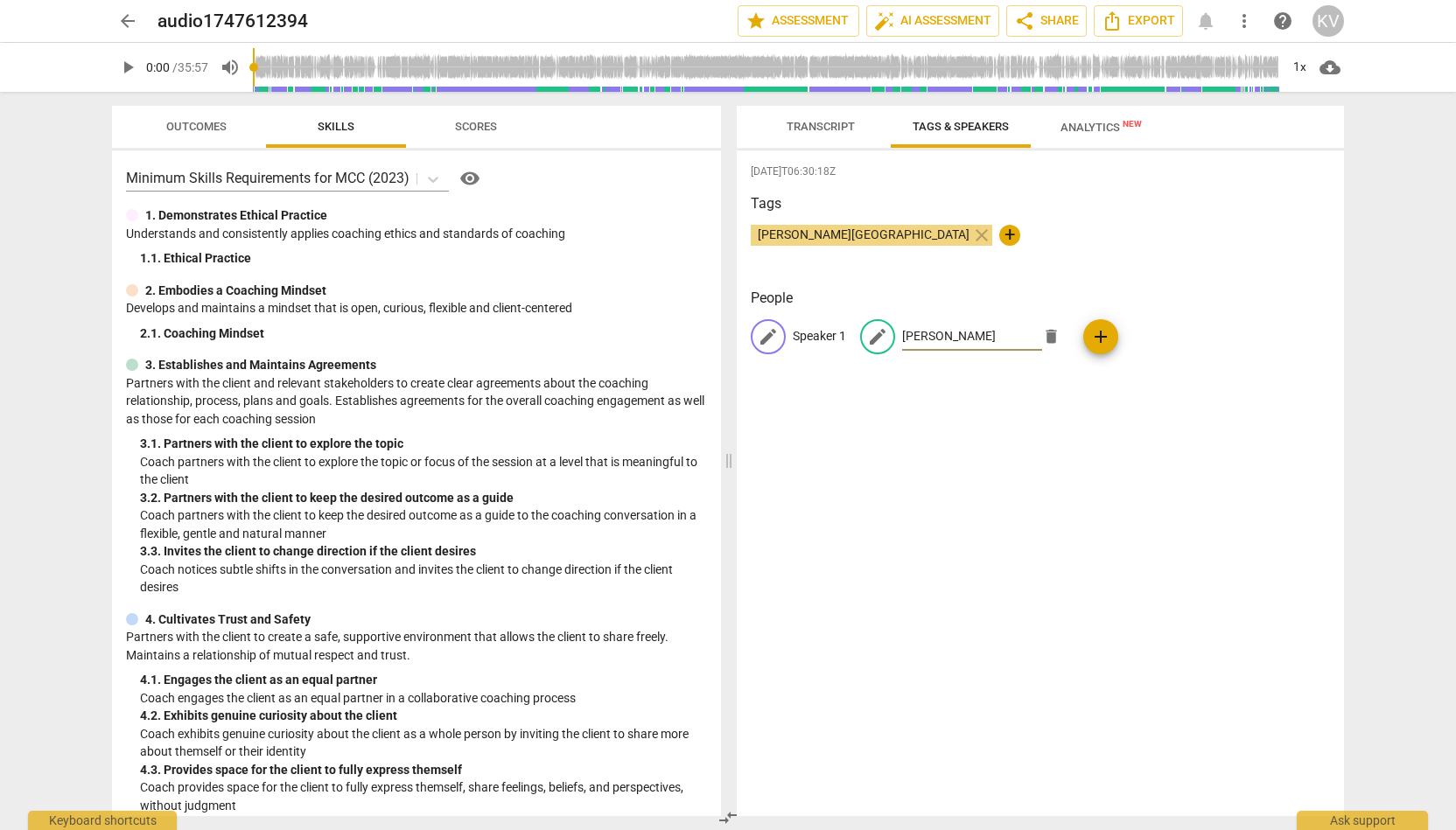 type on "[PERSON_NAME]" 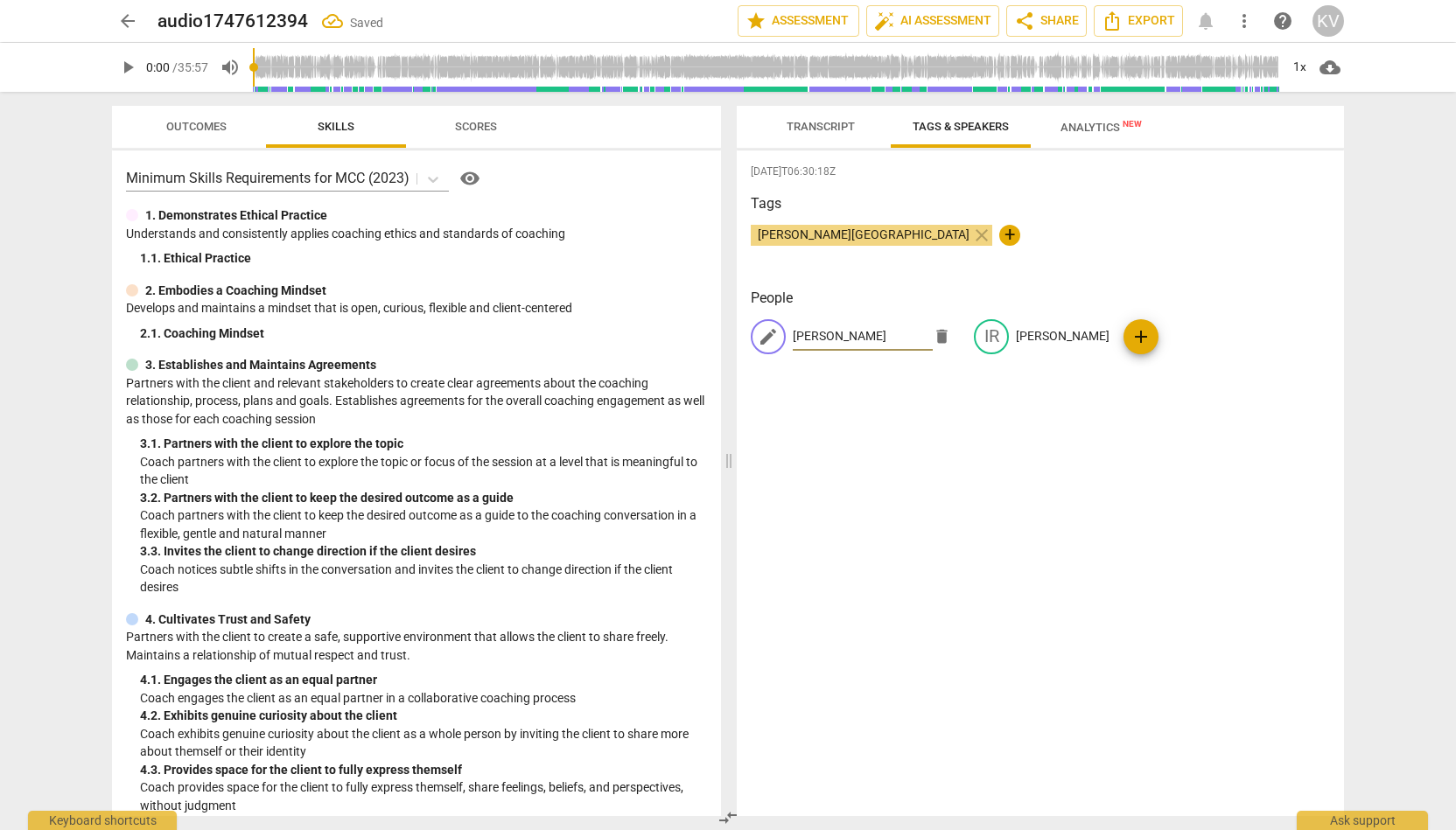 type on "[PERSON_NAME]" 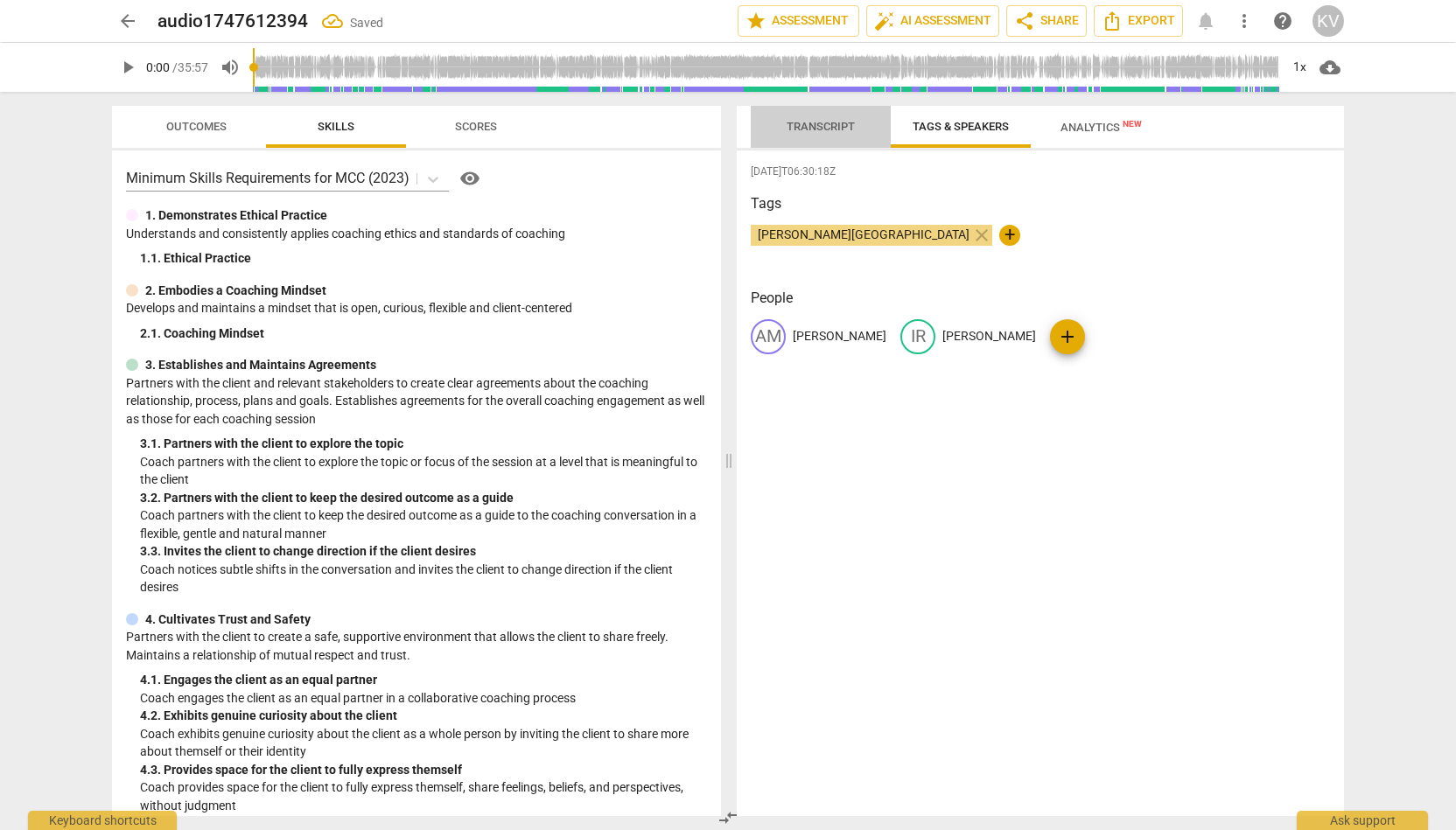 click on "Transcript" at bounding box center (821, 126) 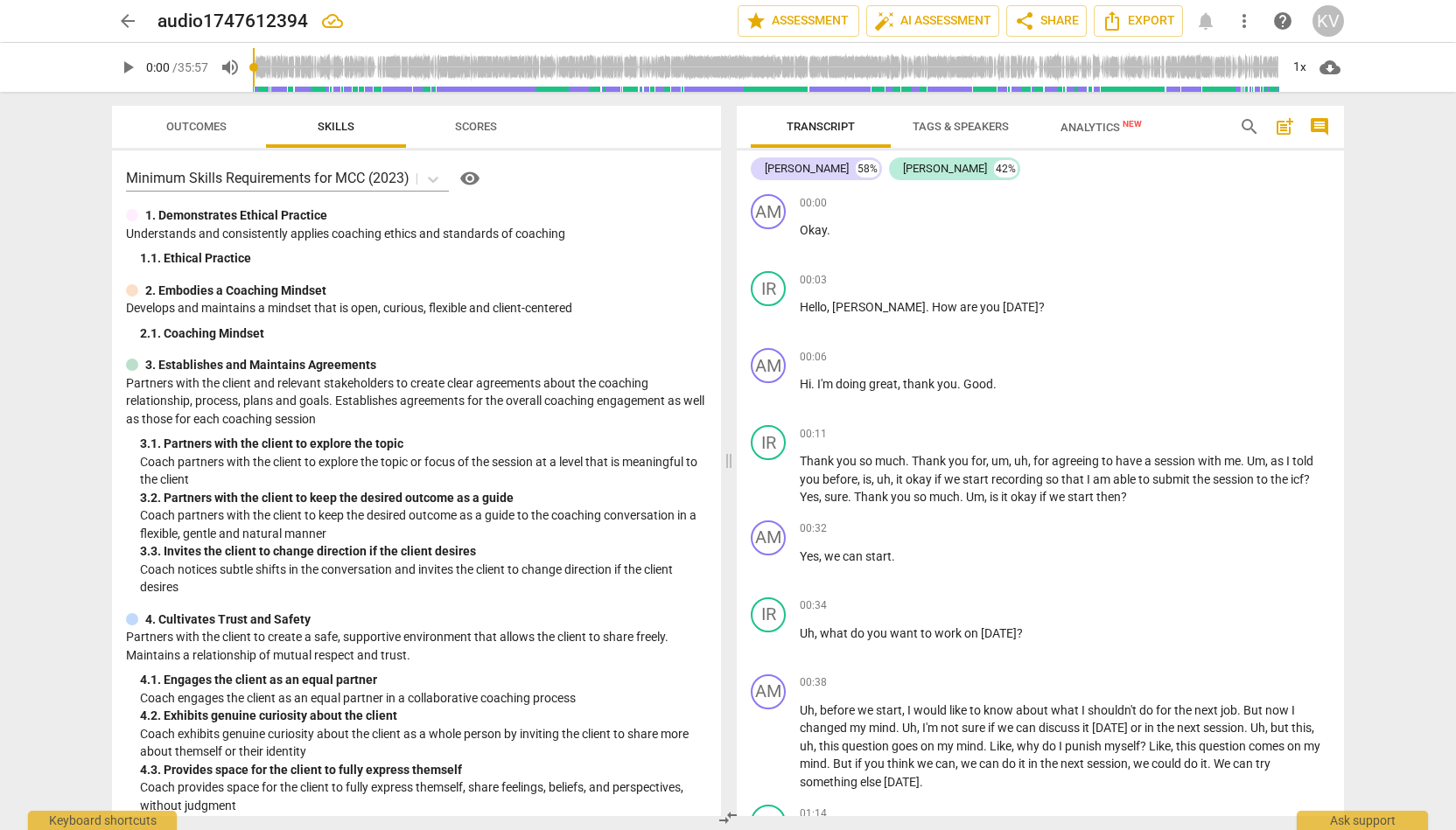 click on "Analytics   New" at bounding box center (1101, 127) 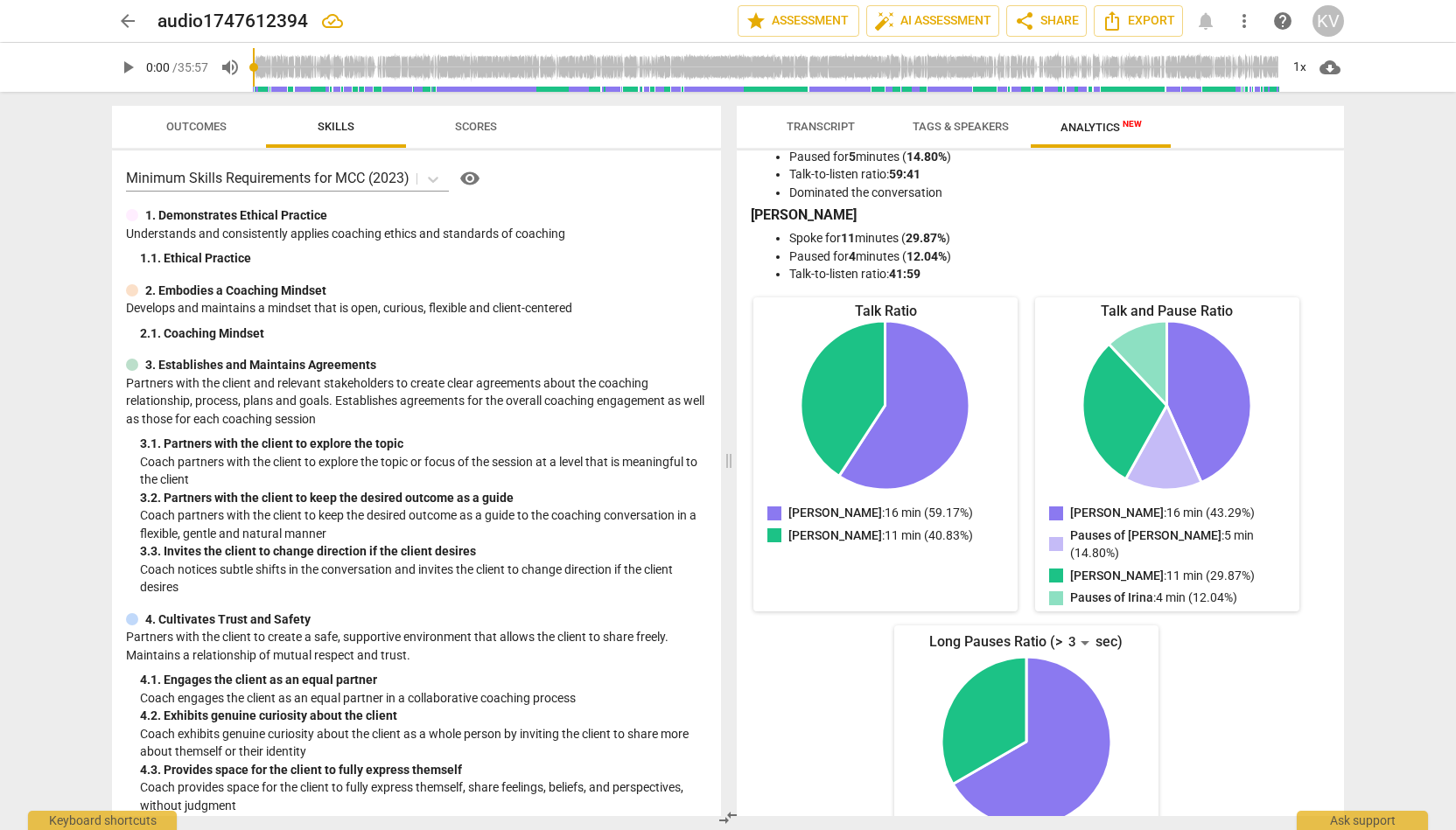 scroll, scrollTop: 0, scrollLeft: 0, axis: both 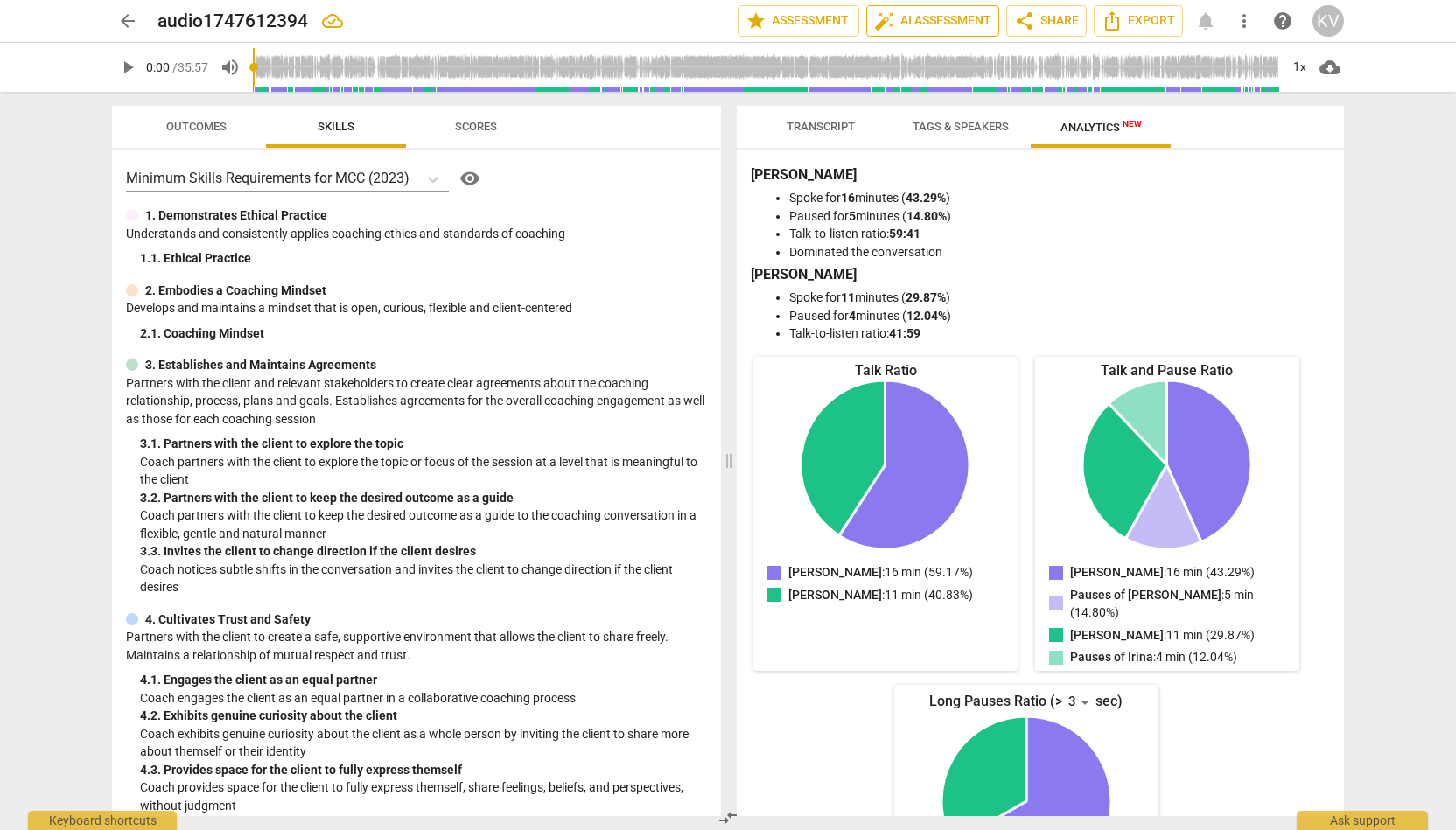 click on "auto_fix_high    AI Assessment" at bounding box center [933, 21] 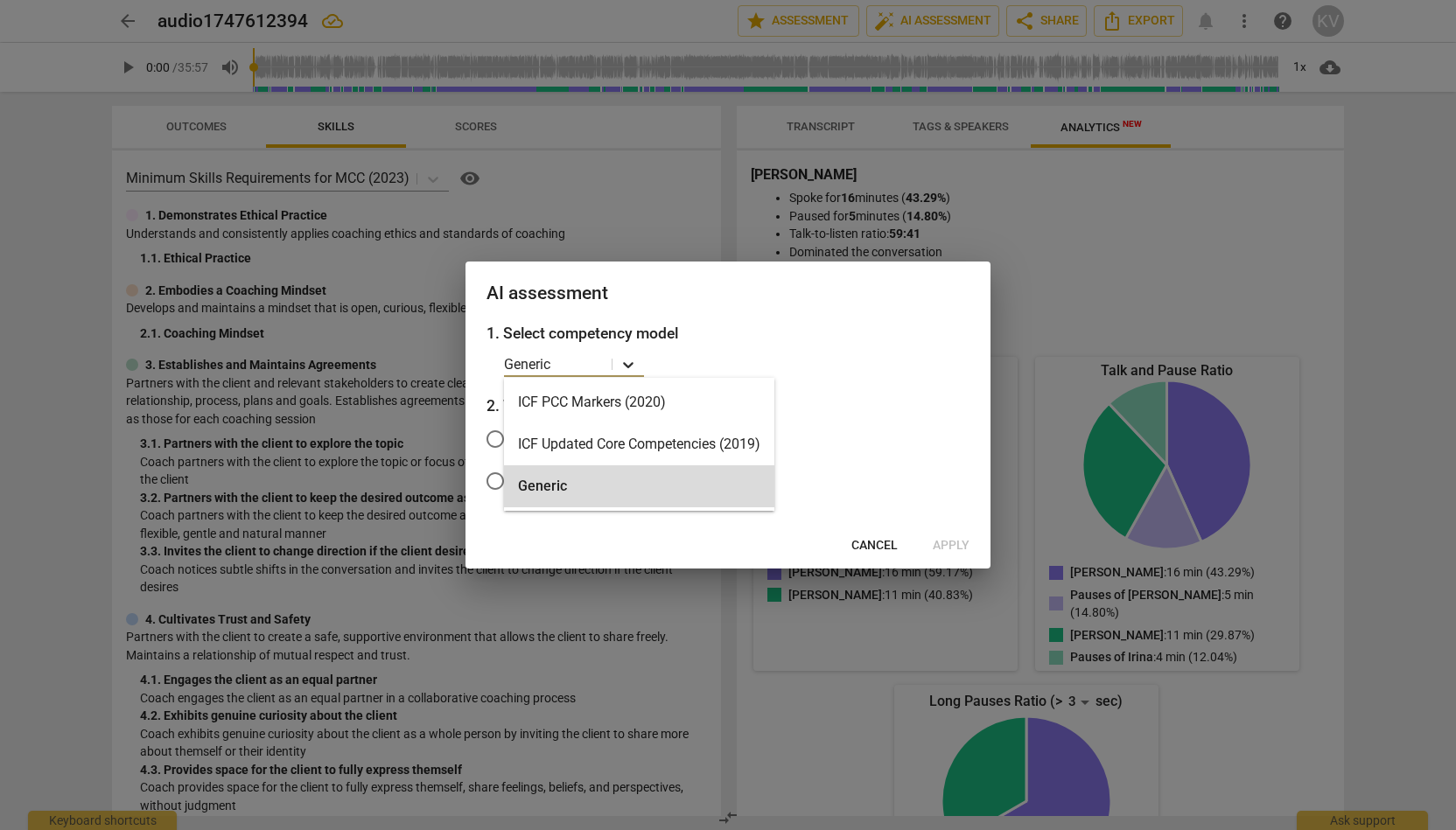 click 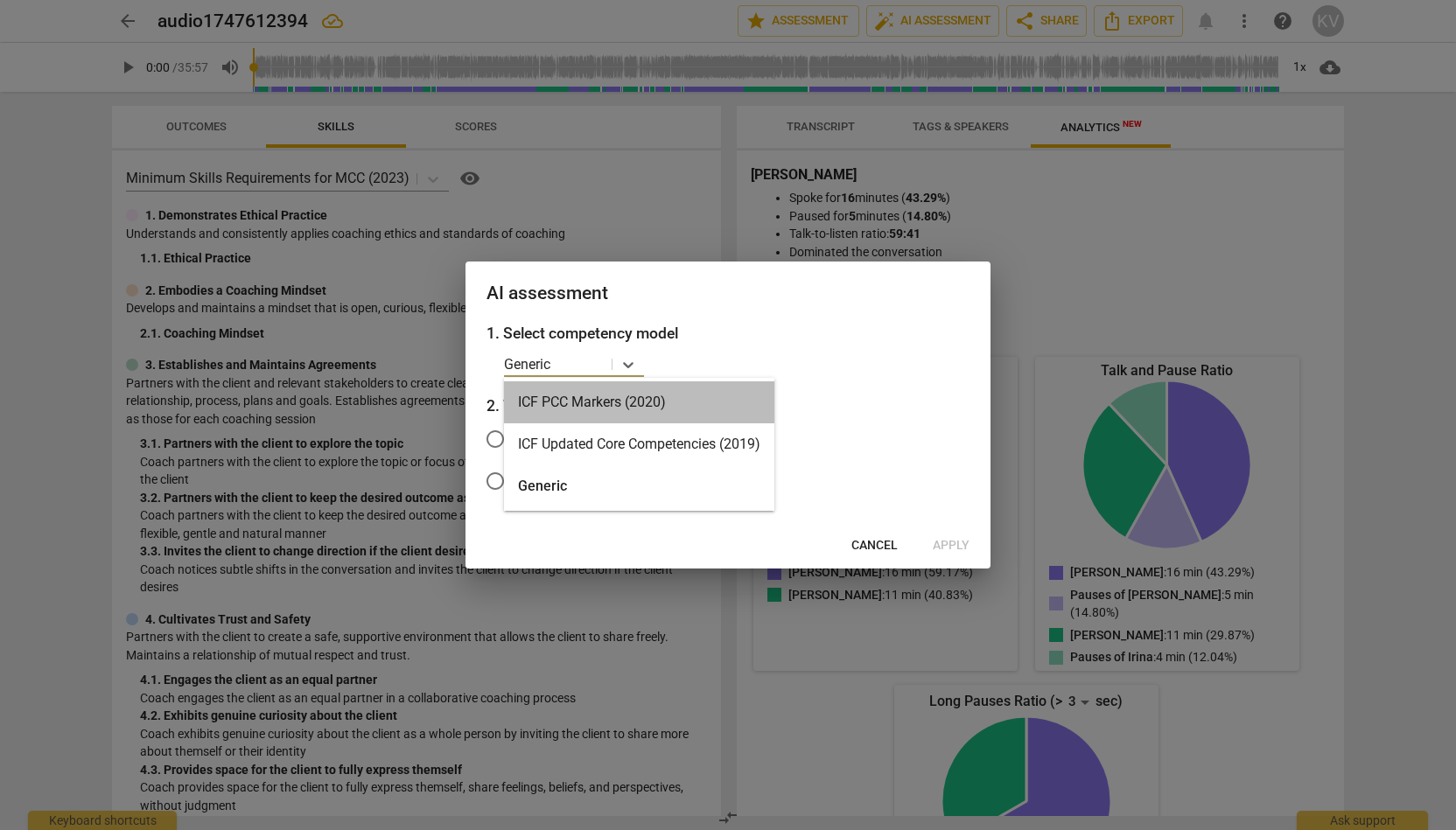 click on "ICF PCC Markers (2020)" at bounding box center [639, 402] 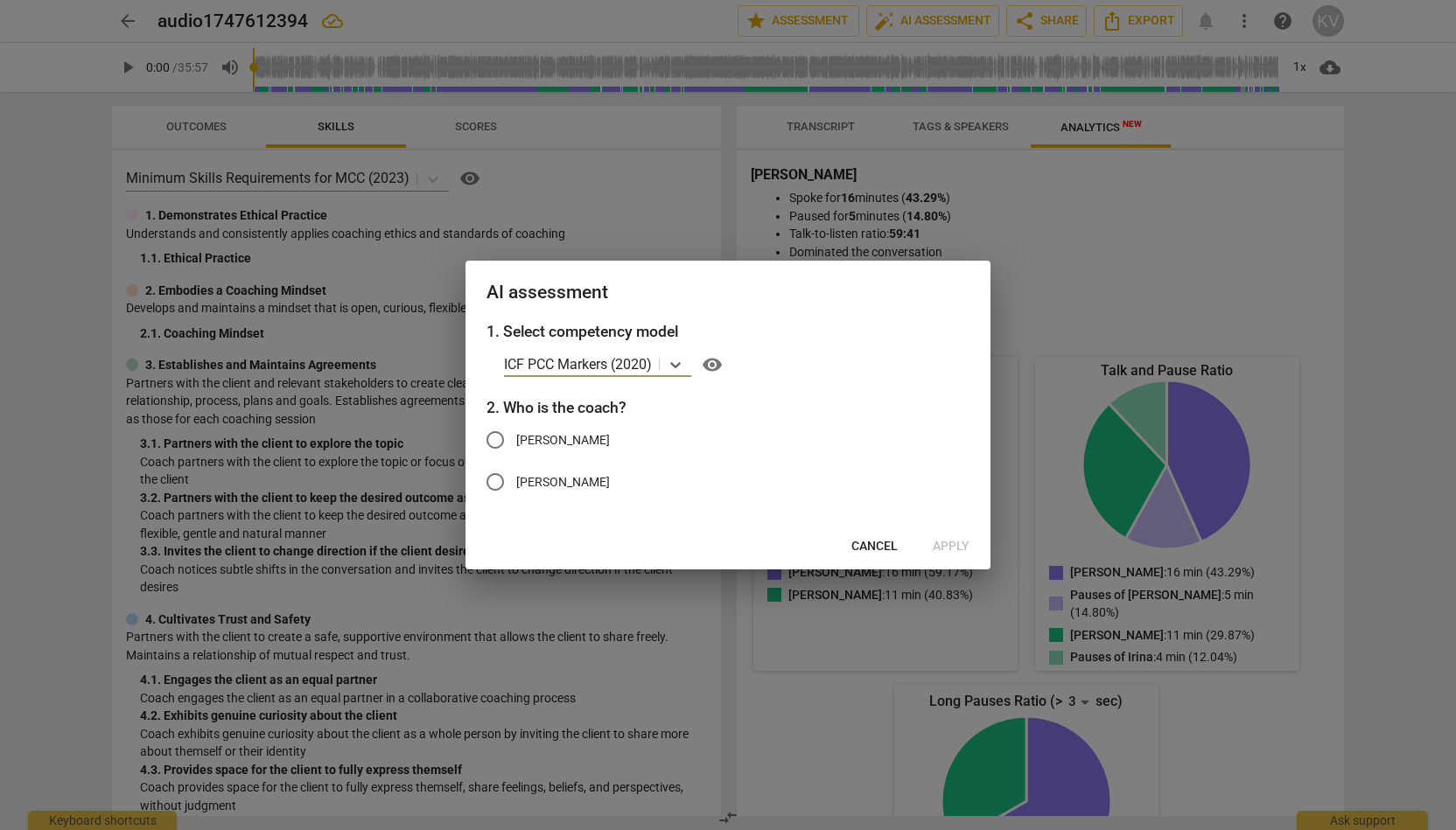 click on "[PERSON_NAME]" at bounding box center [495, 482] 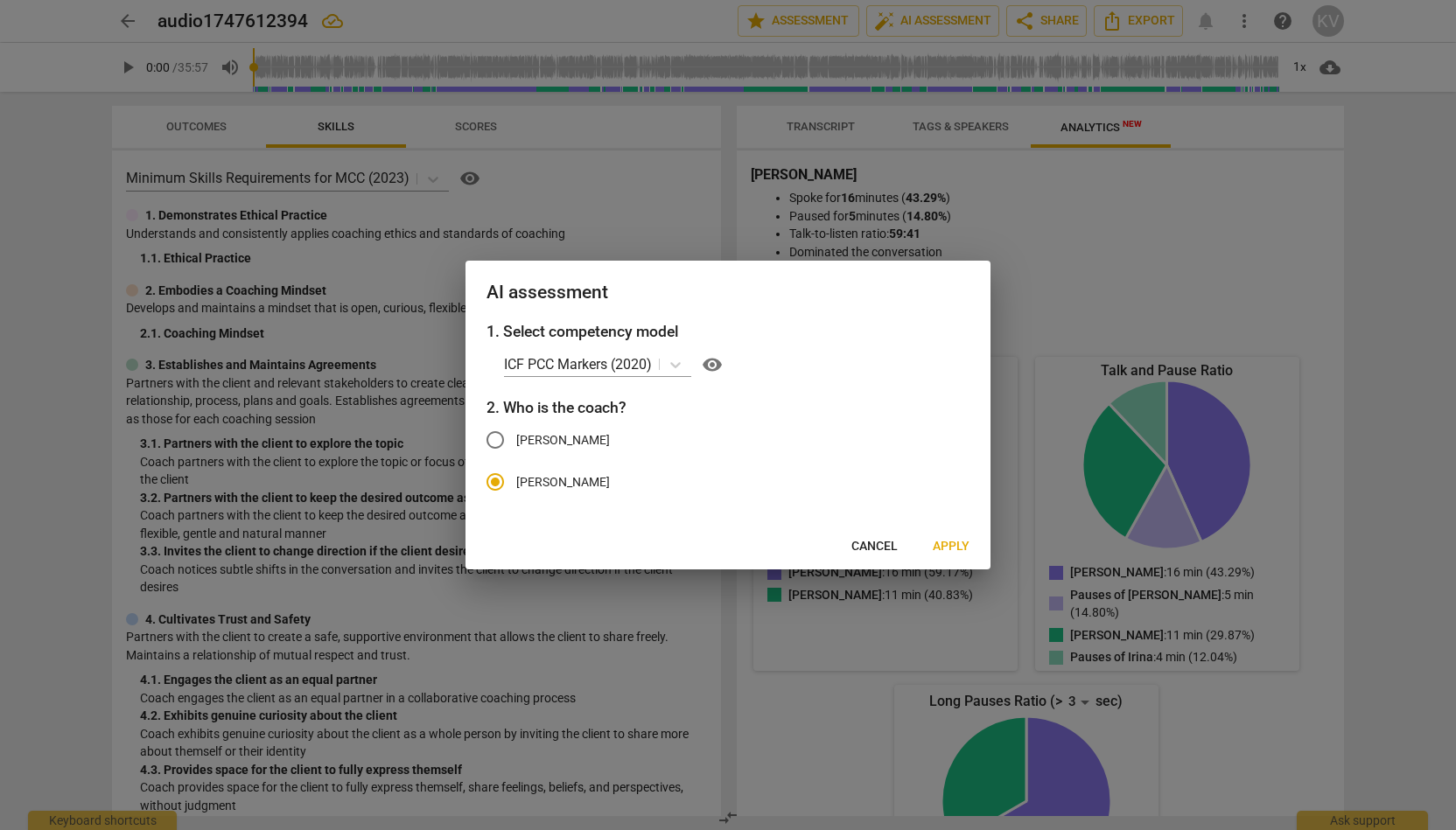 click on "Apply" at bounding box center (951, 547) 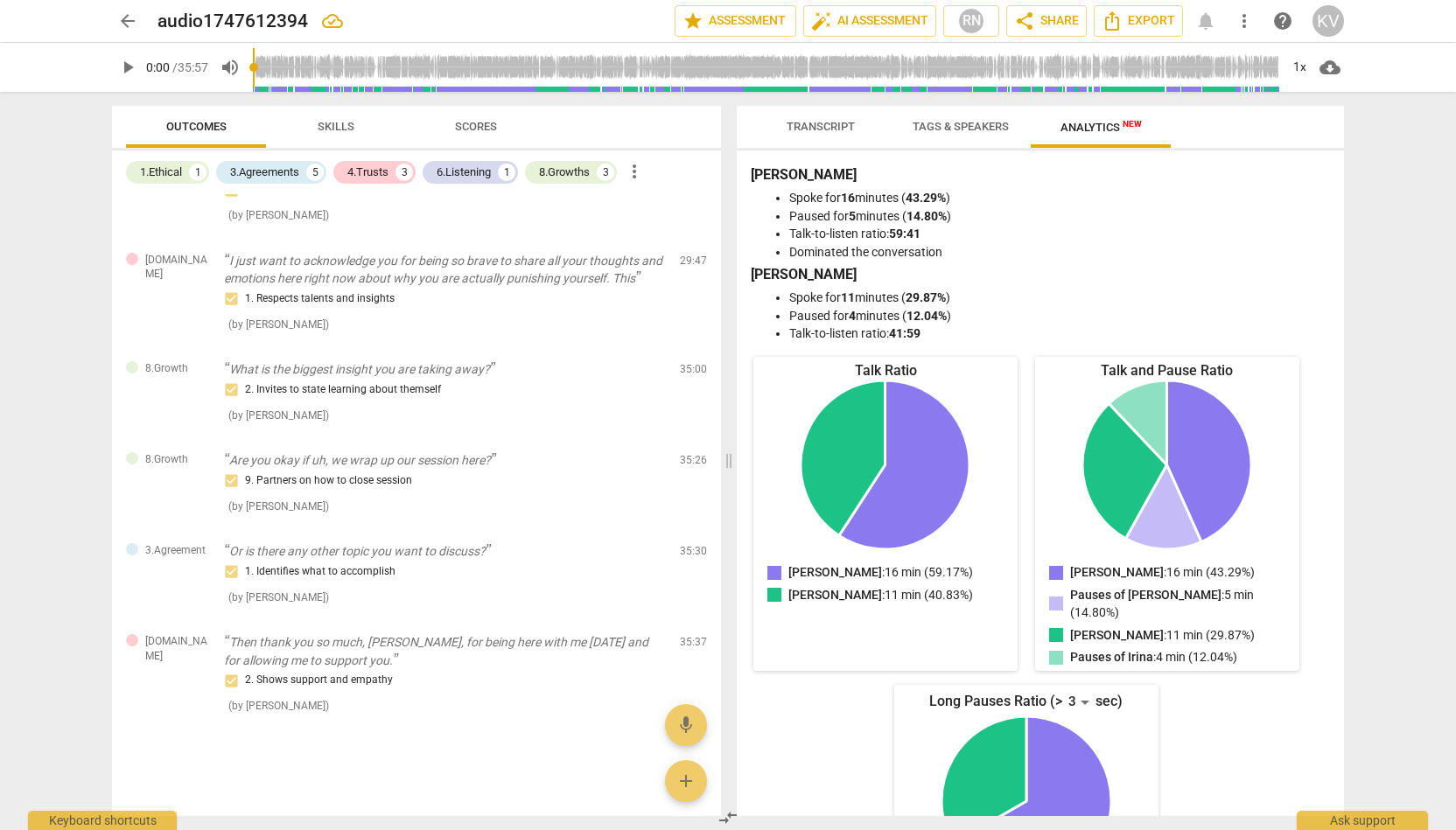scroll, scrollTop: 0, scrollLeft: 0, axis: both 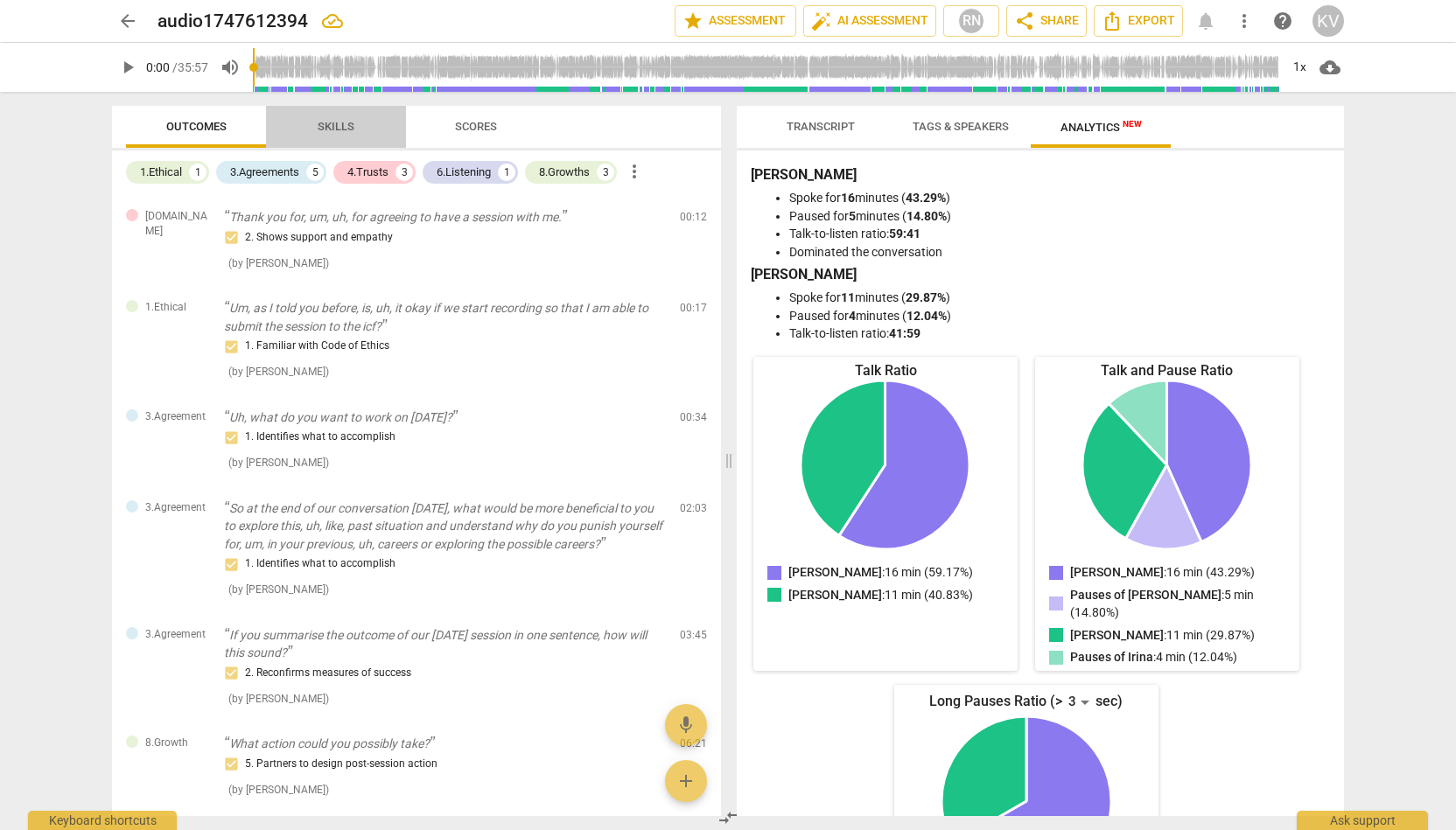 click on "Skills" at bounding box center (336, 126) 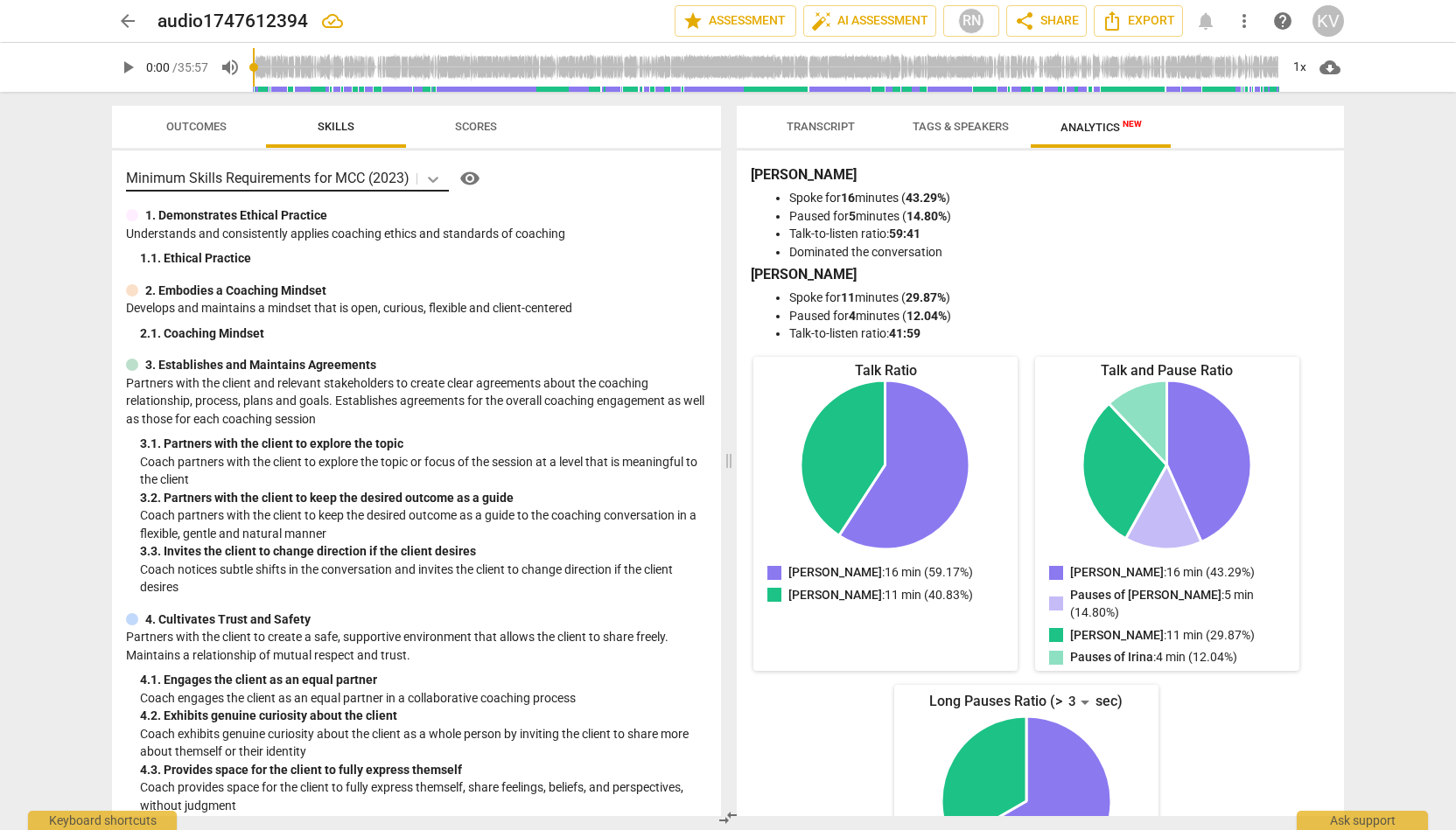 click 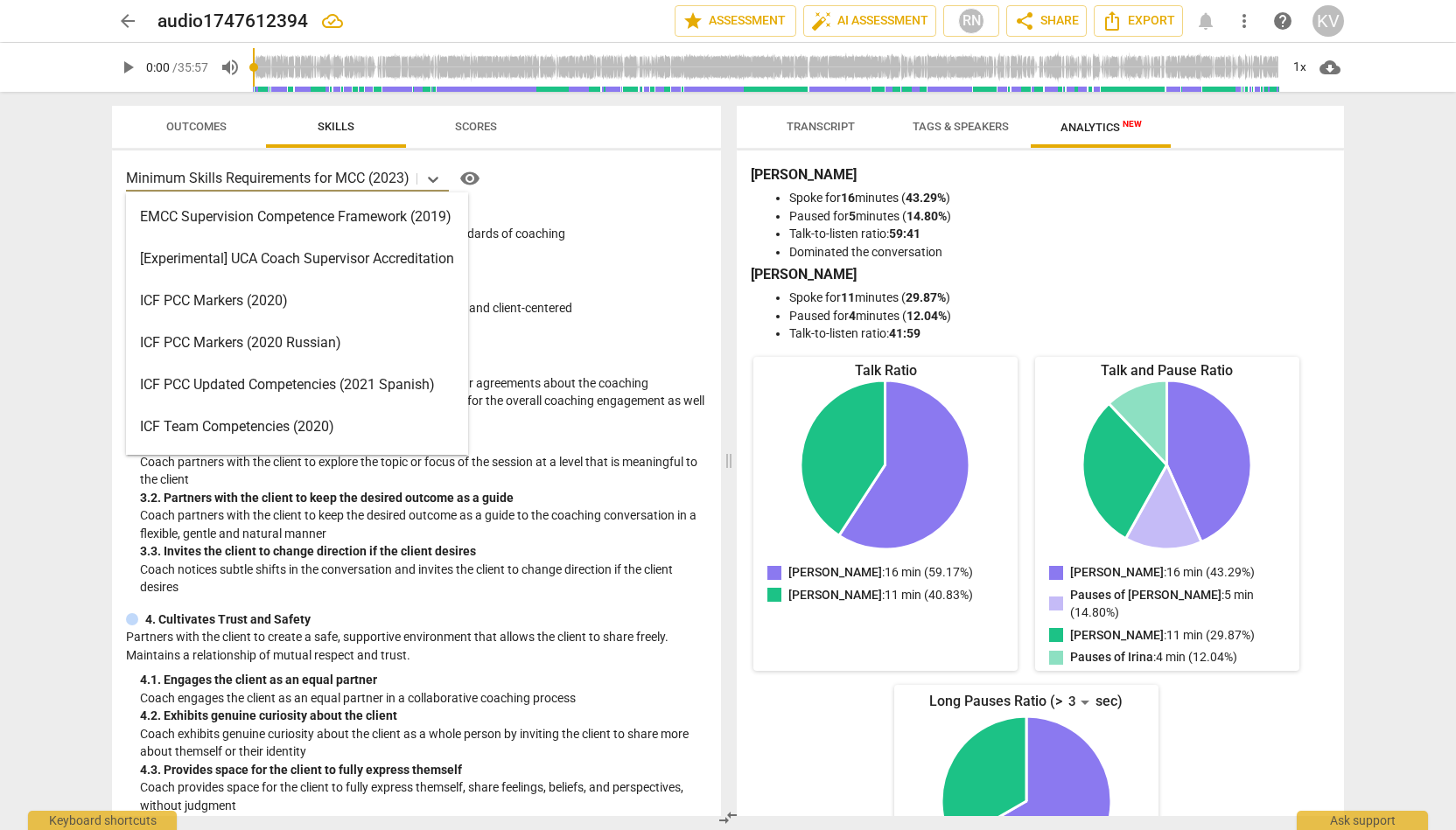 click on "ICF PCC Markers (2020)" at bounding box center [297, 301] 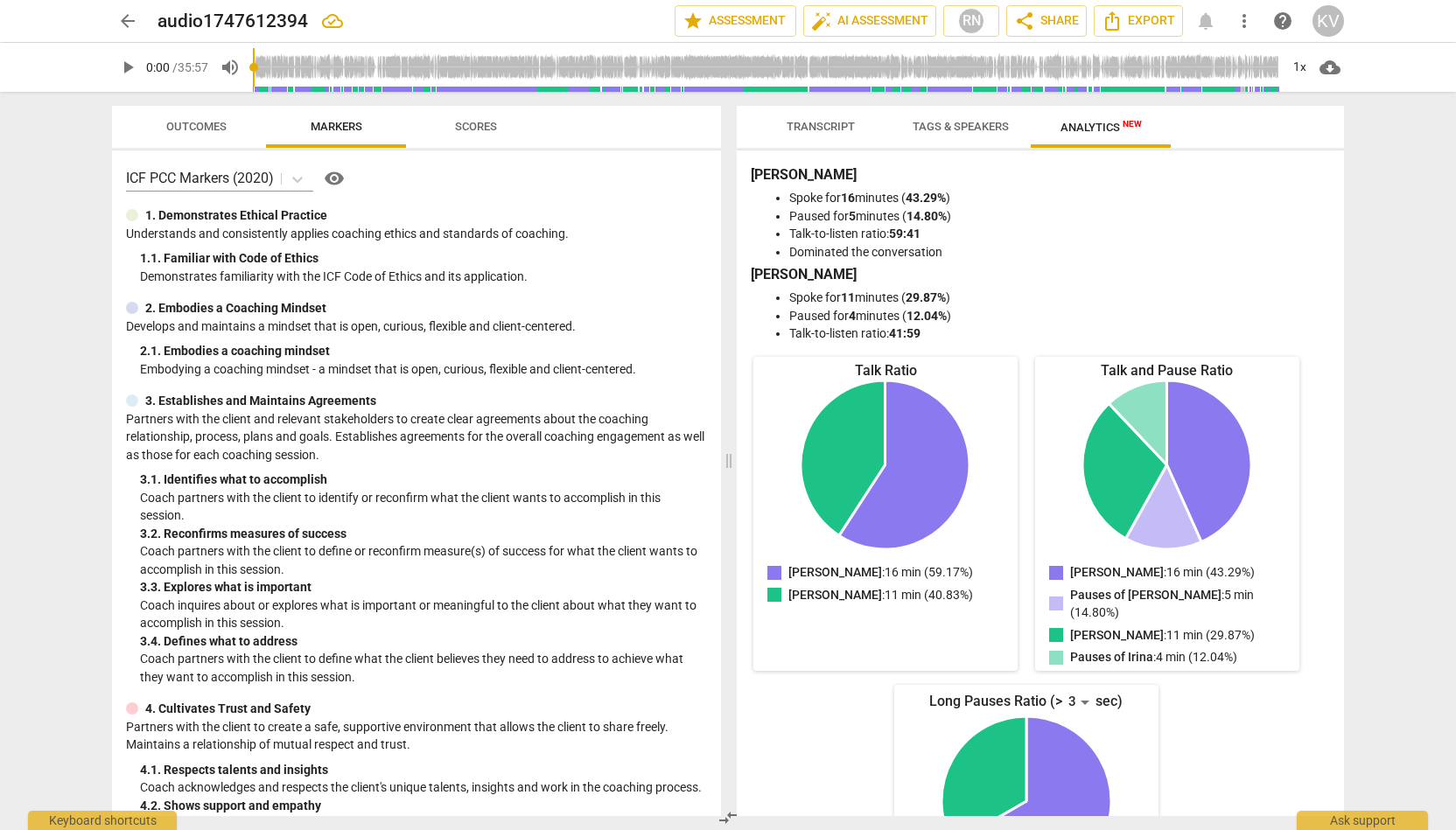click on "Partners with the client and relevant stakeholders to create clear agreements about the coaching relationship, process, plans and goals. Establishes agreements for the overall coaching engagement as well as those for each coaching session." at bounding box center [416, 437] 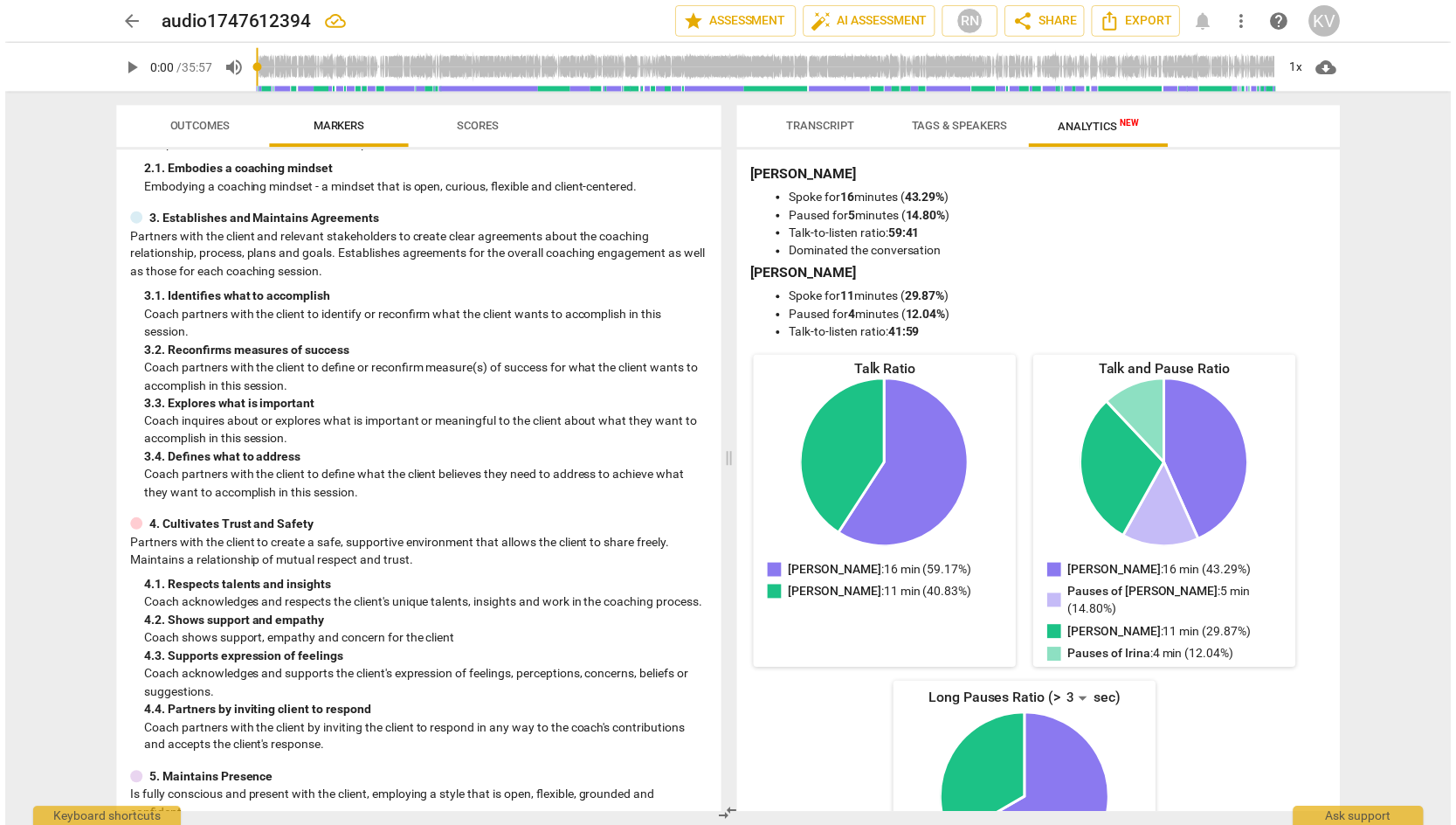 scroll, scrollTop: 0, scrollLeft: 0, axis: both 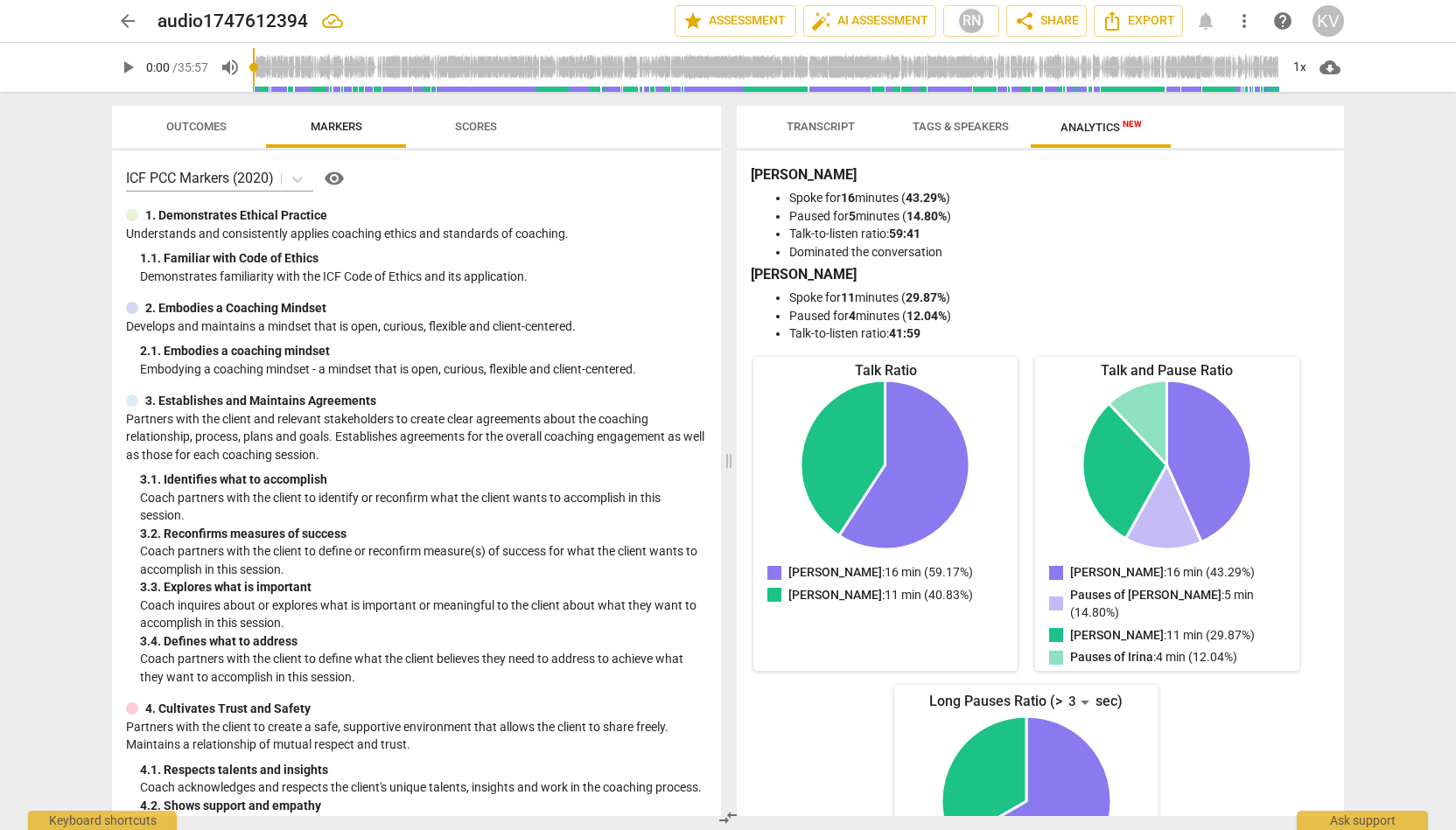 click on "Scores" at bounding box center (476, 126) 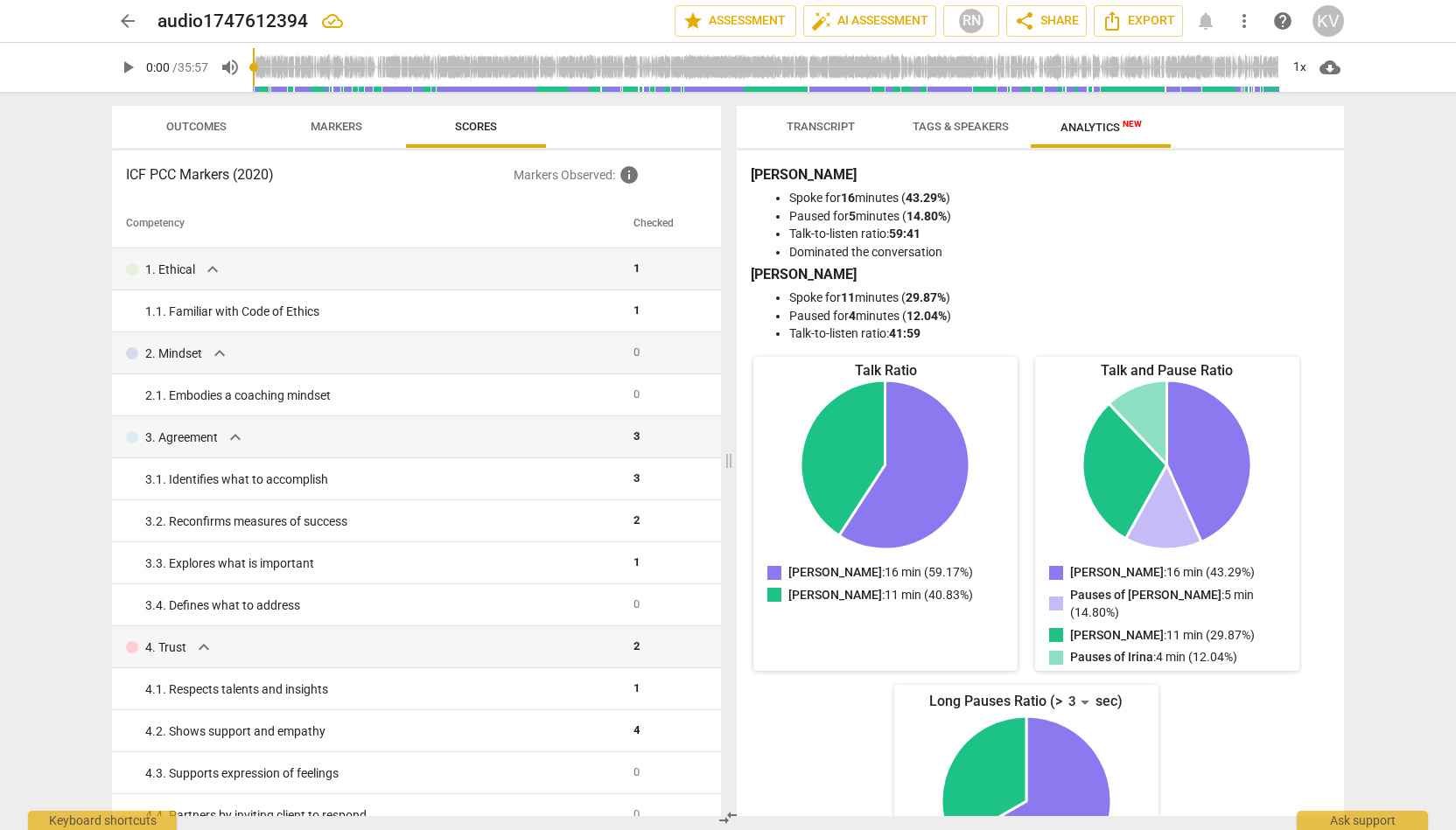 click on "Outcomes" at bounding box center (196, 126) 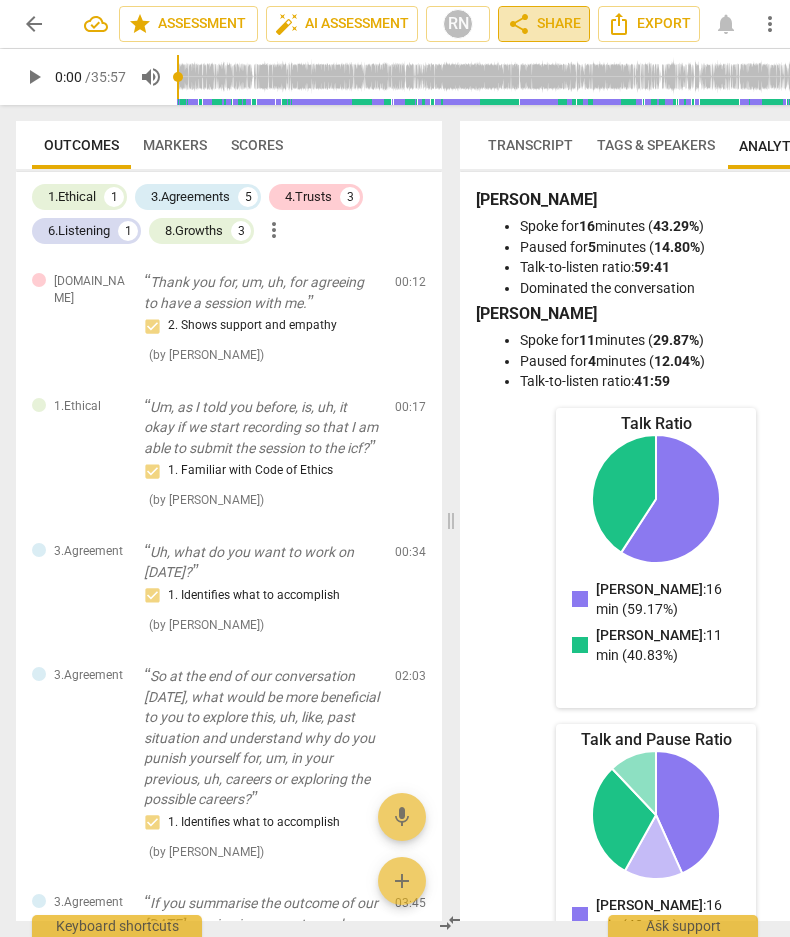 click on "share    Share" at bounding box center (544, 24) 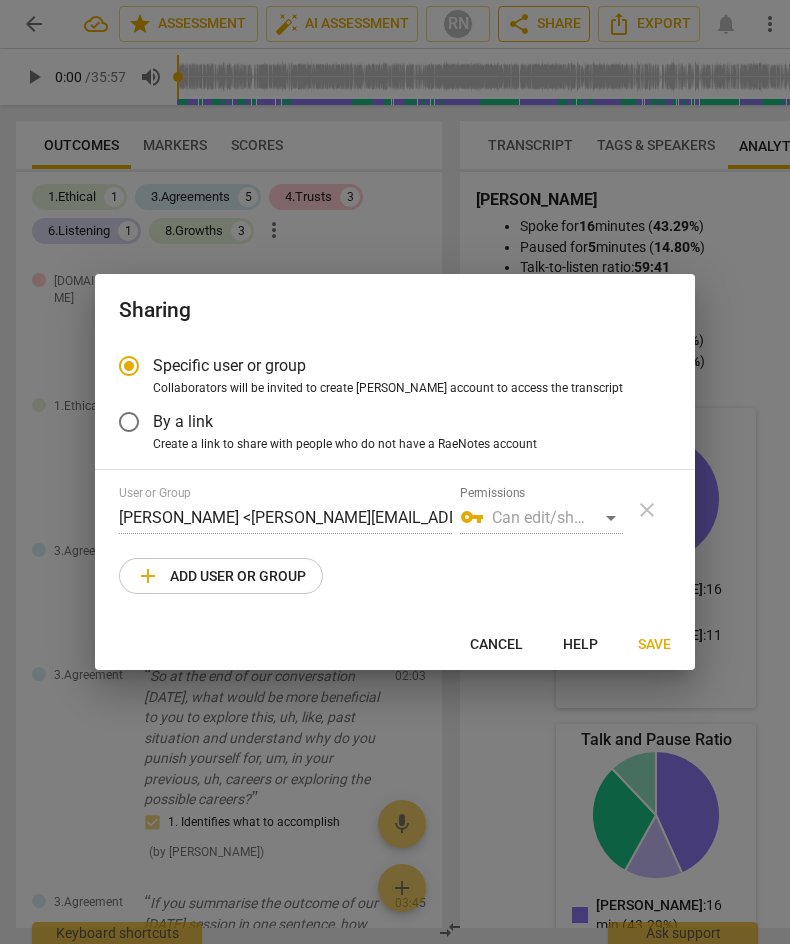 radio on "false" 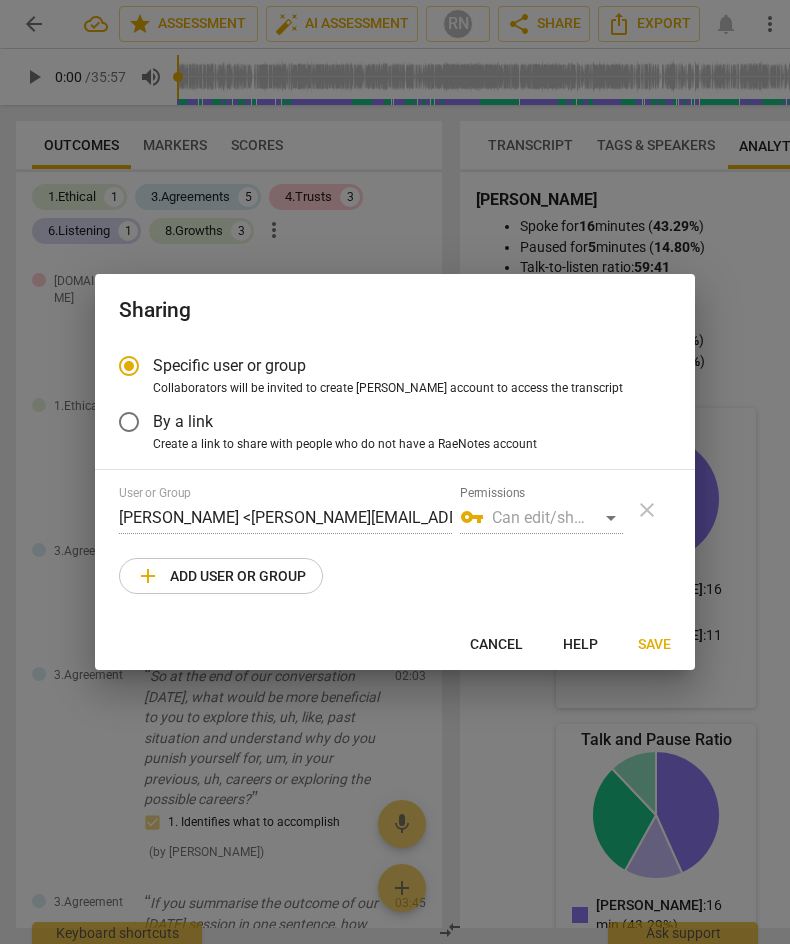 drag, startPoint x: 130, startPoint y: 421, endPoint x: 601, endPoint y: 307, distance: 484.59982 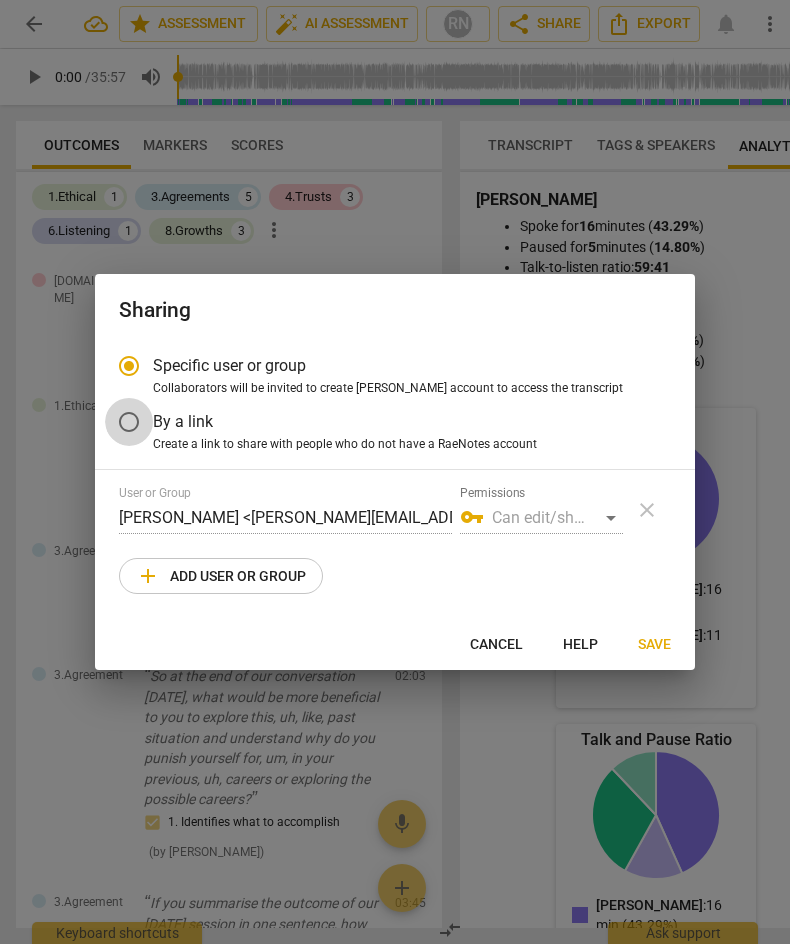 click on "By a link" at bounding box center [129, 422] 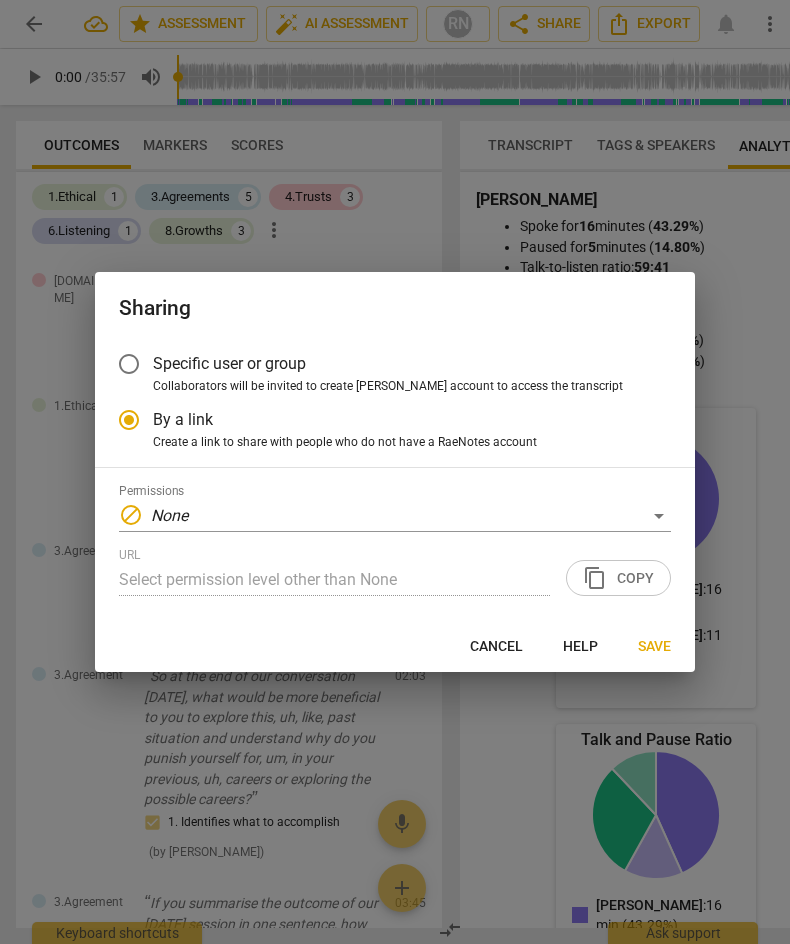 click on "URL Select permission level other than None content_copy   Copy" at bounding box center [395, 572] 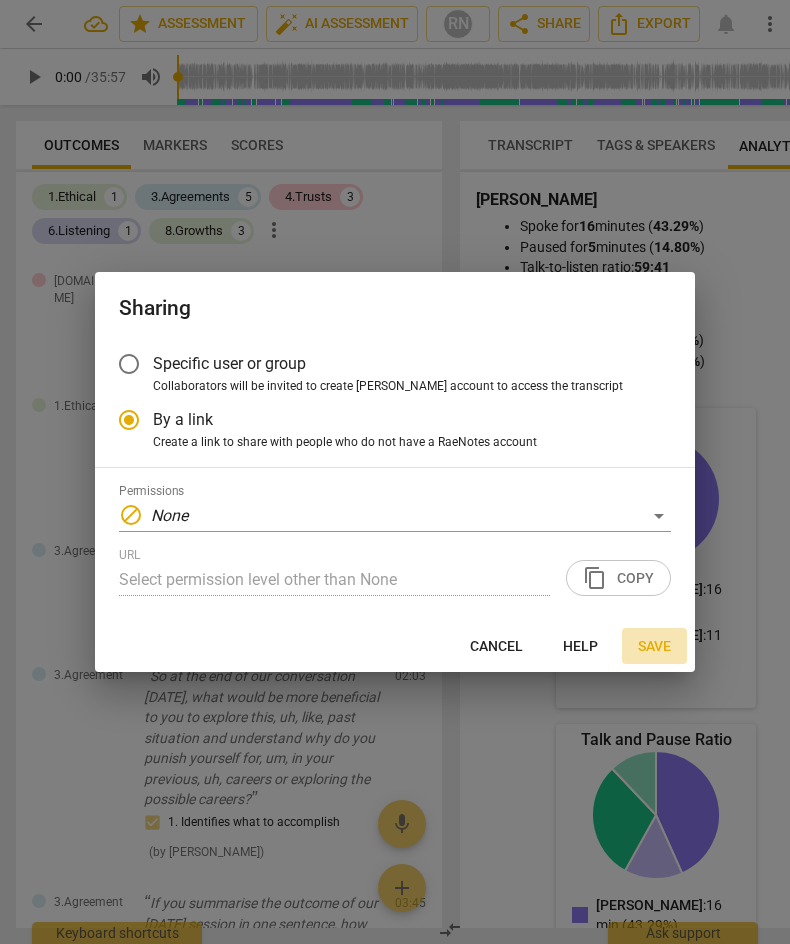 click on "Save" at bounding box center [654, 647] 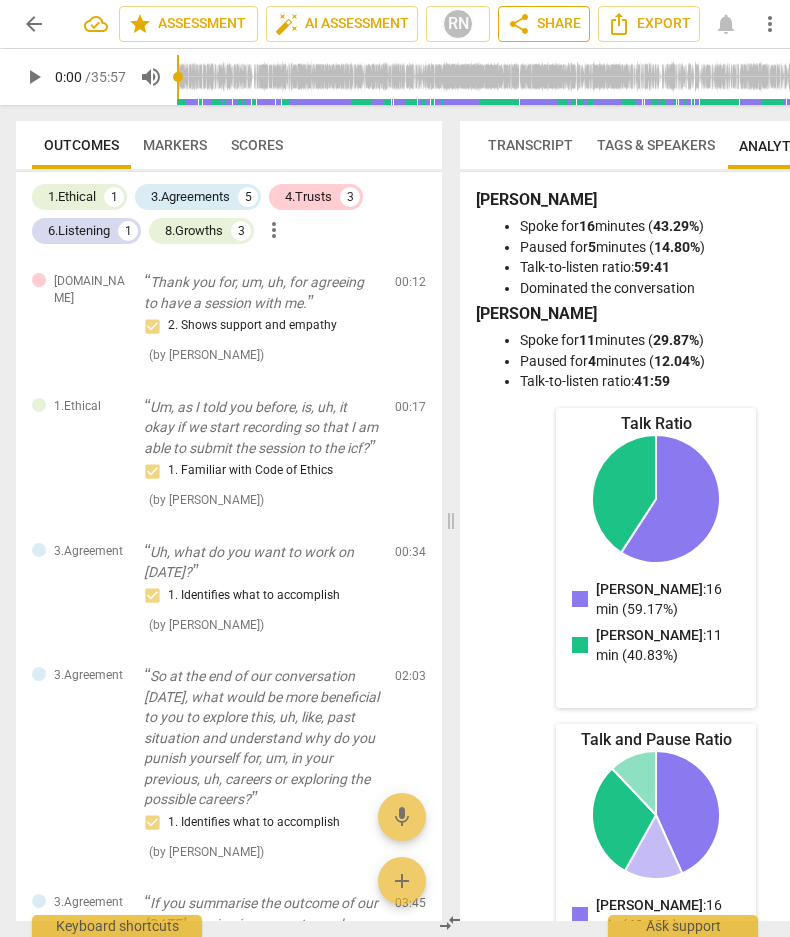 click on "share    Share" at bounding box center [544, 24] 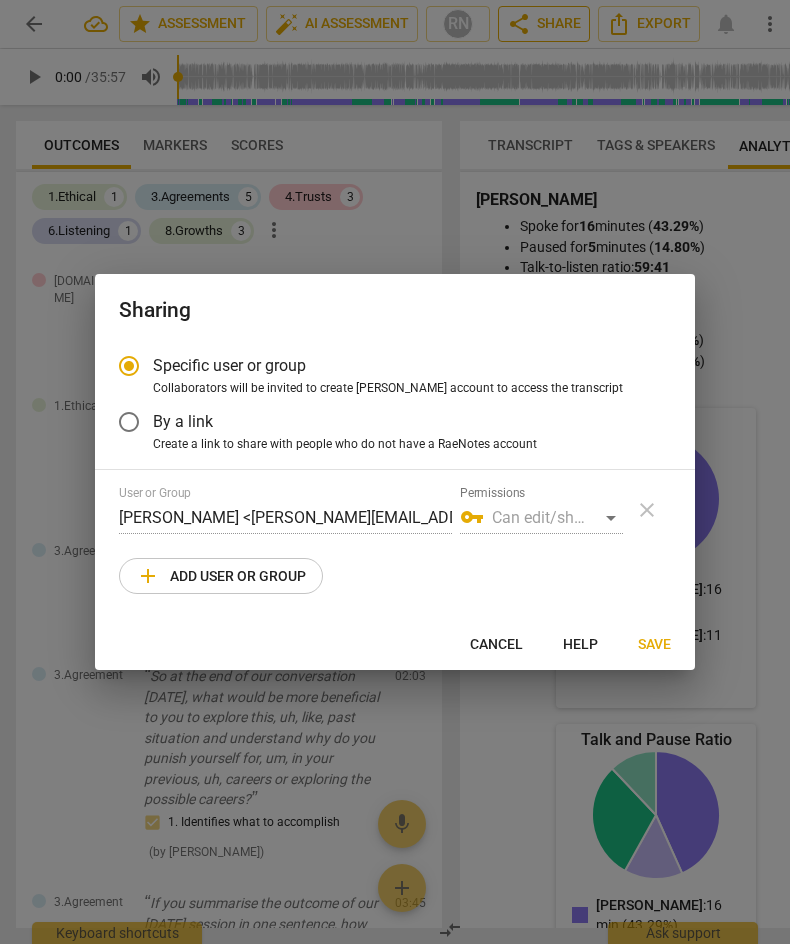 radio on "false" 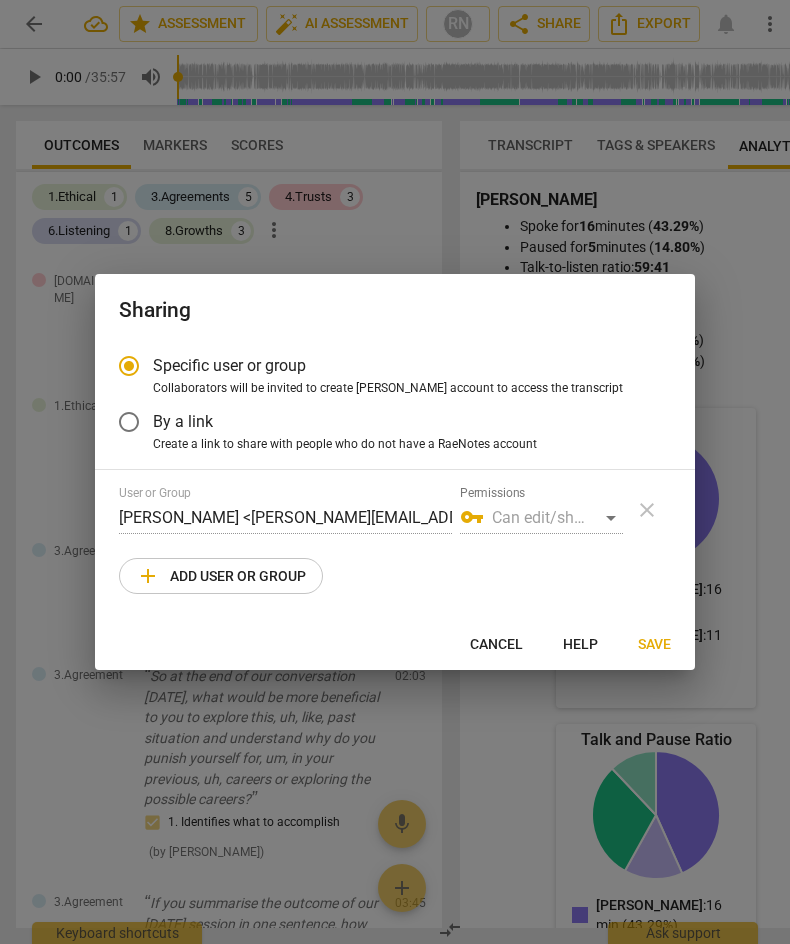 click on "vpn_key Can edit/share" at bounding box center [541, 518] 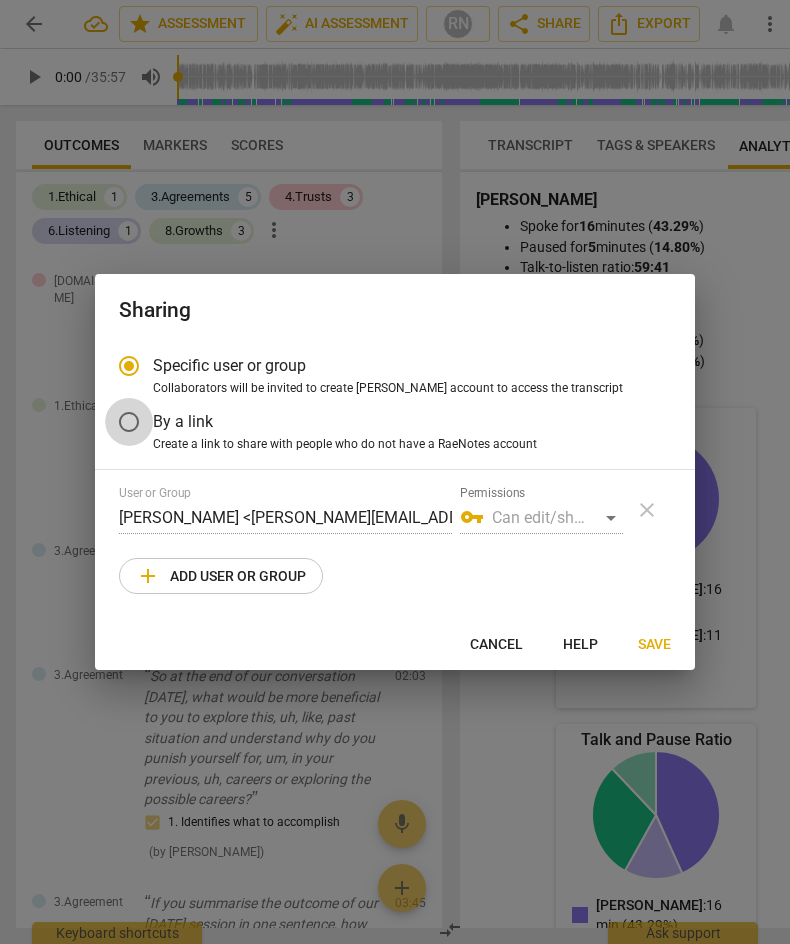 click on "By a link" at bounding box center [129, 422] 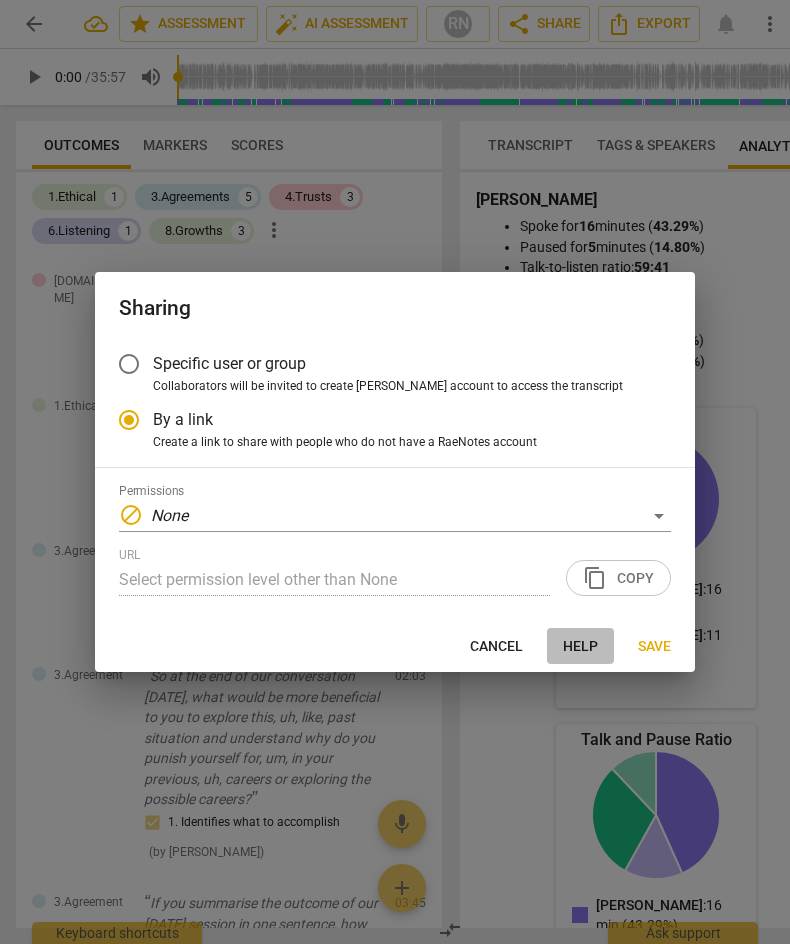click on "Help" at bounding box center (580, 647) 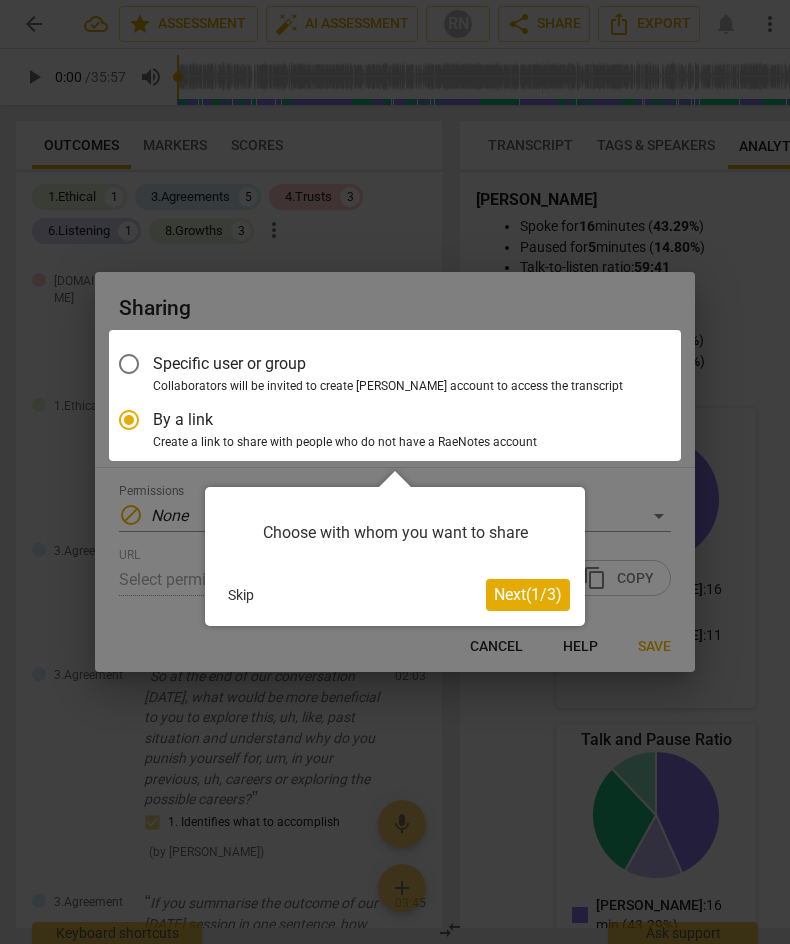 click on "Next  ( 1 / 3 )" at bounding box center [528, 594] 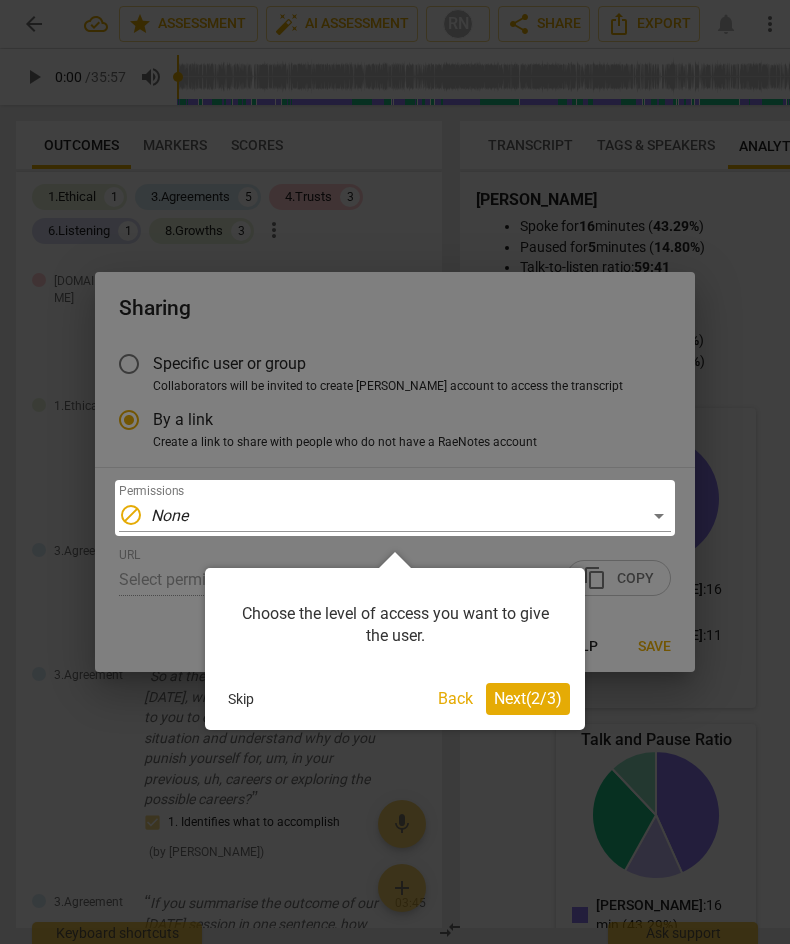 click on "Next  ( 2 / 3 )" at bounding box center [528, 698] 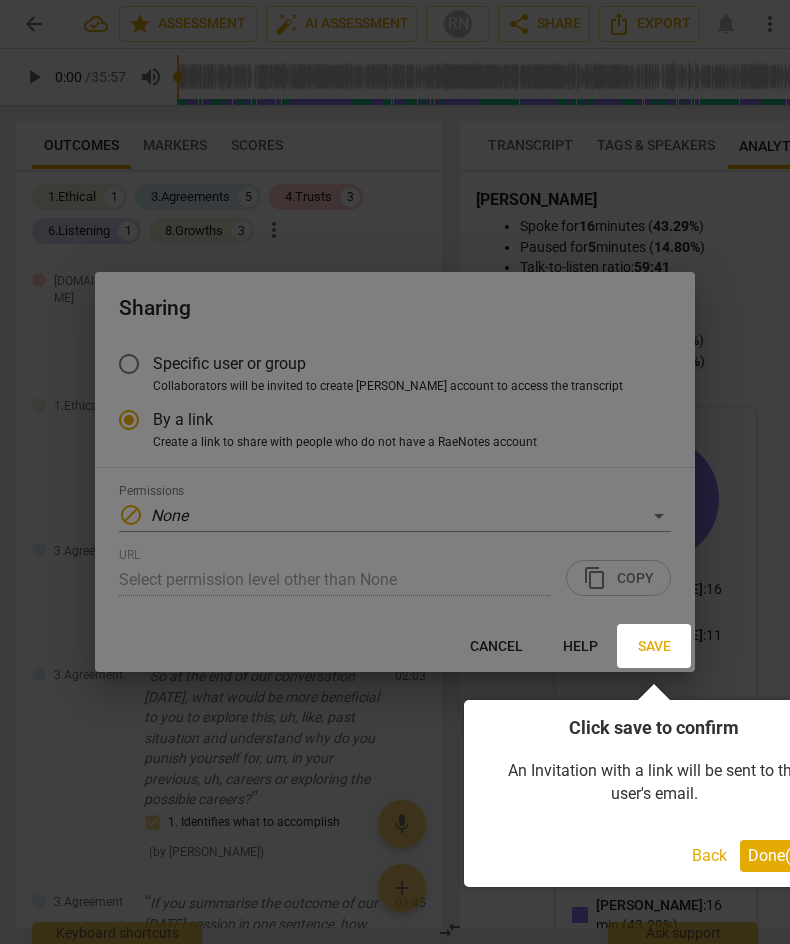click at bounding box center [395, 472] 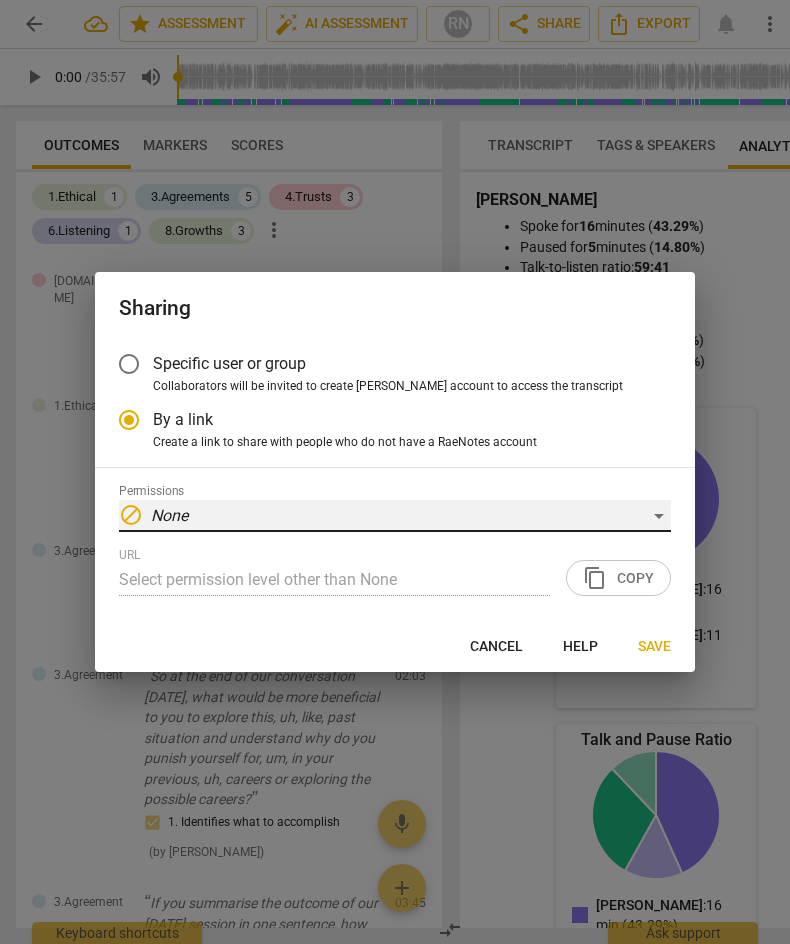 click on "block None" at bounding box center (395, 516) 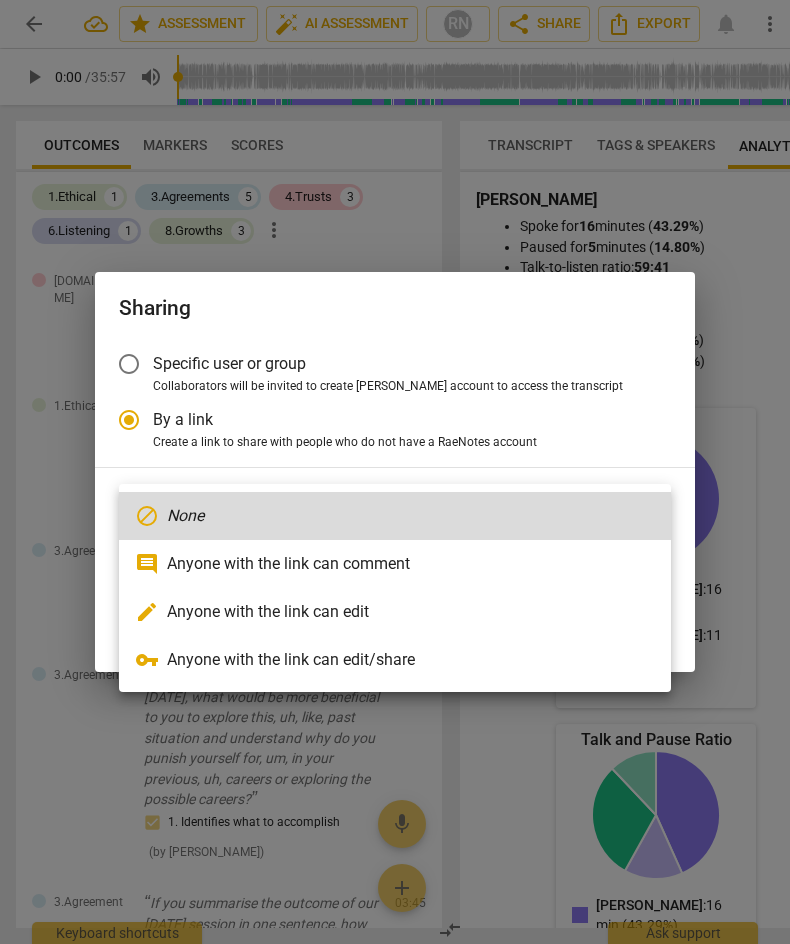 click on "comment Anyone with the link can comment" at bounding box center (395, 564) 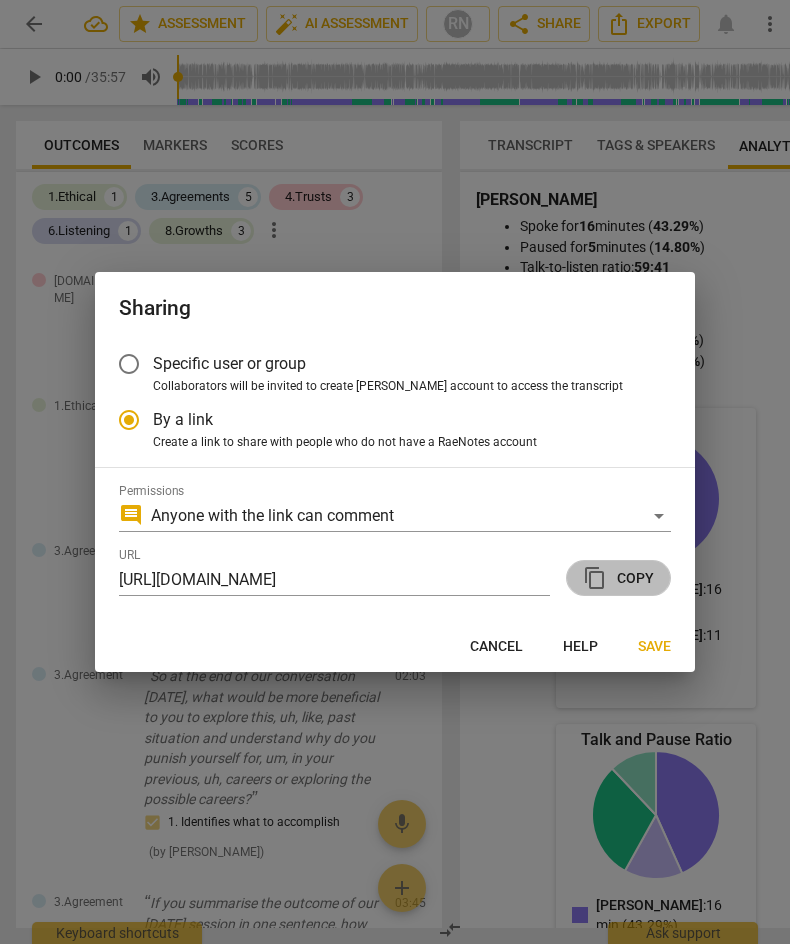 click on "content_copy   Copy" at bounding box center (618, 578) 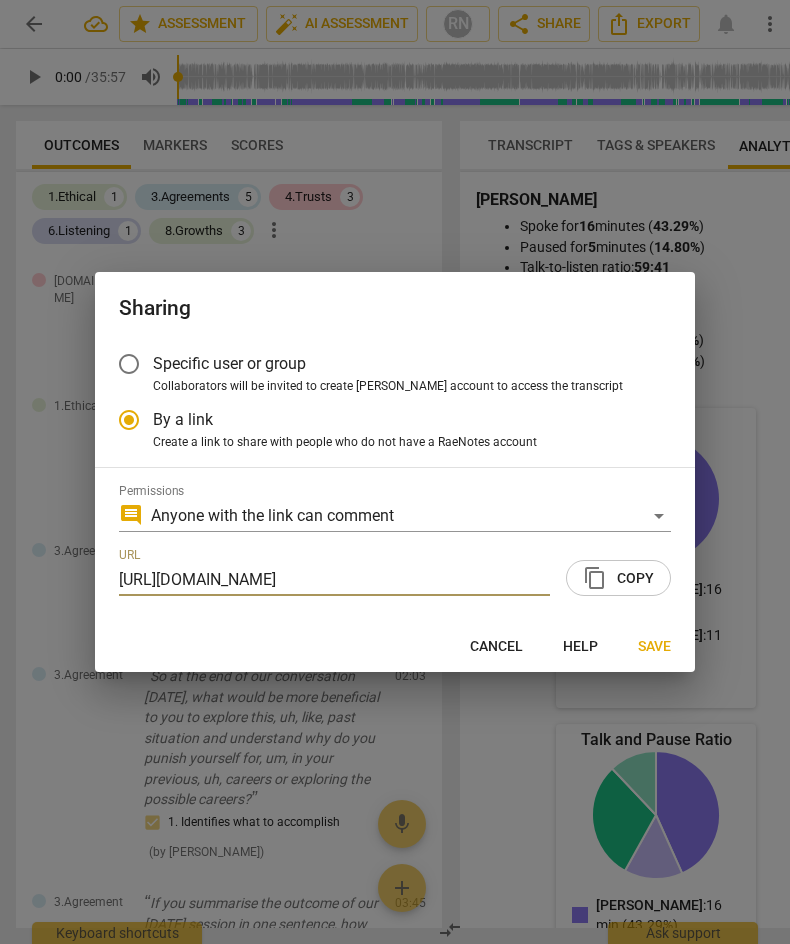 click on "Save" at bounding box center [654, 647] 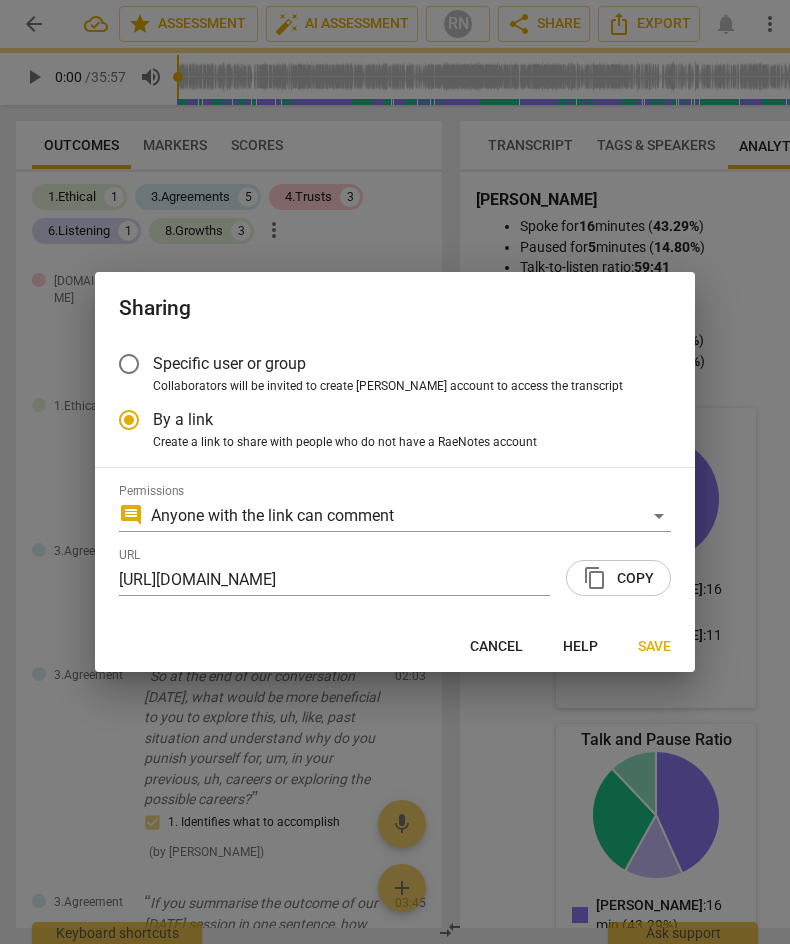 radio on "false" 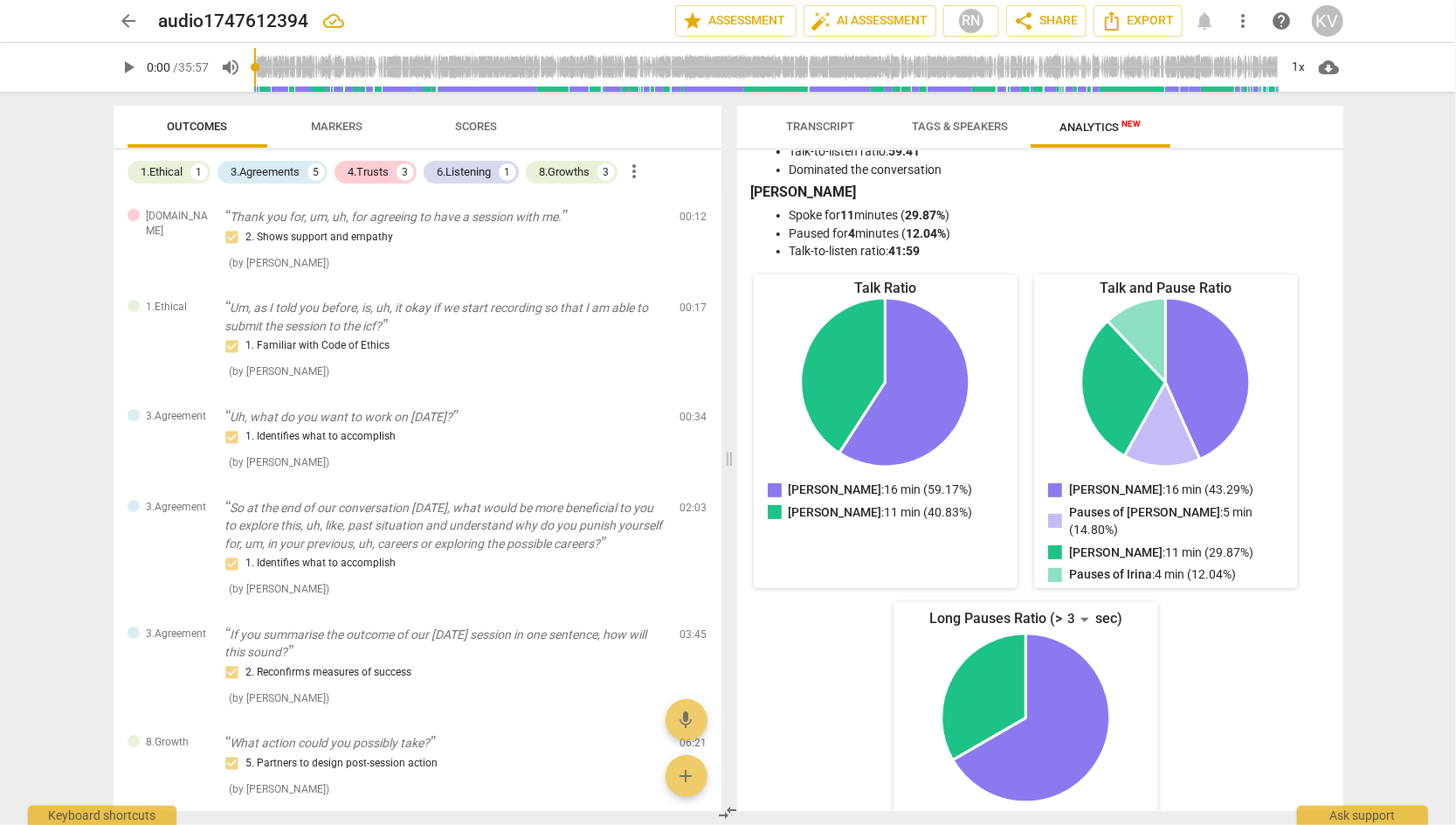 scroll, scrollTop: 80, scrollLeft: 0, axis: vertical 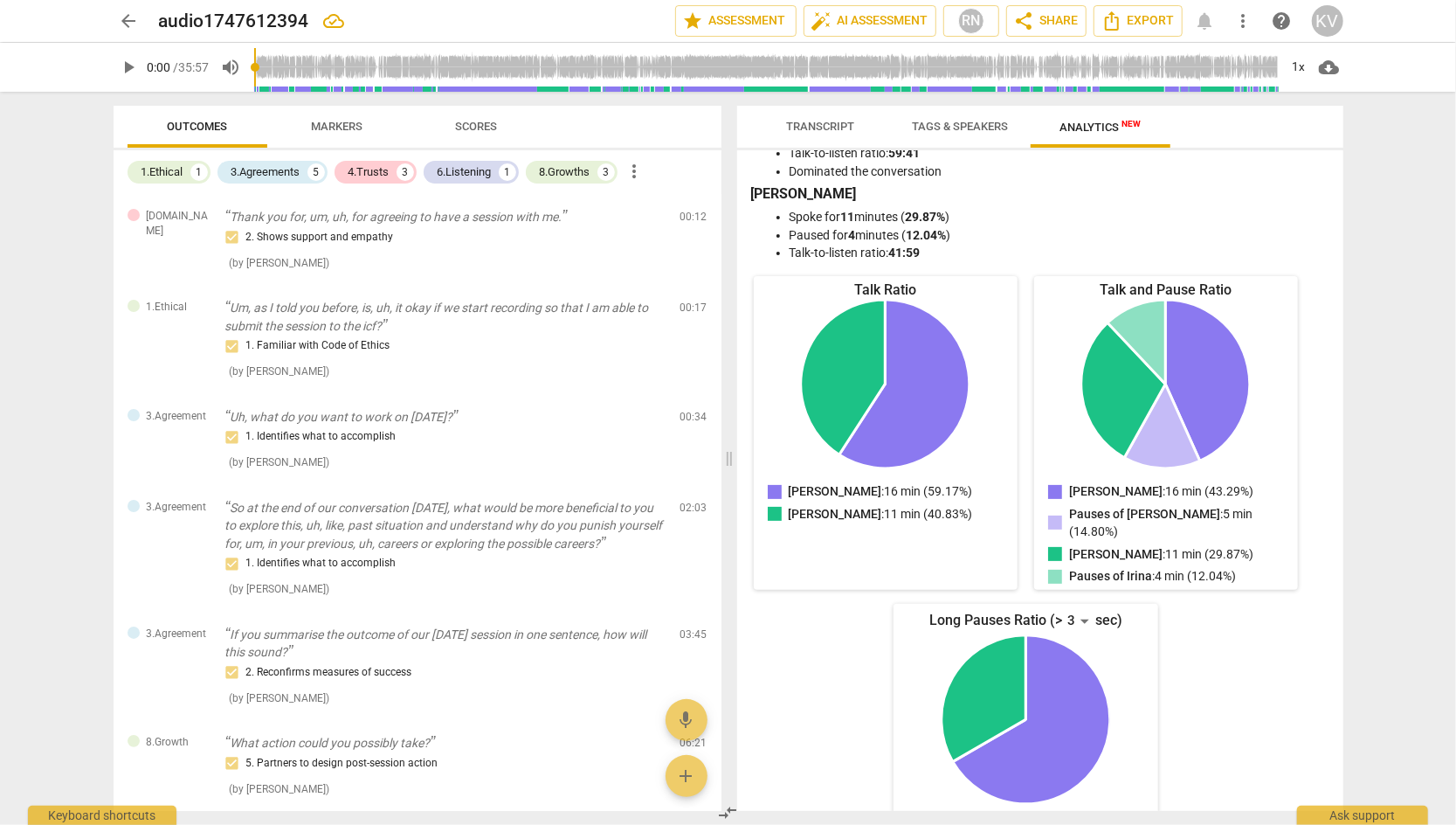 click on "Markers" at bounding box center [336, 126] 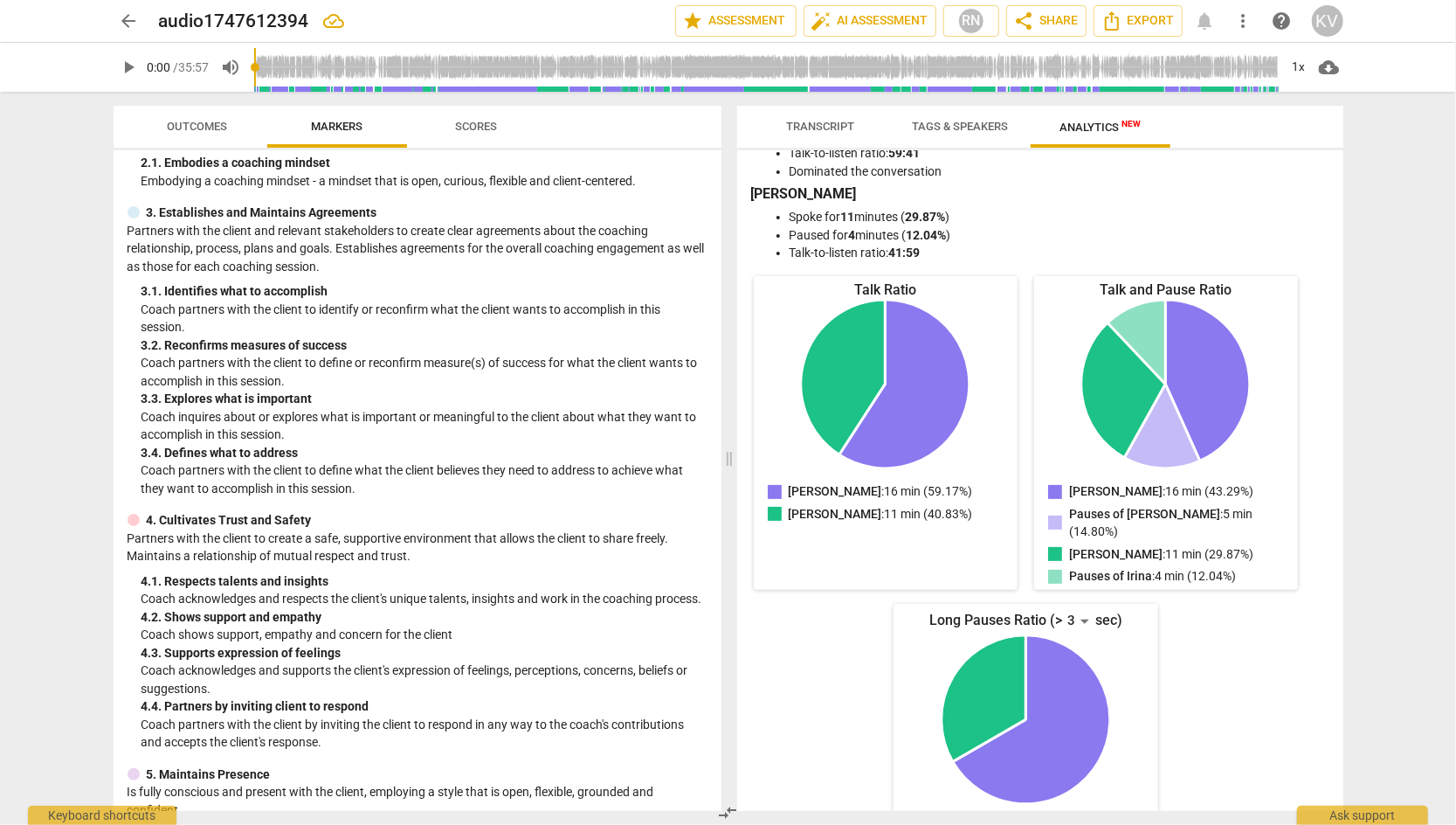 scroll, scrollTop: 191, scrollLeft: 0, axis: vertical 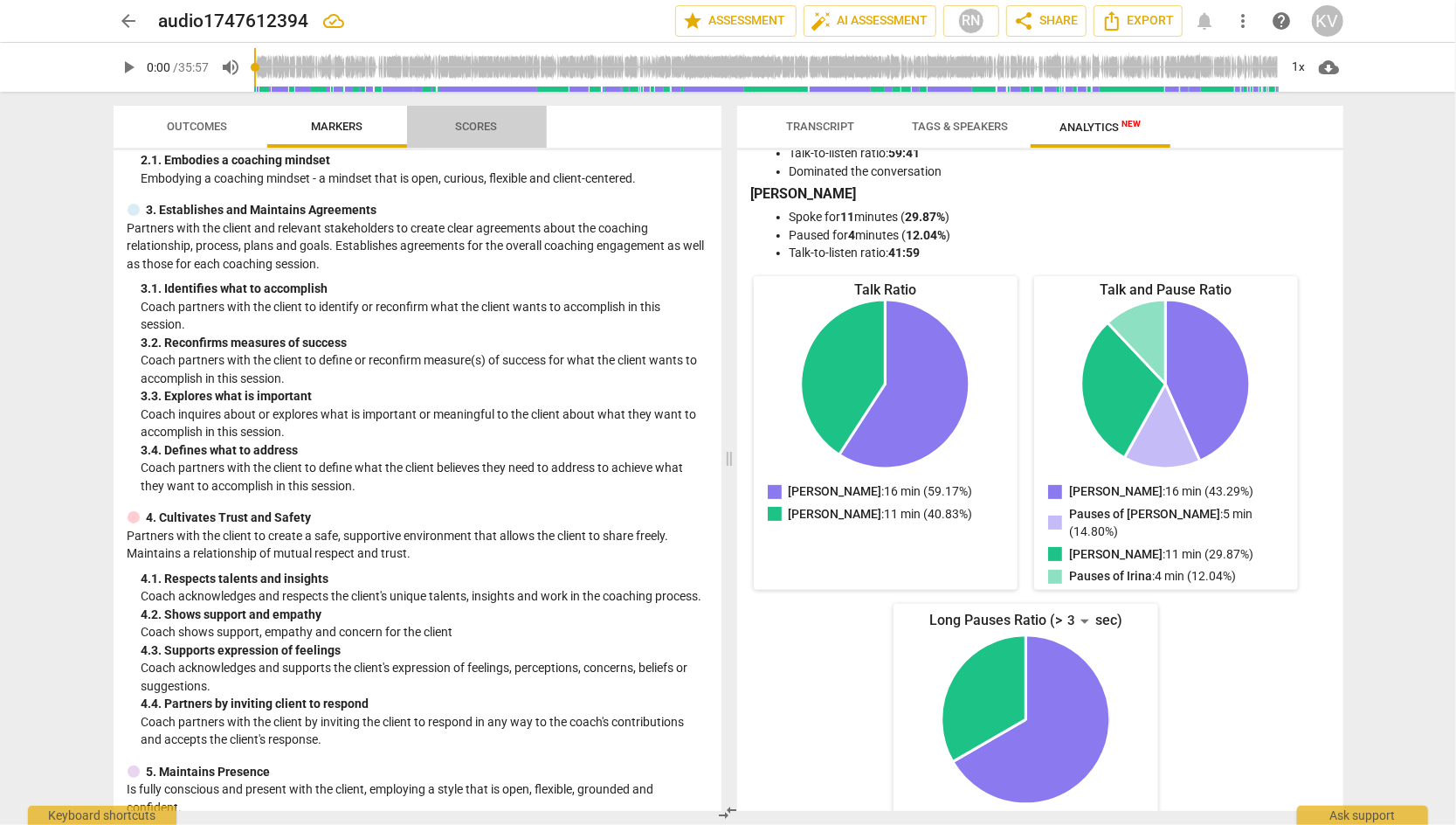 click on "Scores" at bounding box center [477, 126] 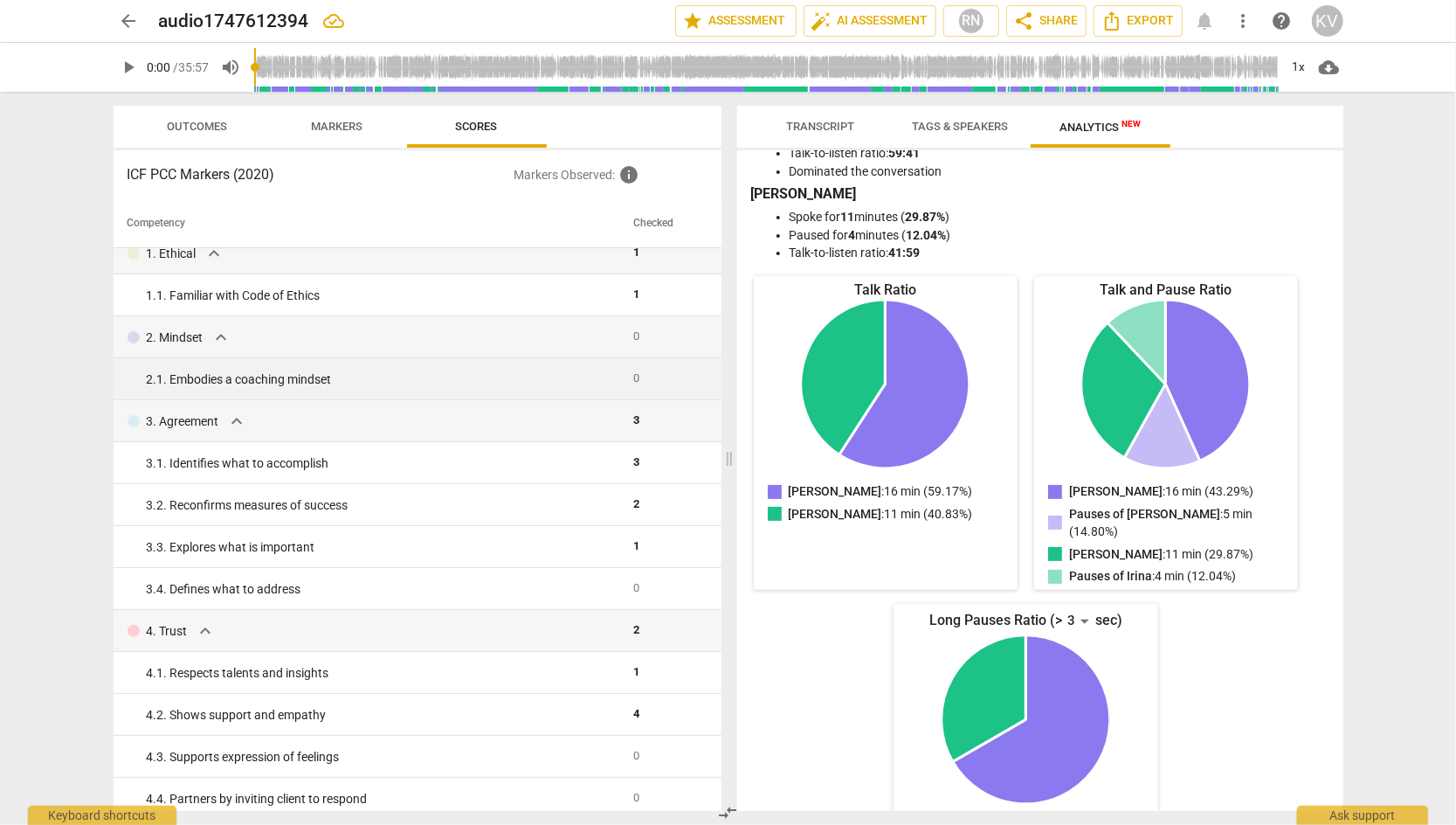 scroll, scrollTop: 0, scrollLeft: 0, axis: both 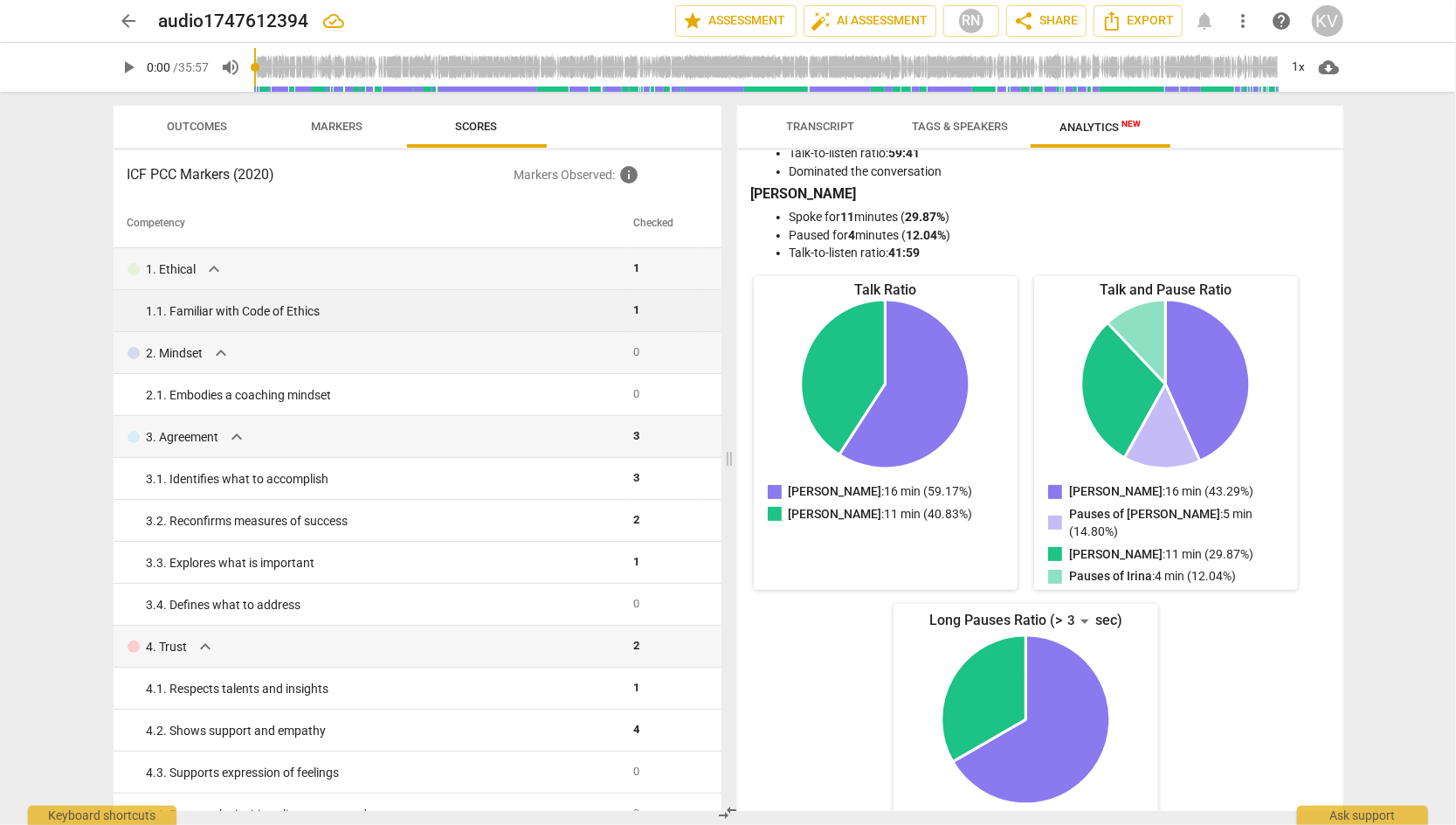 click on "1. 1. Familiar with Code of Ethics" at bounding box center (383, 311) 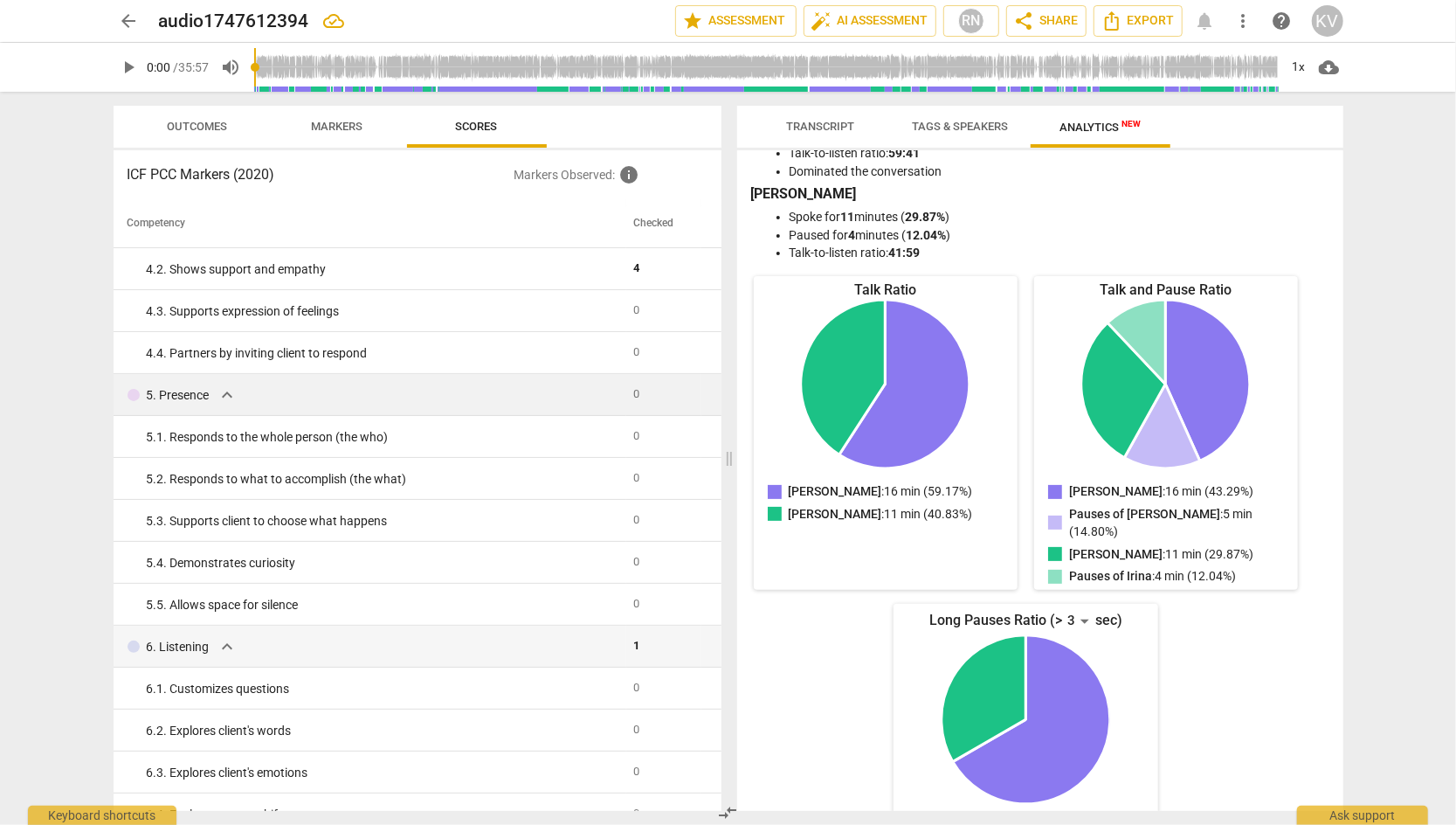 scroll, scrollTop: 463, scrollLeft: 0, axis: vertical 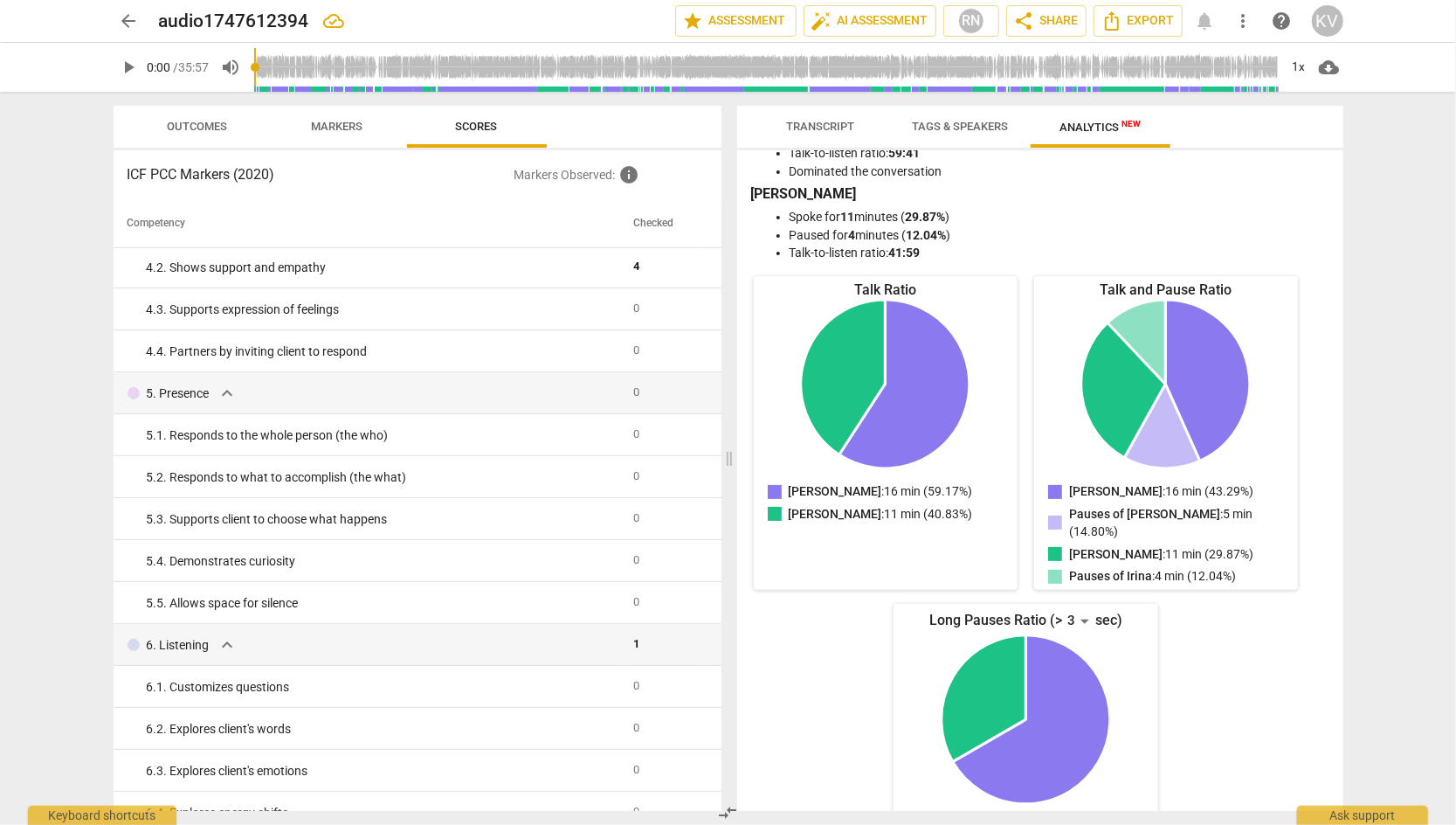 click on "Transcript" at bounding box center (821, 126) 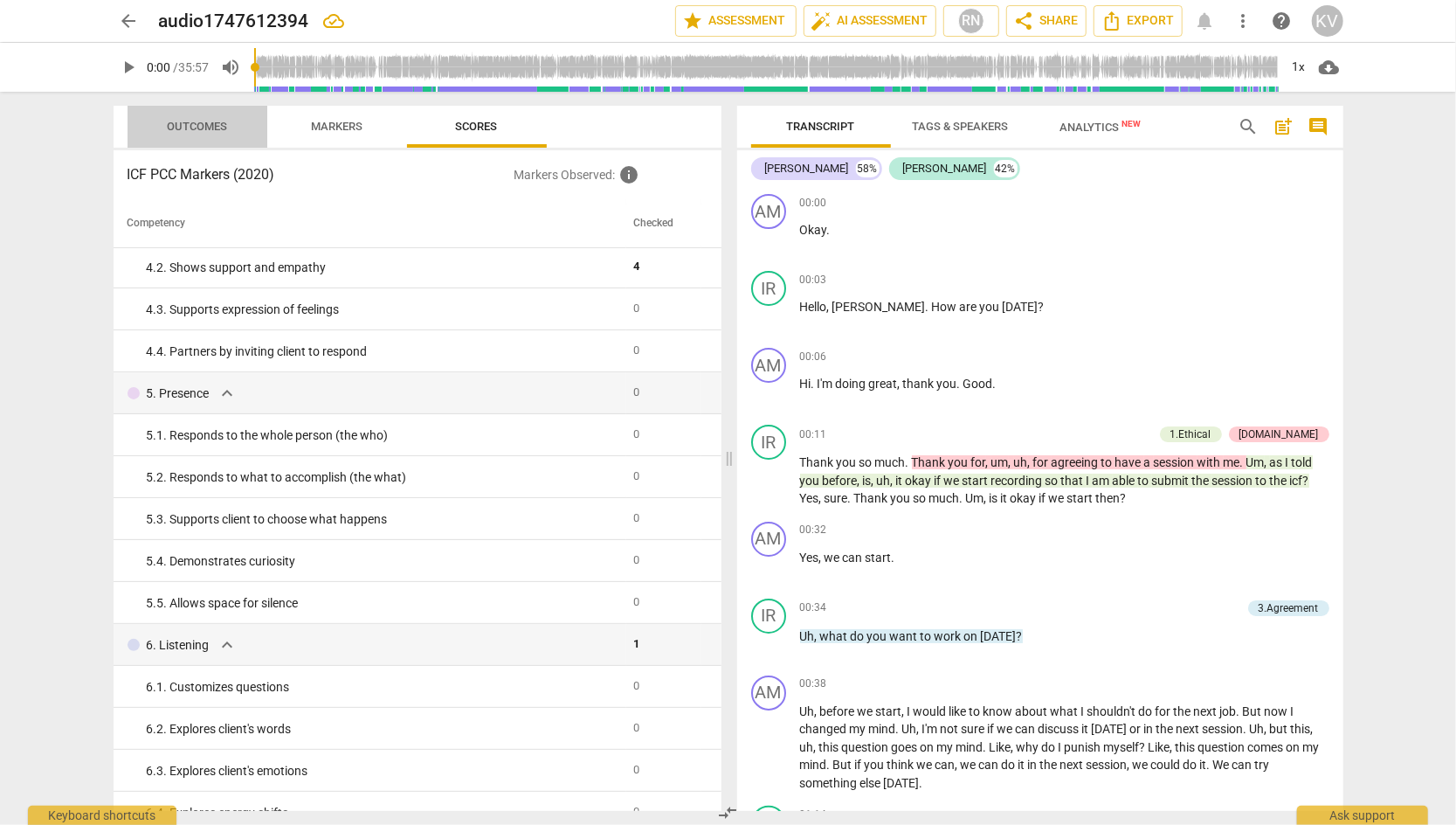 click on "Outcomes" at bounding box center (197, 126) 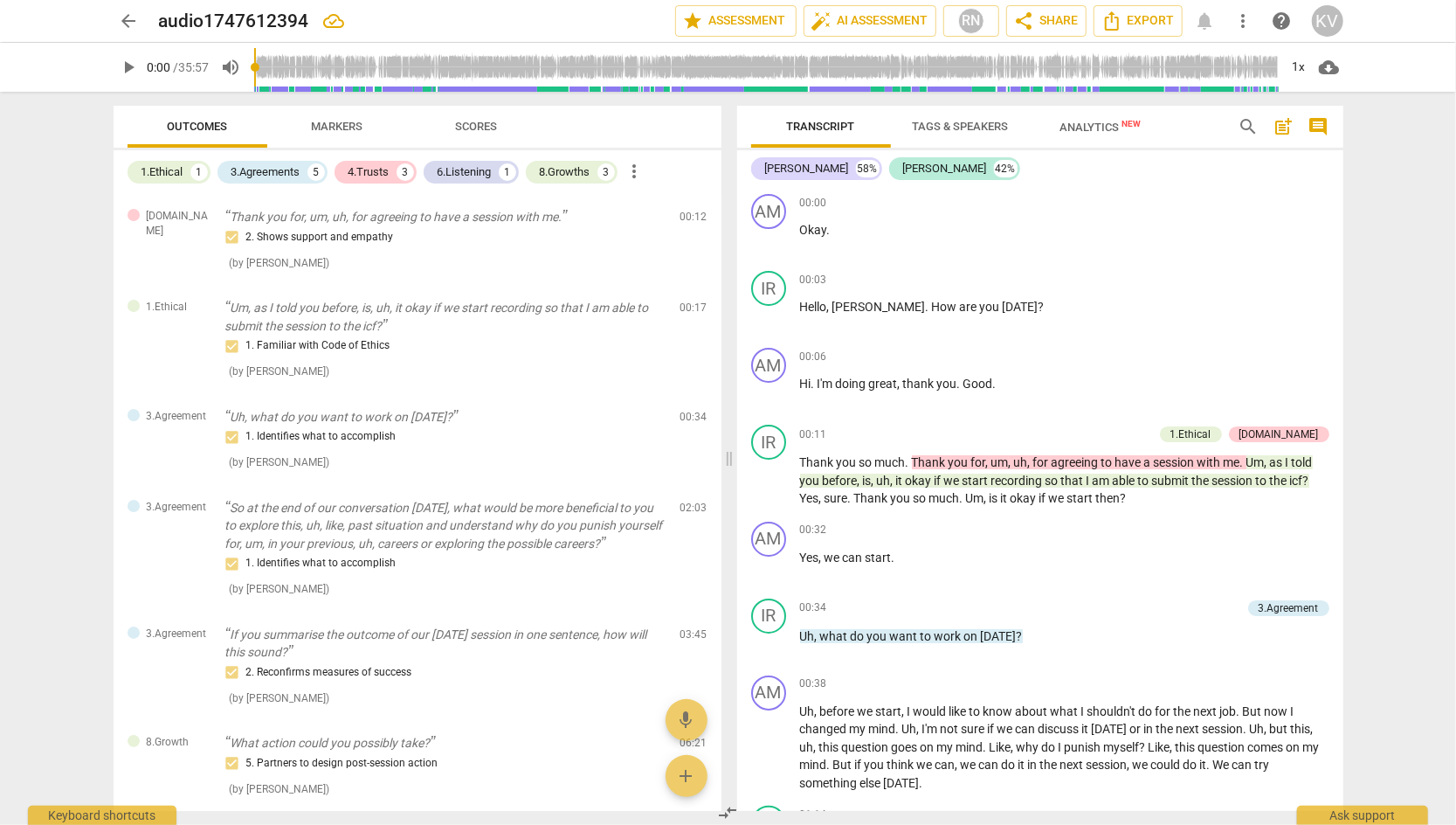 click on "Markers" at bounding box center (336, 126) 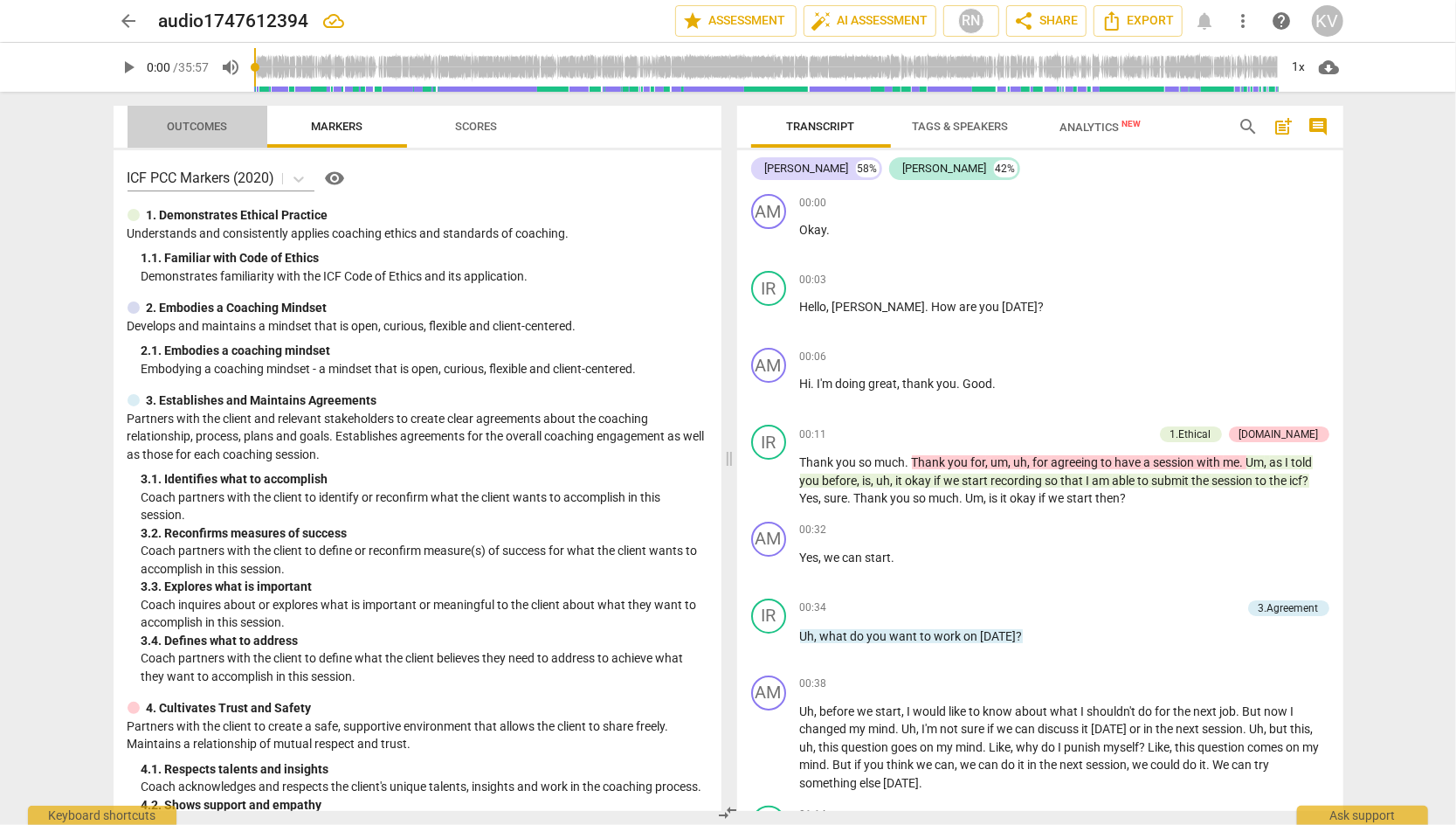 click on "Outcomes" at bounding box center (197, 126) 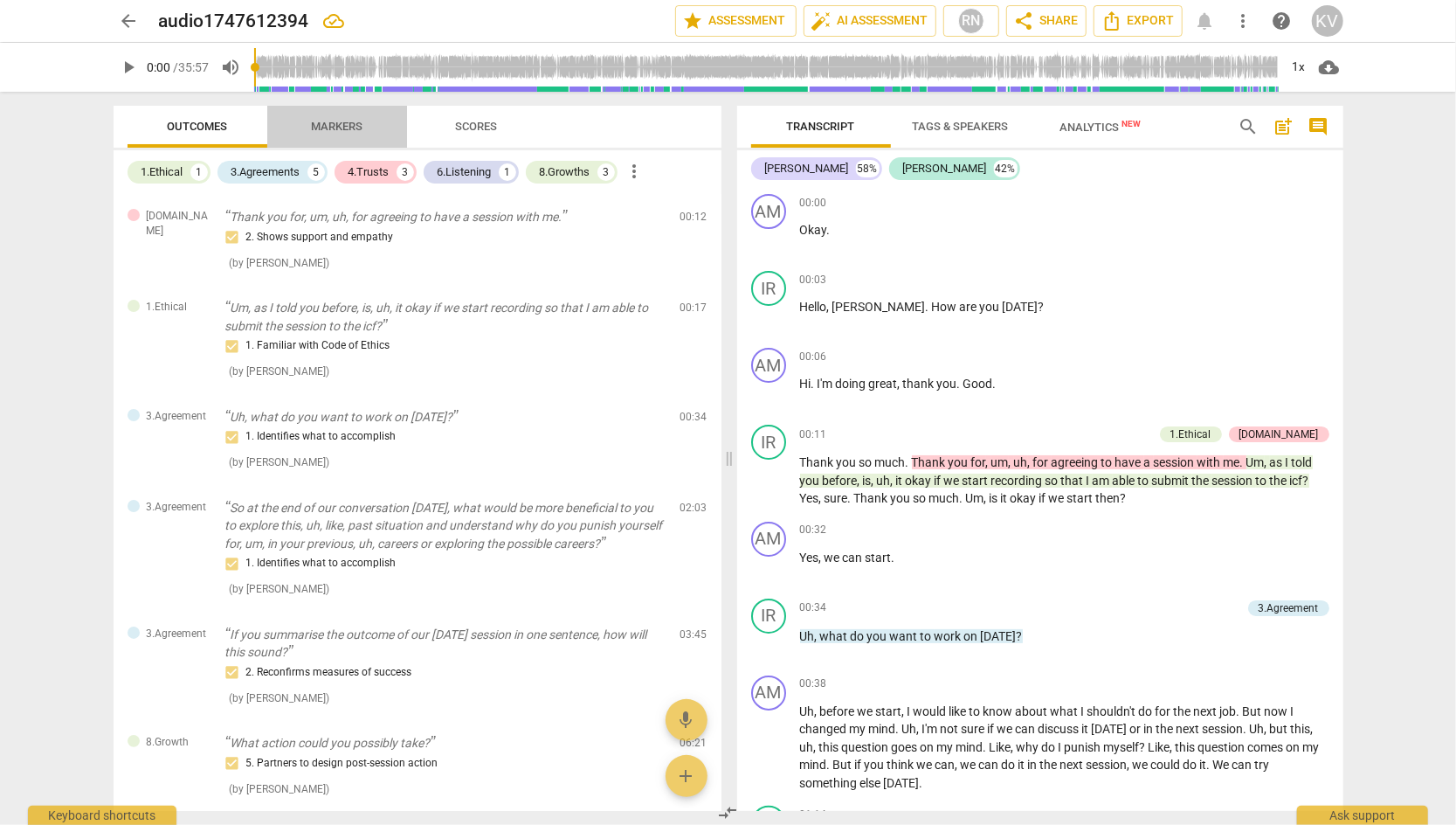 click on "Markers" at bounding box center [336, 126] 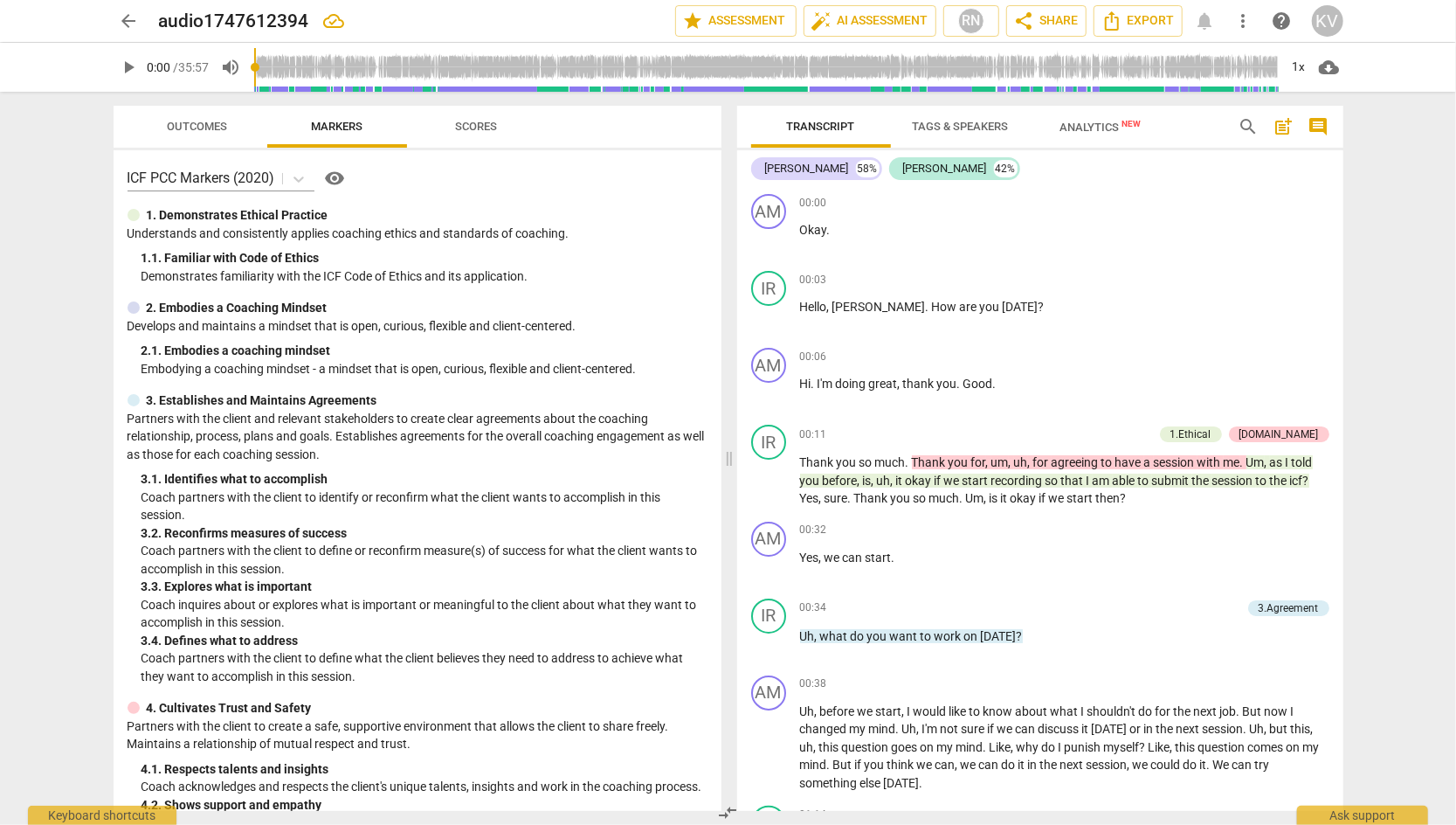 click on "Outcomes" at bounding box center (197, 126) 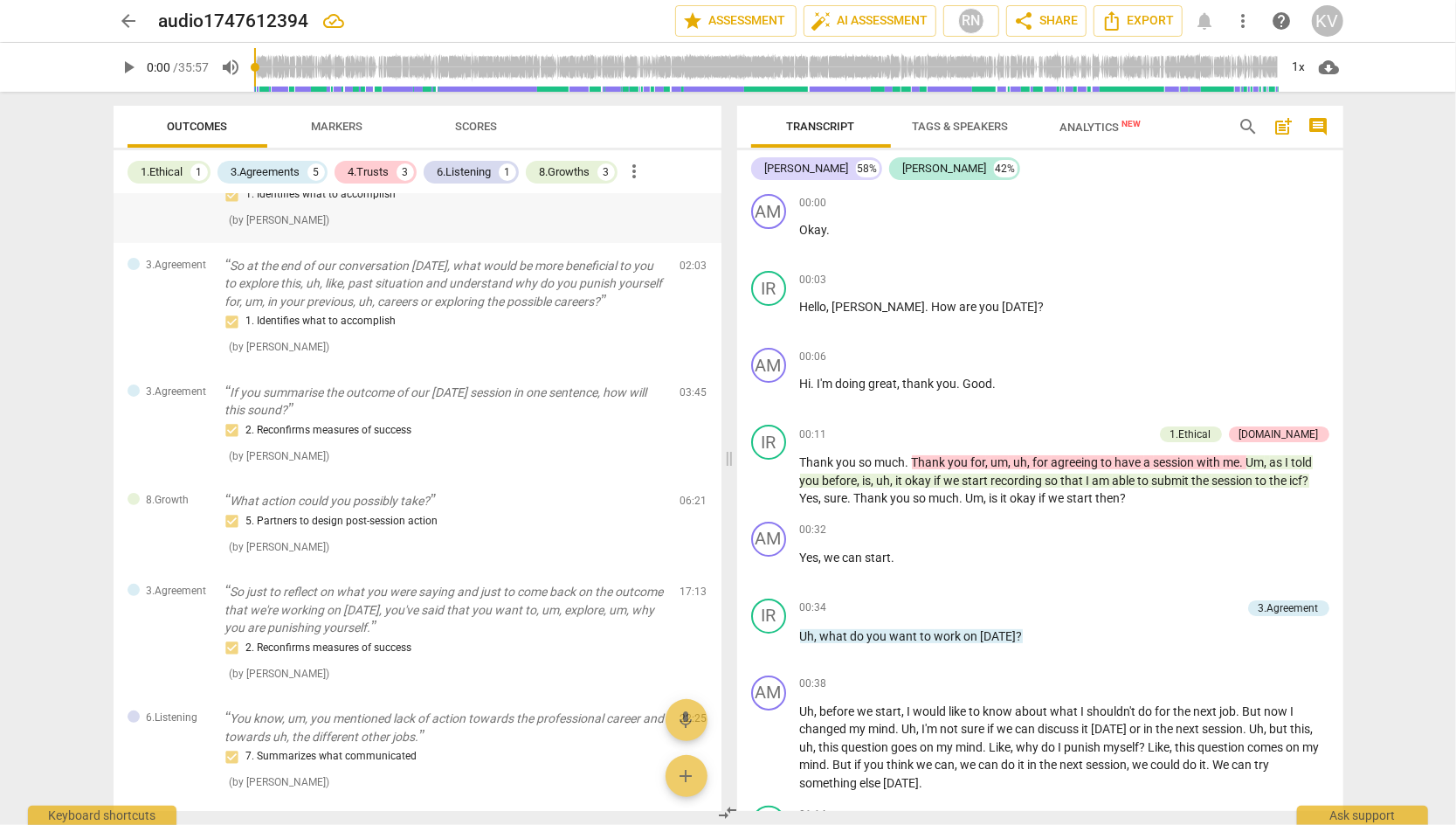 scroll, scrollTop: 281, scrollLeft: 0, axis: vertical 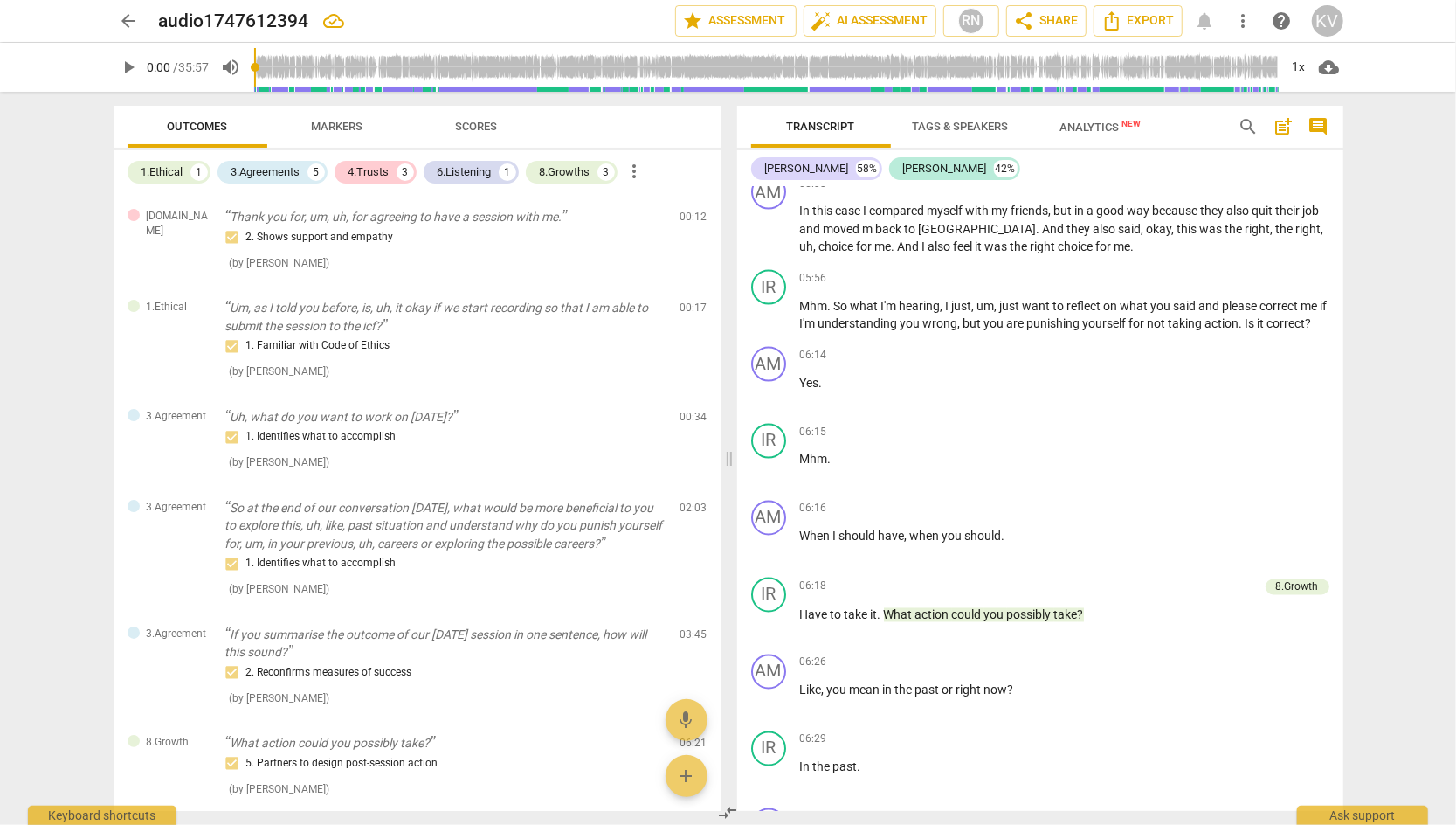 click on "Markers" at bounding box center [336, 126] 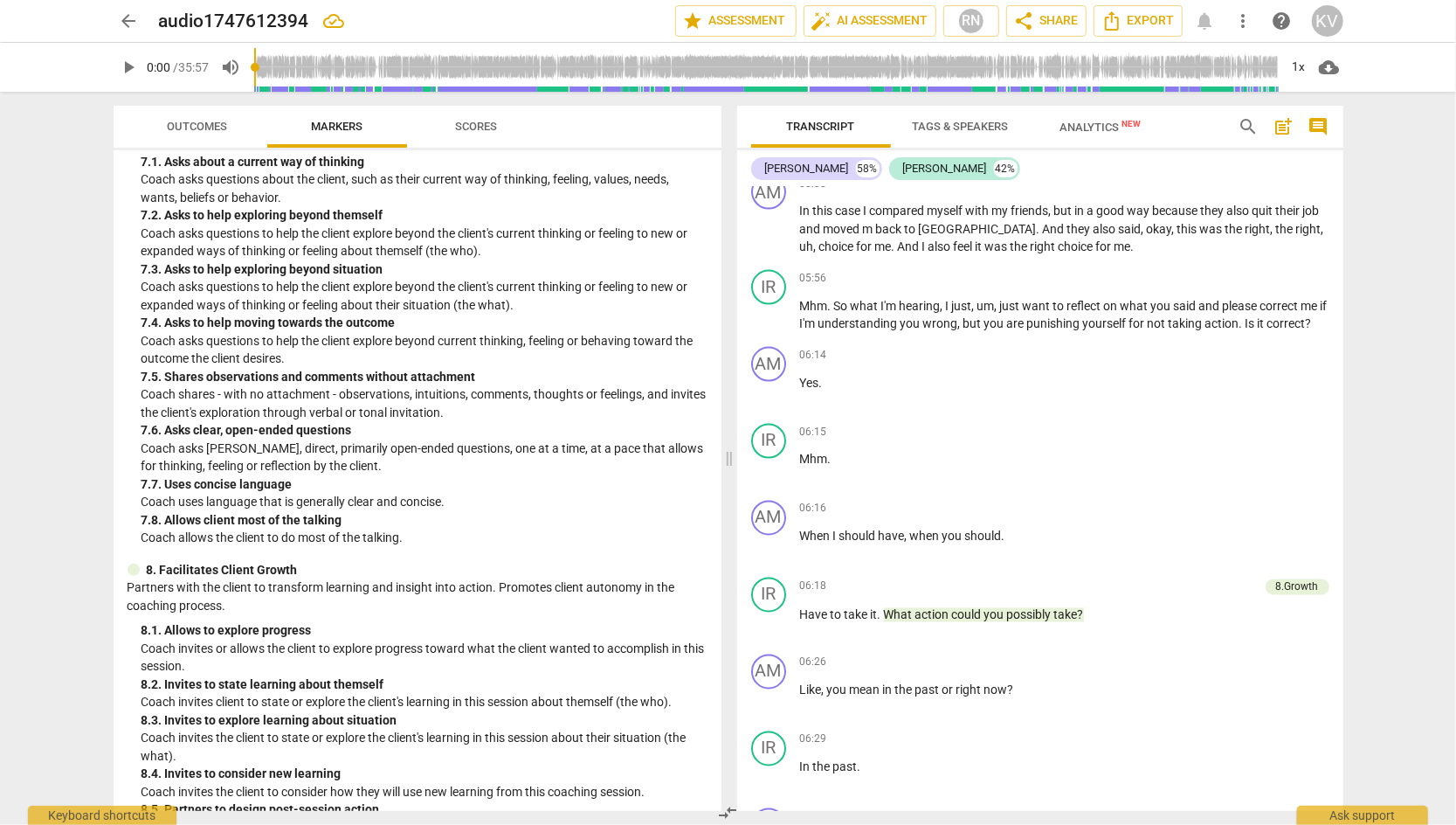 scroll, scrollTop: 1495, scrollLeft: 0, axis: vertical 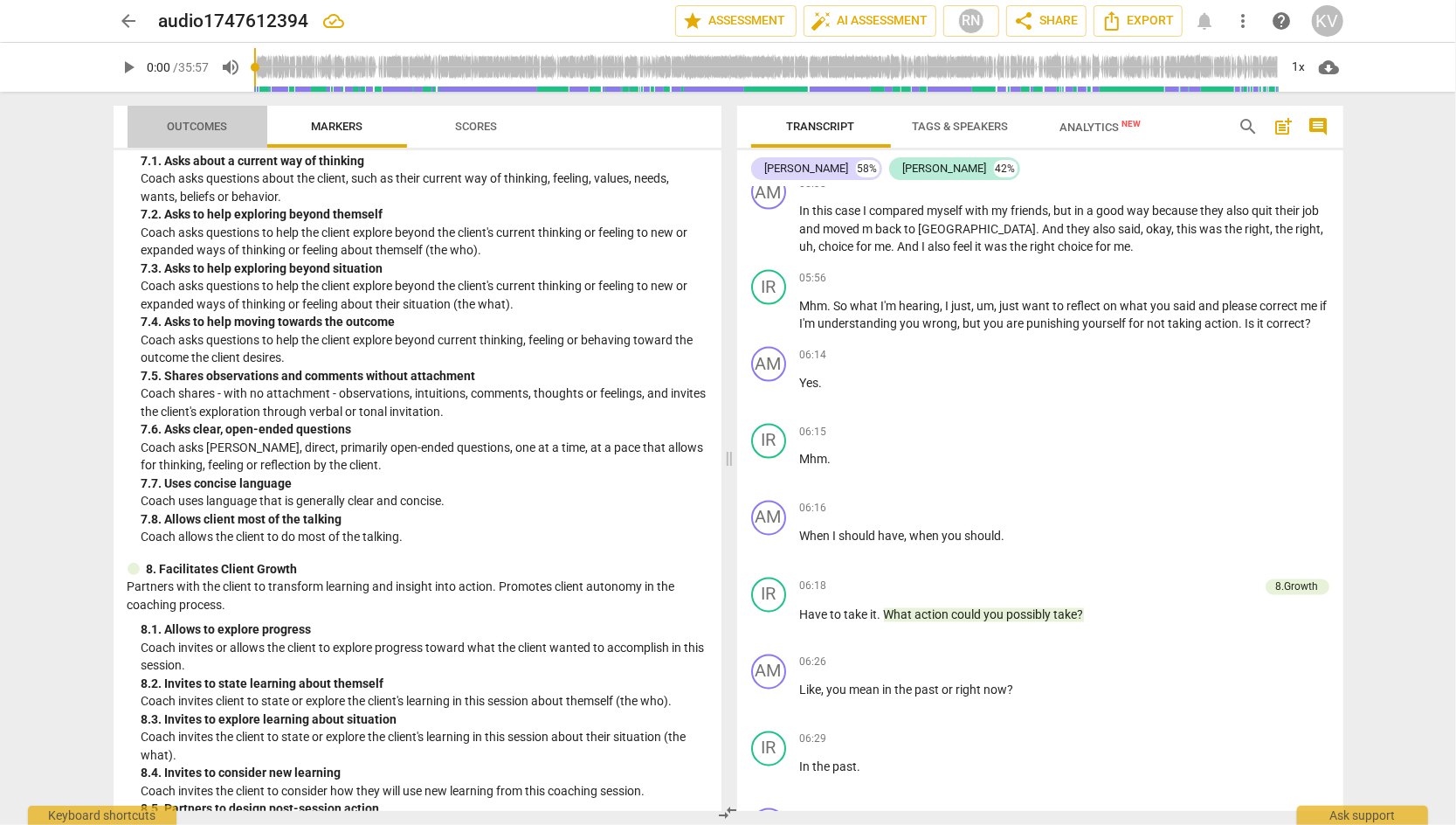 click on "Outcomes" at bounding box center (197, 126) 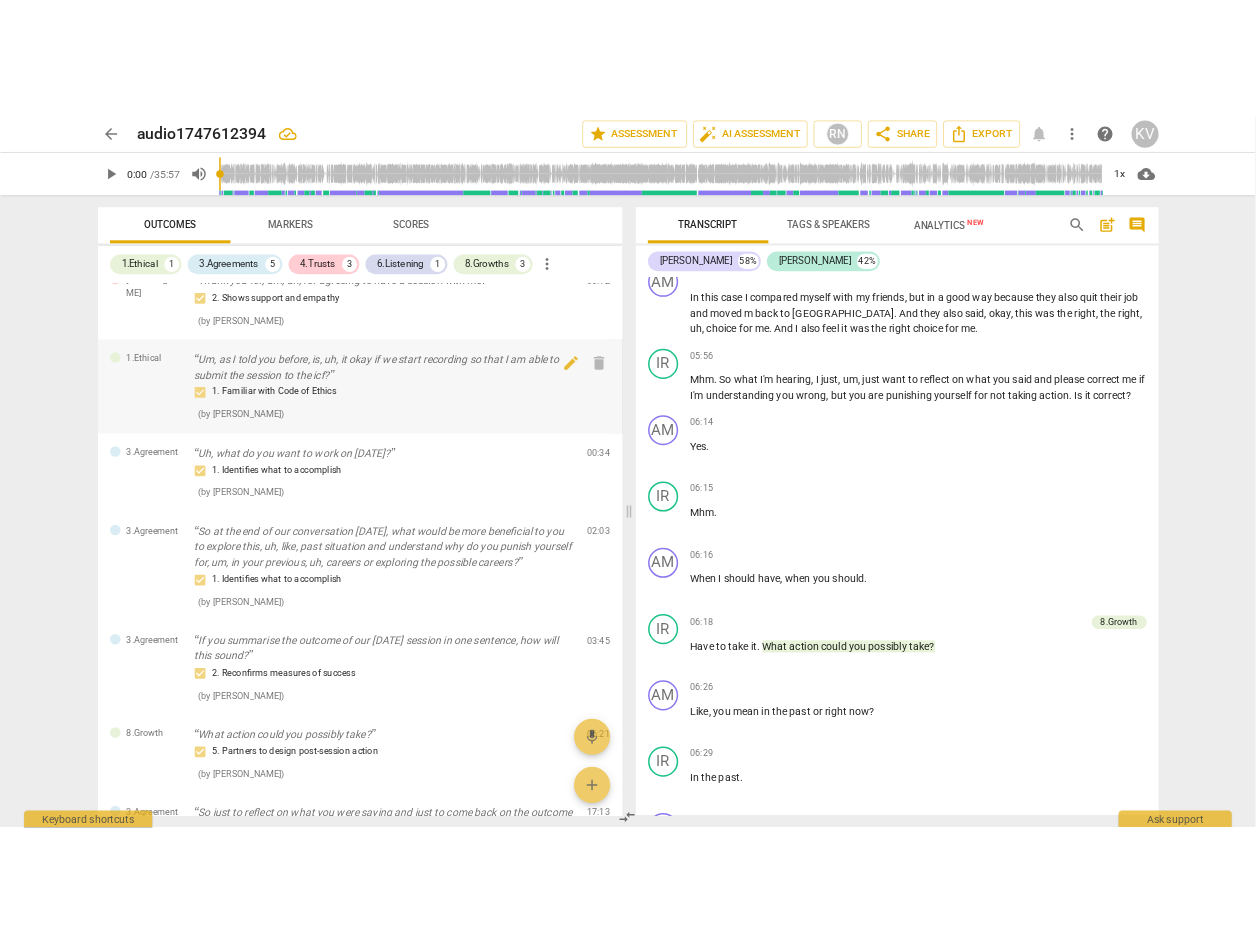 scroll, scrollTop: 0, scrollLeft: 0, axis: both 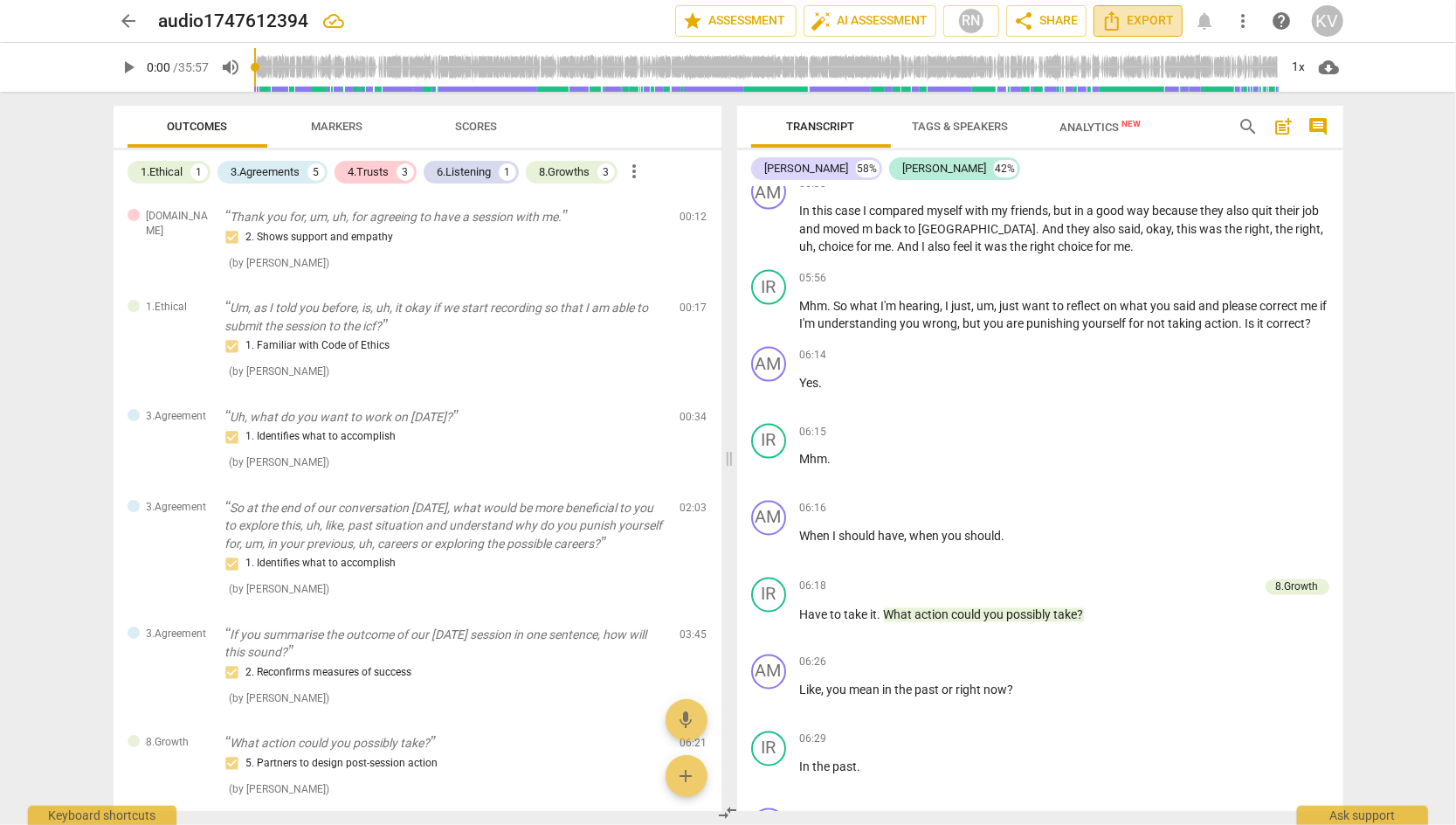 click on "Export" at bounding box center [1138, 21] 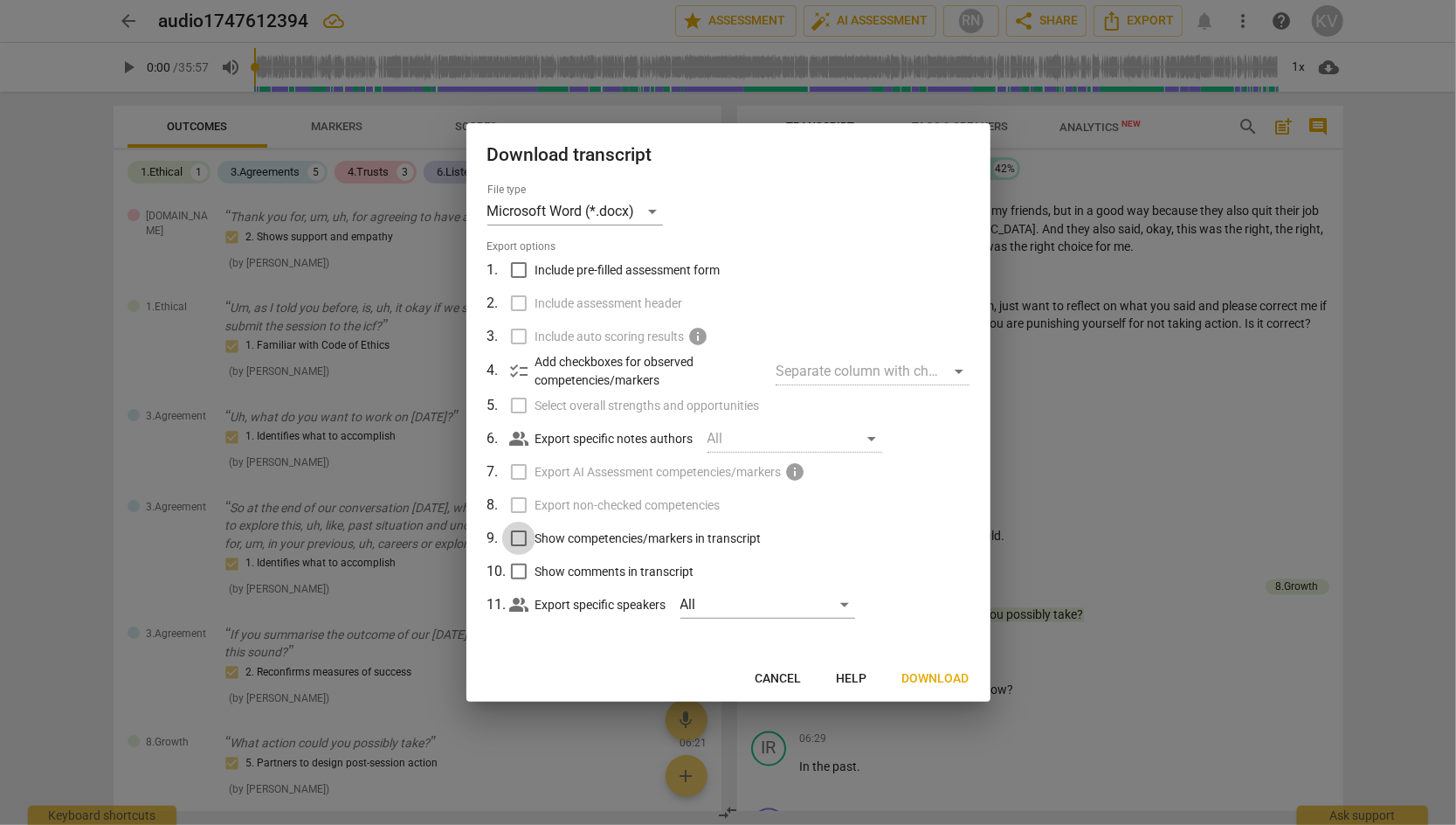 click on "Show competencies/markers in transcript" at bounding box center (519, 538) 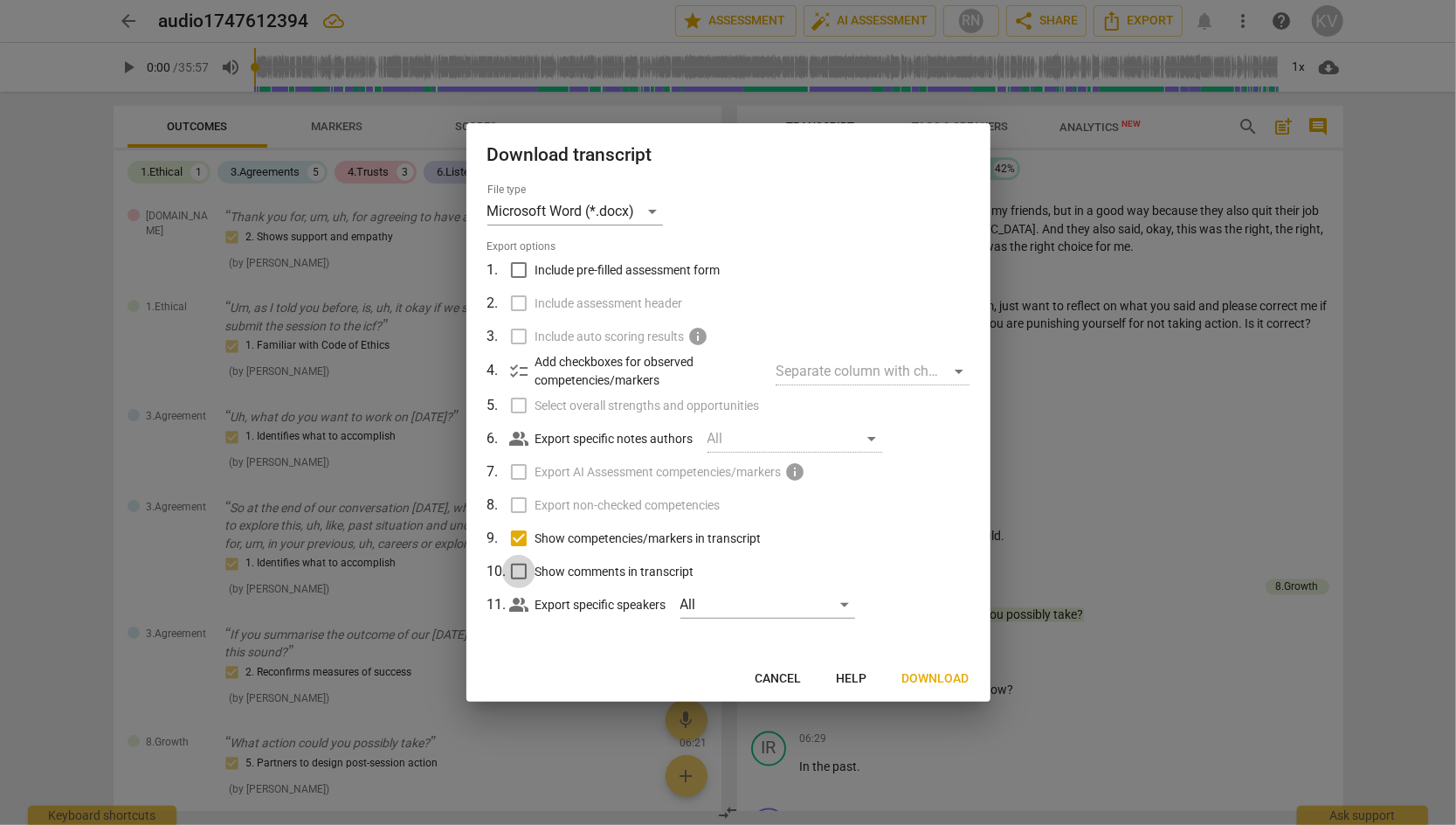 click on "Show comments in transcript" at bounding box center (519, 572) 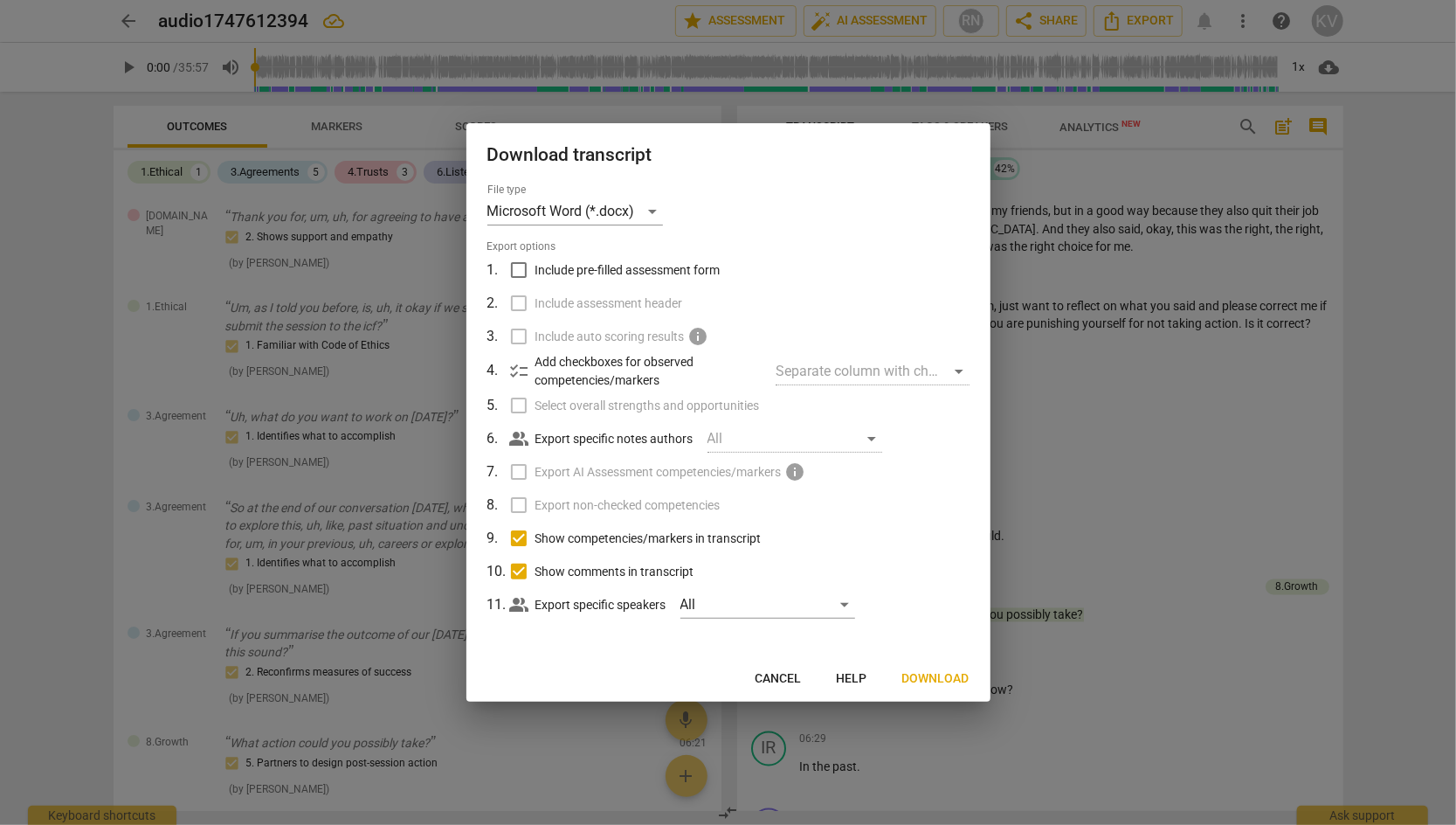 click on "Include auto scoring results info" at bounding box center [727, 336] 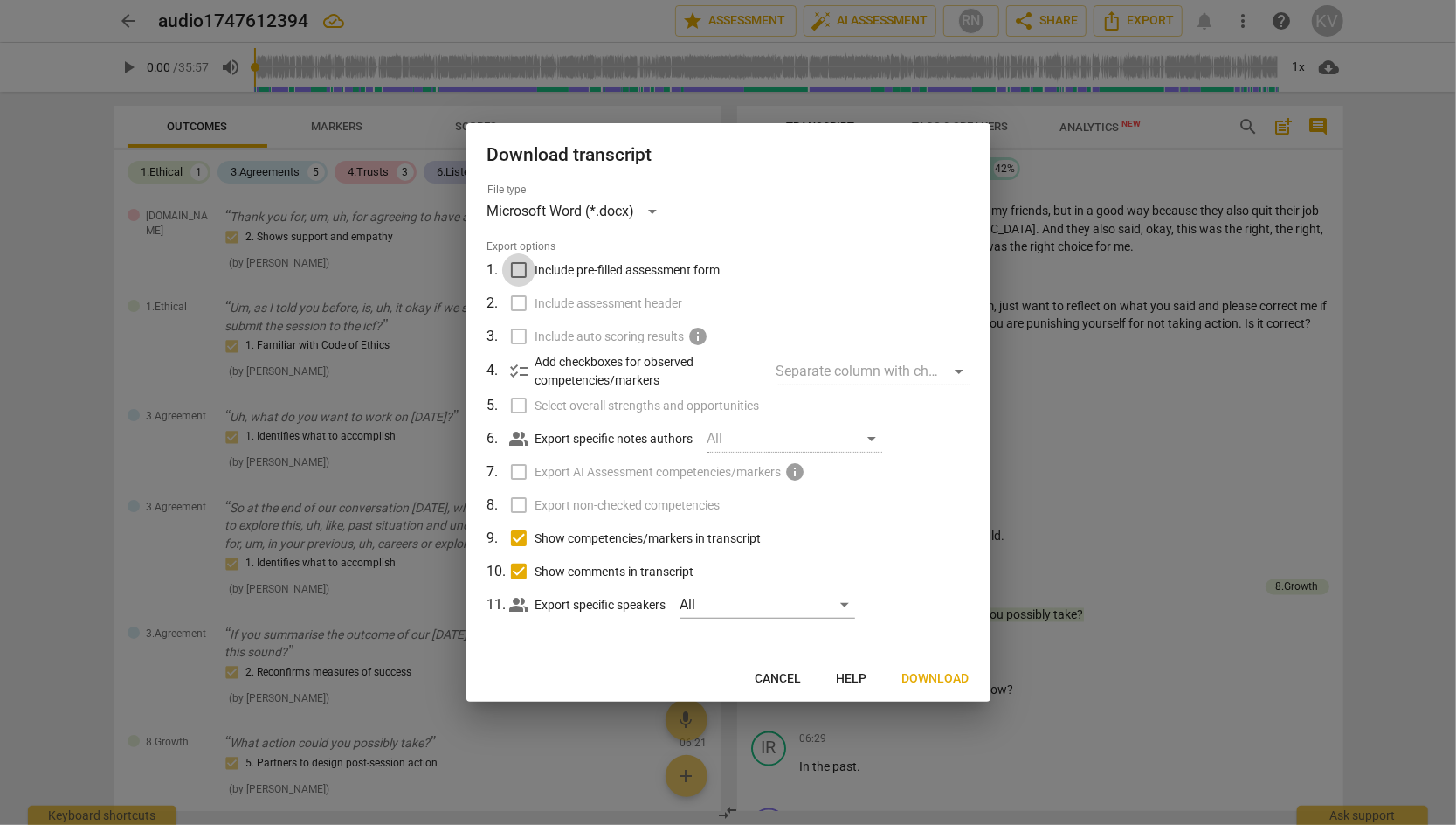 click on "Include pre-filled assessment form" at bounding box center [519, 270] 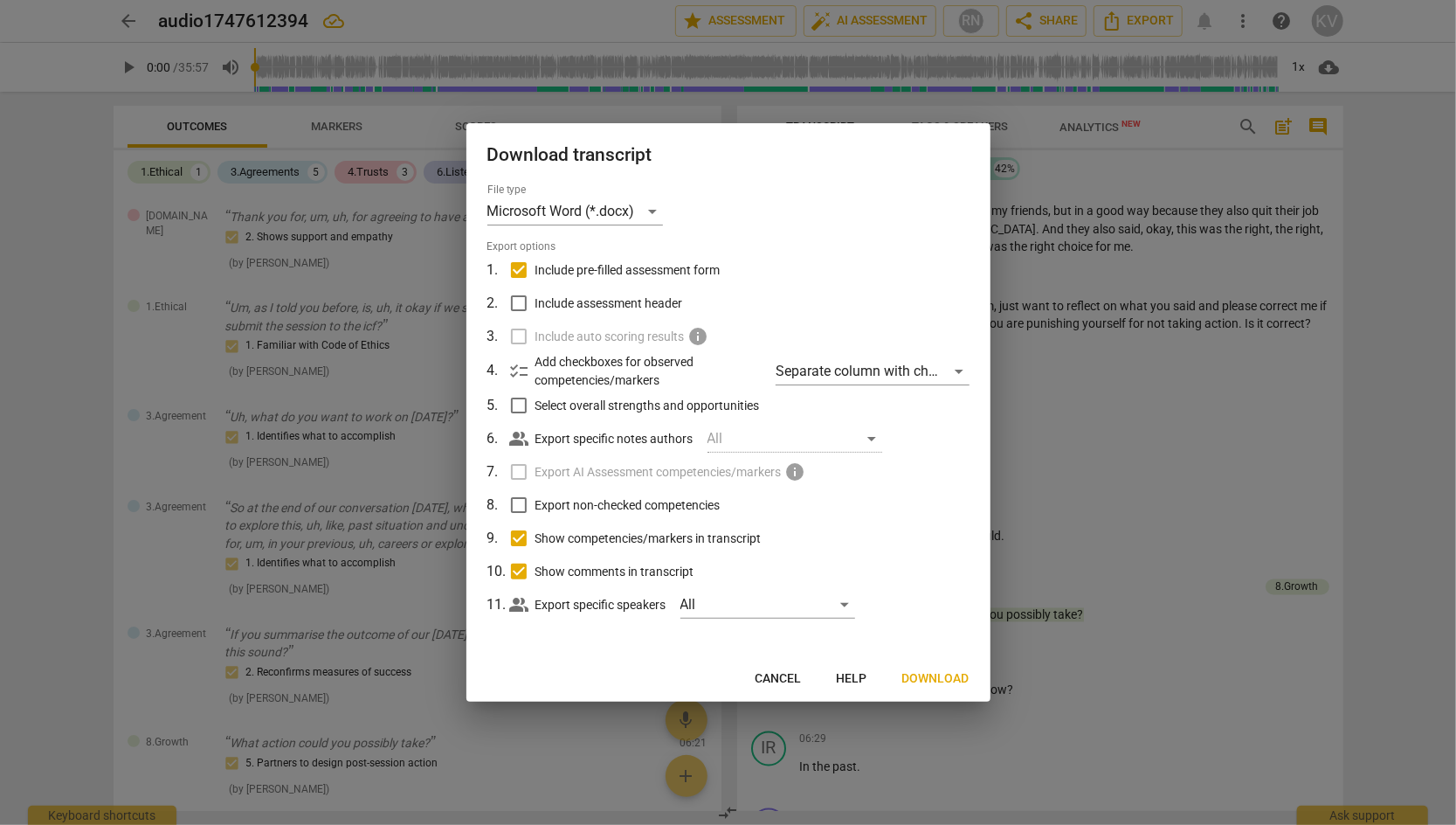 click on "Include assessment header" at bounding box center (519, 303) 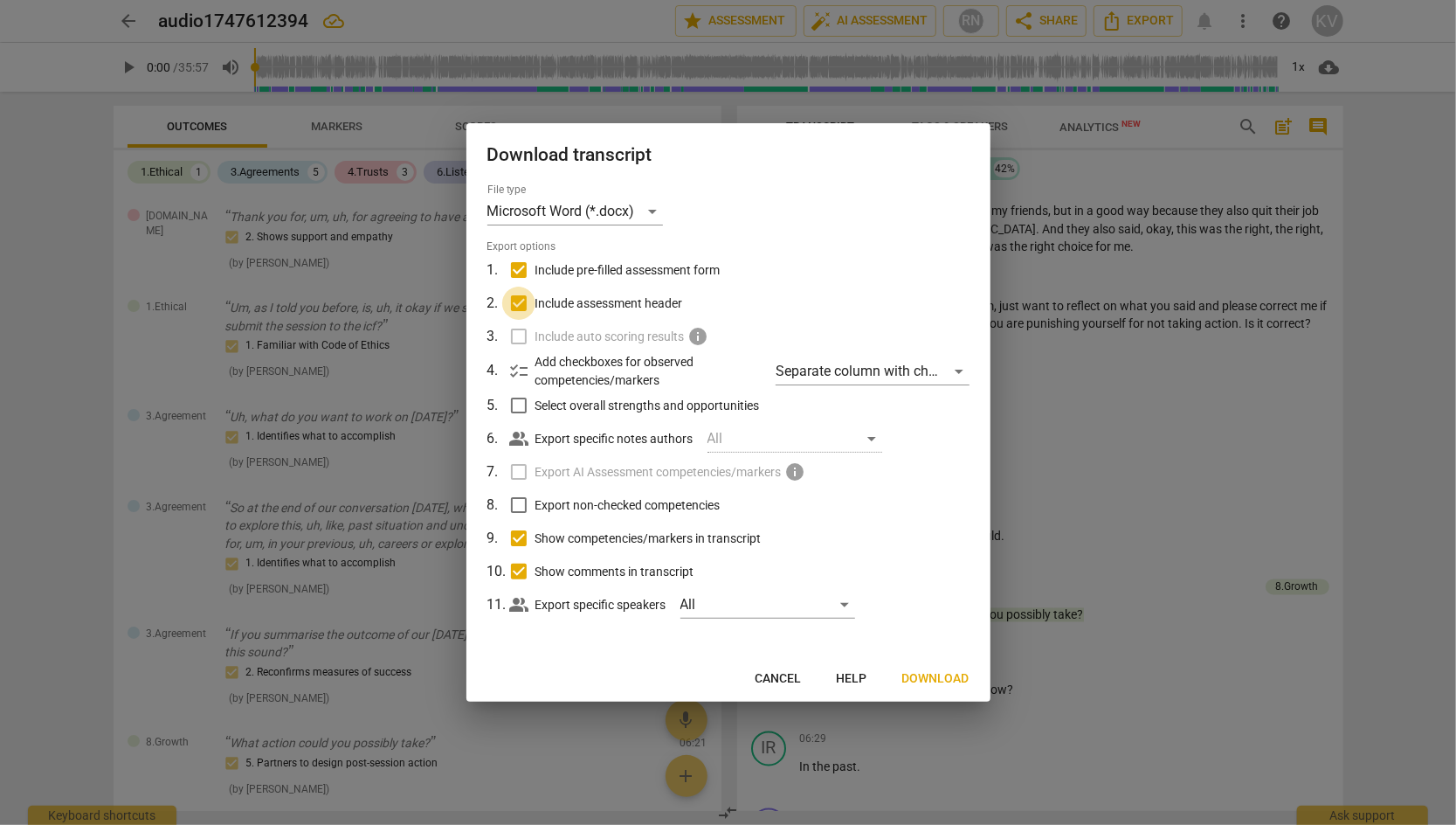 click on "Include assessment header" at bounding box center [519, 303] 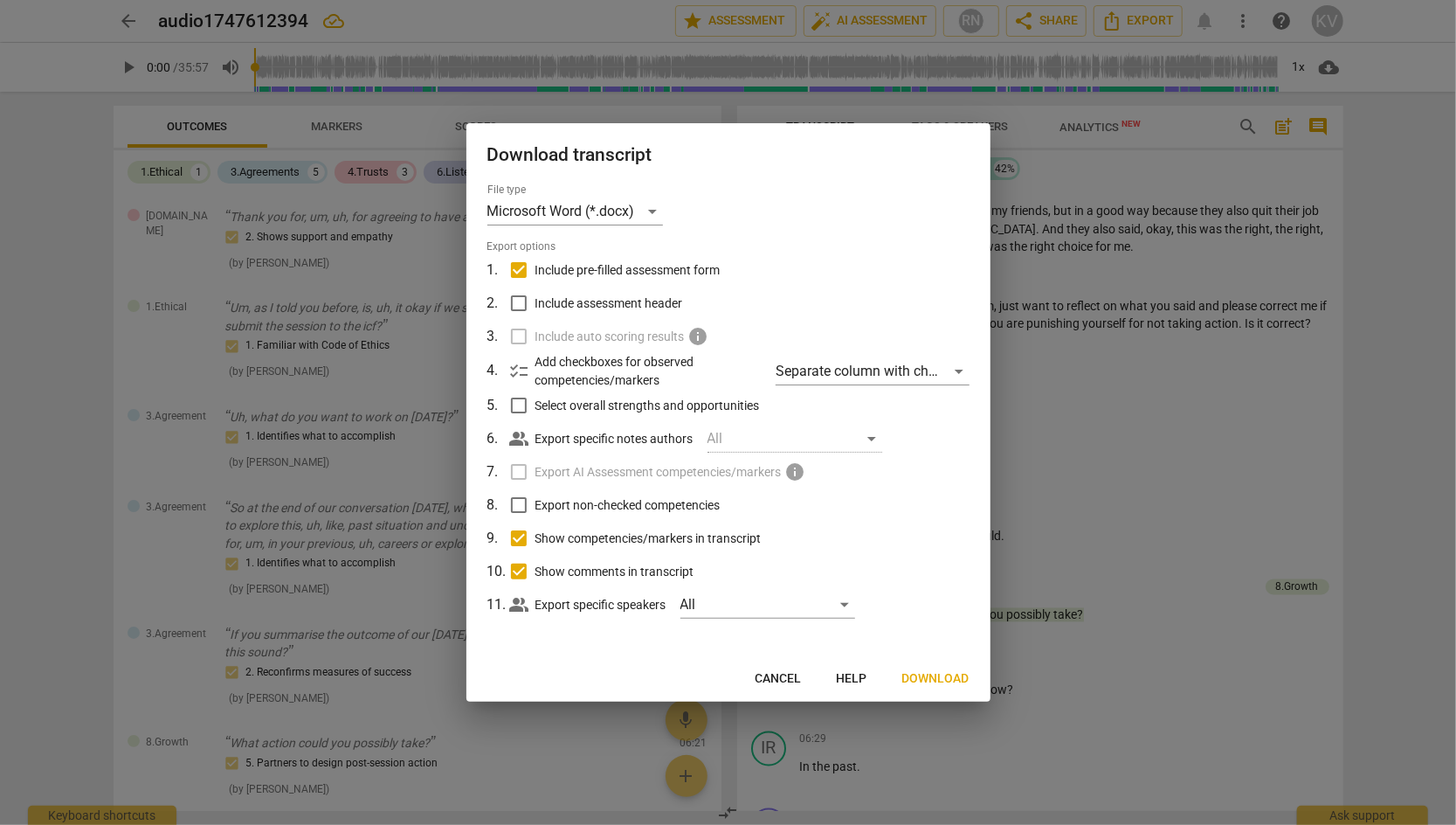 click on "Include auto scoring results info" at bounding box center [727, 336] 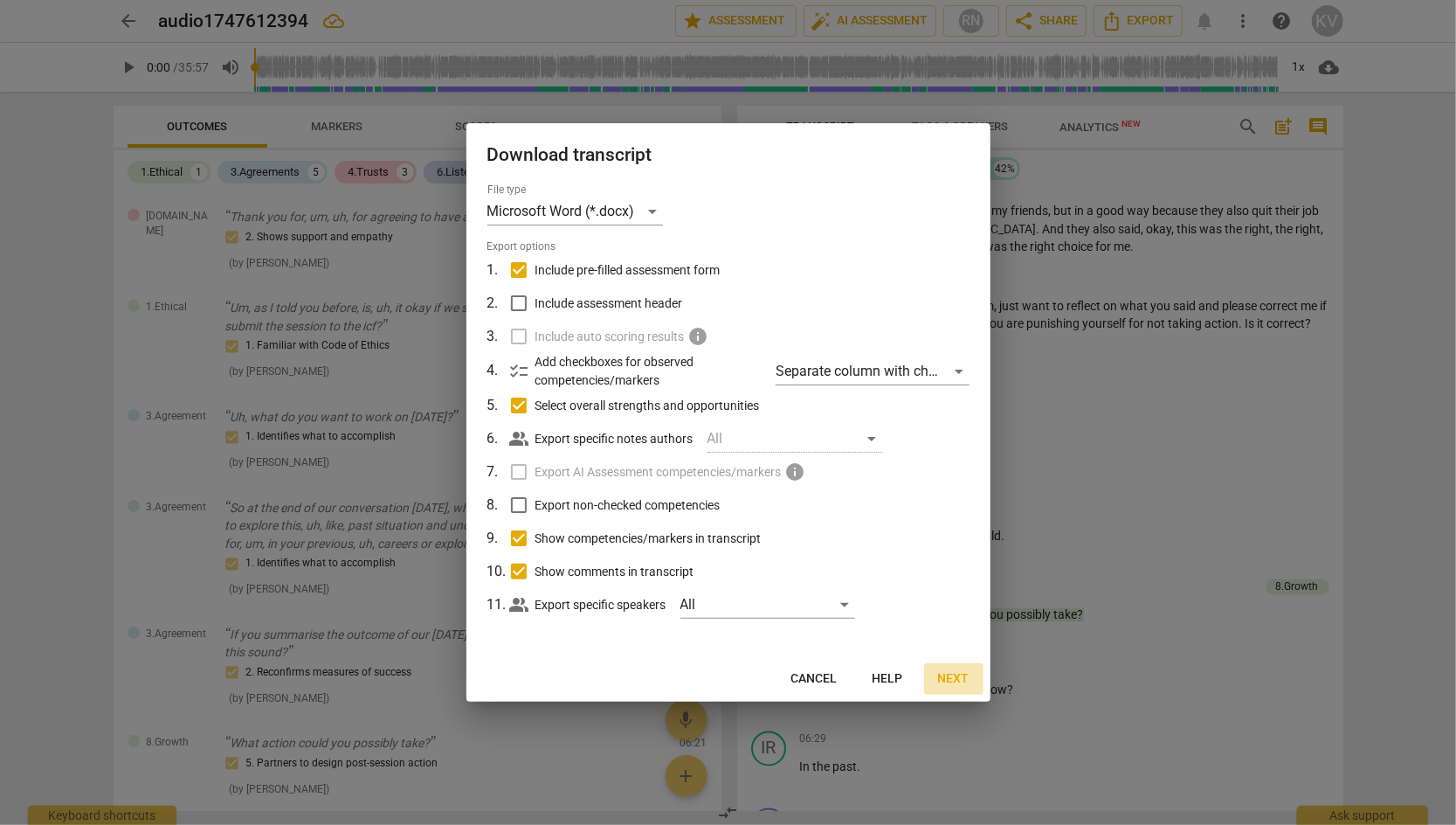 click on "Next" at bounding box center (954, 679) 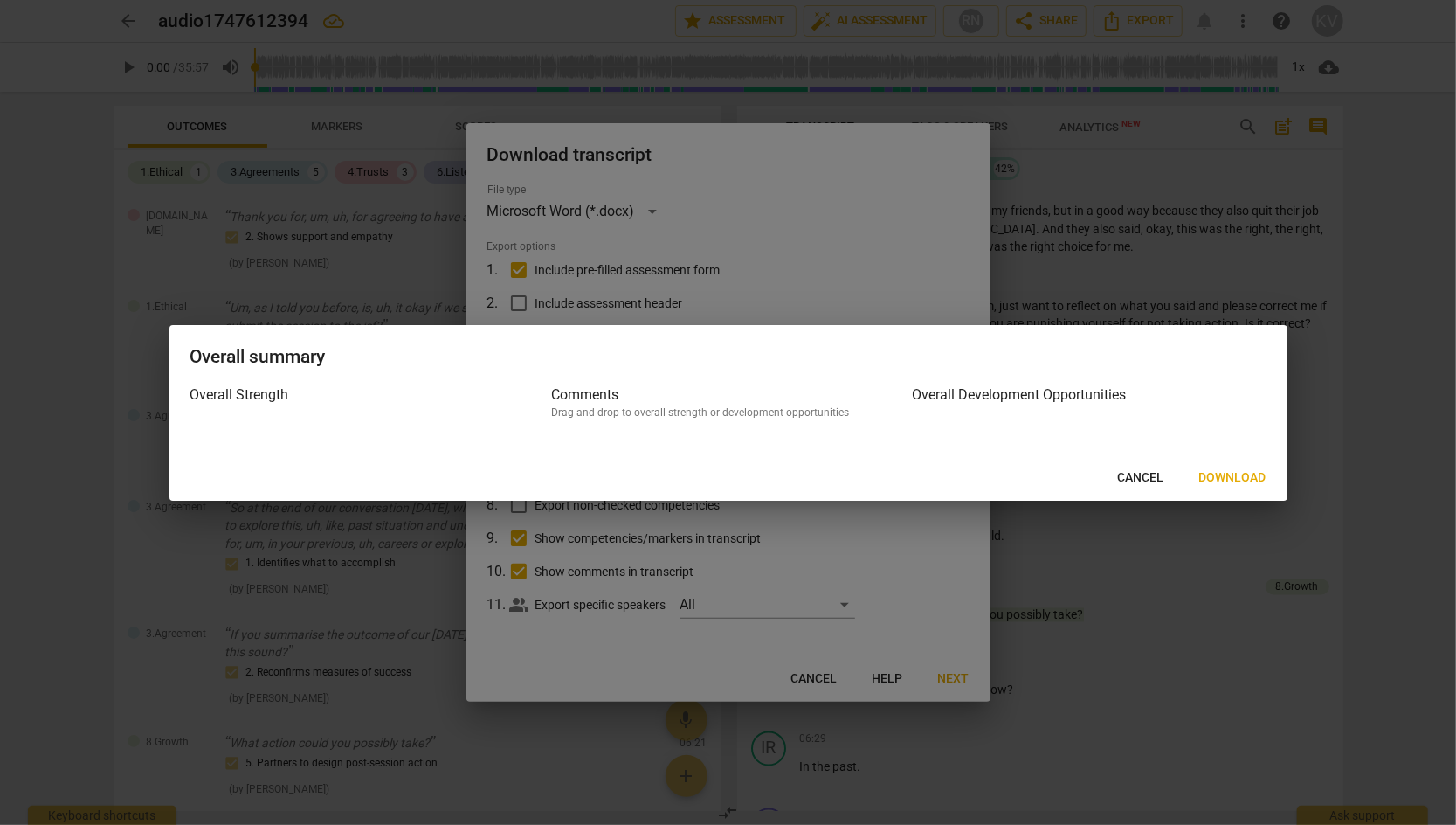 click on "Download" at bounding box center (1232, 478) 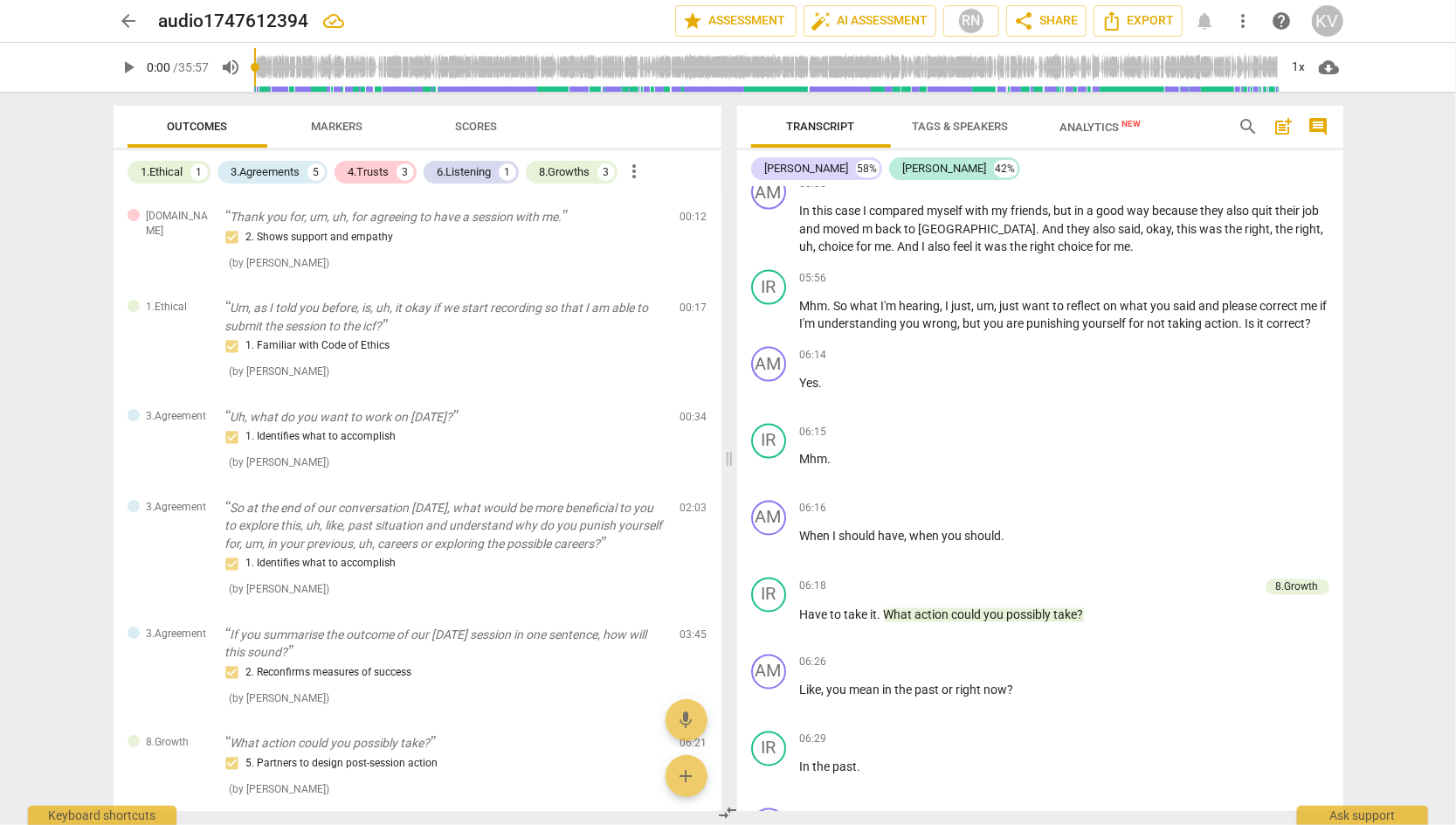 click on "arrow_back audio1747612394 edit star    Assessment   auto_fix_high    AI Assessment RN share    Share    Export notifications more_vert help KV play_arrow 0:00   /  35:57 volume_up 1x cloud_download Outcomes Markers Scores 1.Ethical 1 3.Agreements 5 4.Trusts 3 6.Listening 1 8.Growths 3 more_vert [DOMAIN_NAME] Thank you for, um, uh, for agreeing to have a session with me. 2. Shows support and empathy ( by [PERSON_NAME] ) 00:12 edit delete 1.Ethical Um, as I told you before, is, uh, it okay if we start recording so that I am able to submit the session to the icf? 1. Familiar with Code of Ethics ( by [PERSON_NAME] ) 00:17 edit delete 3.Agreement Uh, what do you want to work on [DATE]? 1. Identifies what to accomplish ( by [PERSON_NAME] ) 00:34 edit delete 3.Agreement So at the end of our conversation [DATE], what would be more beneficial to you to explore this, uh, like, past situation and understand why do you punish yourself for, um, in your previous, uh, careers or exploring the possible careers? ( by [PERSON_NAME] ) 02:03 ( )" at bounding box center [728, 412] 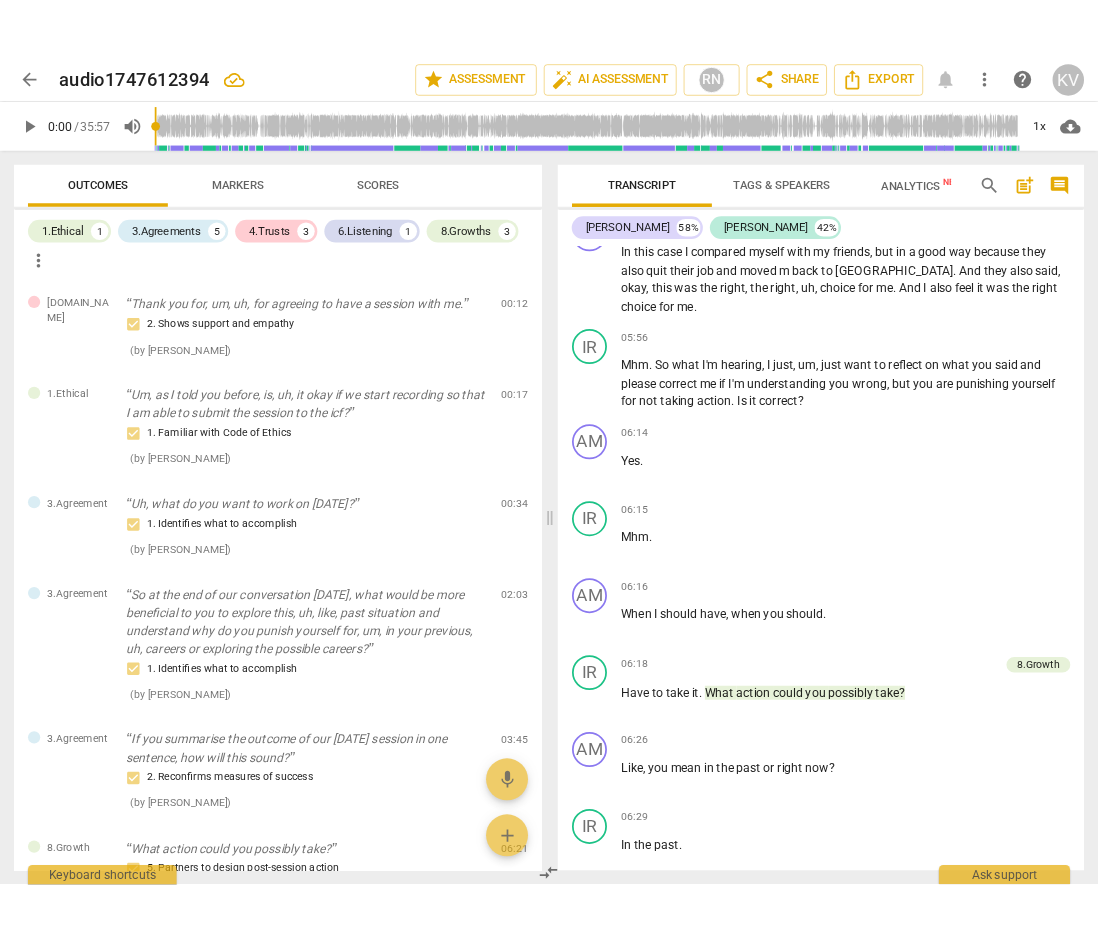 scroll, scrollTop: 2456, scrollLeft: 0, axis: vertical 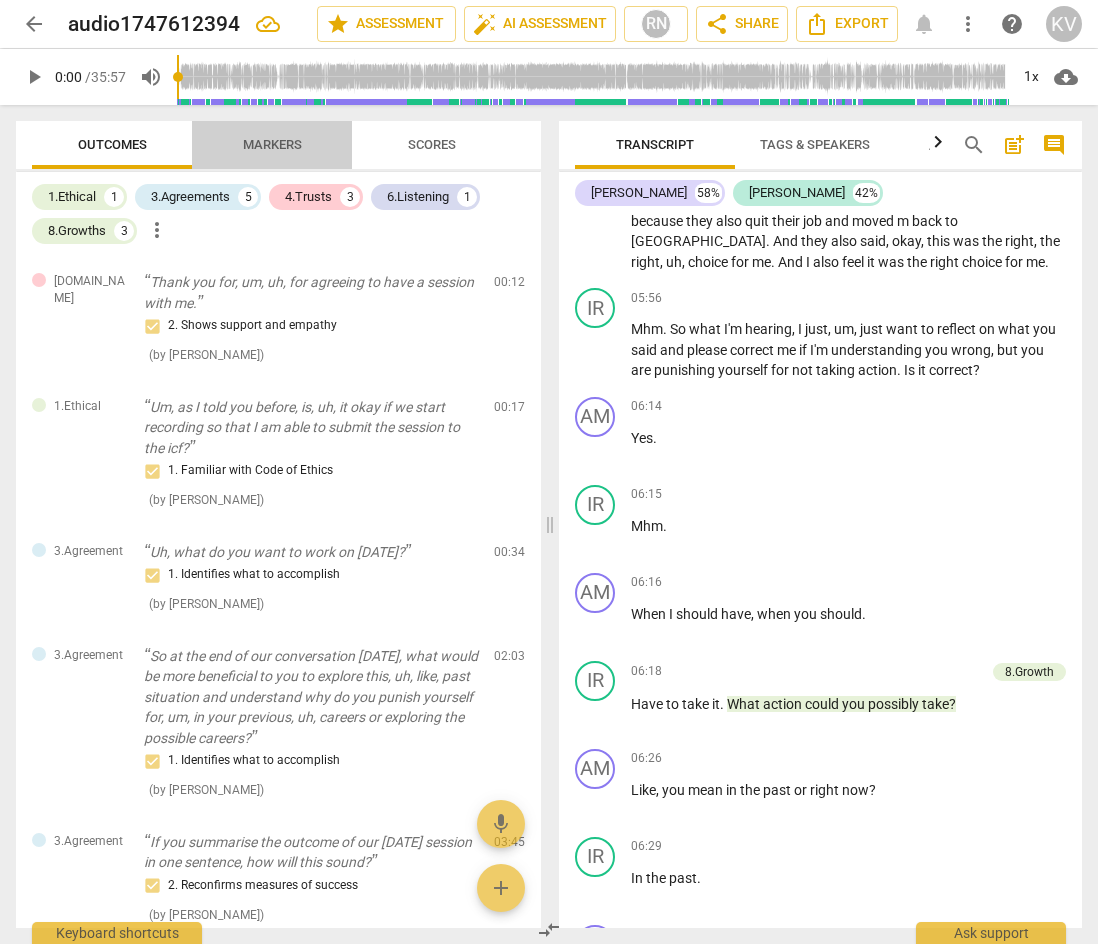 click on "Markers" at bounding box center (272, 144) 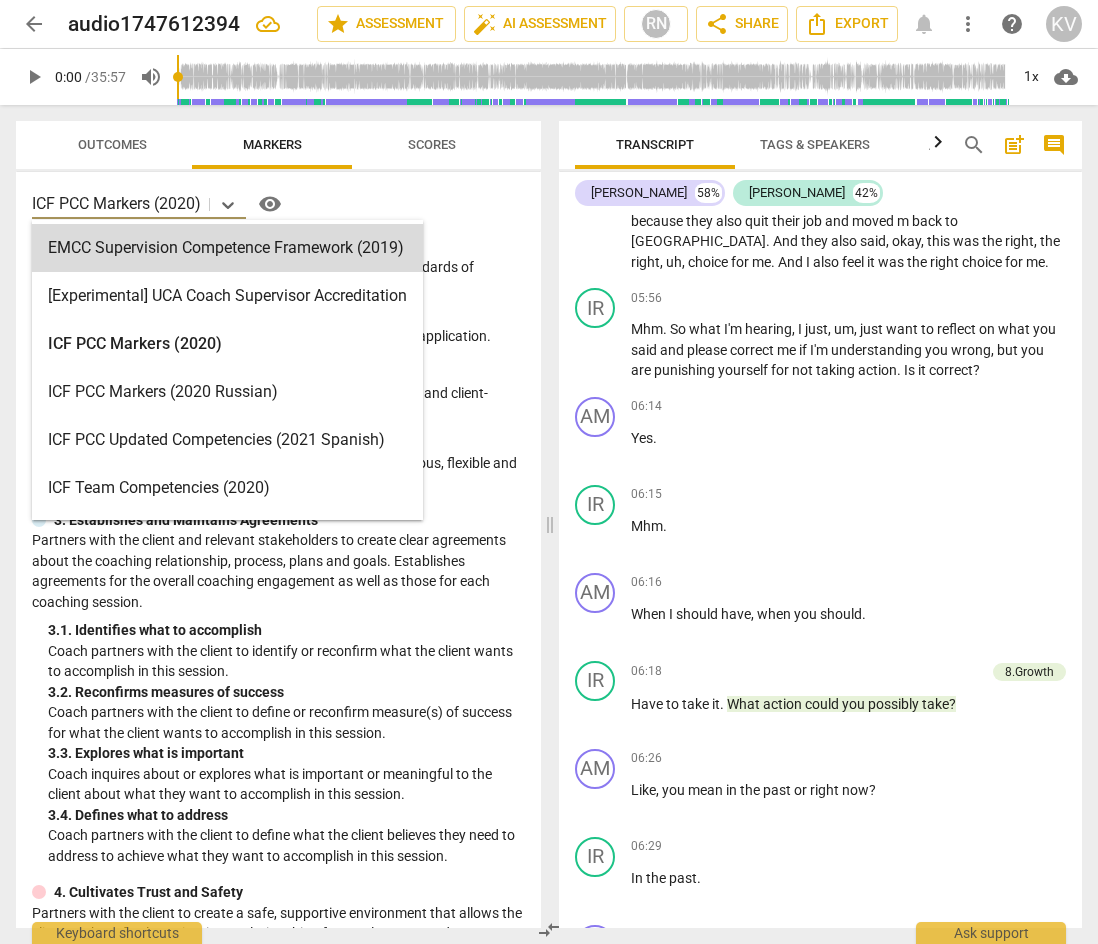 drag, startPoint x: 32, startPoint y: 202, endPoint x: 340, endPoint y: 195, distance: 308.07953 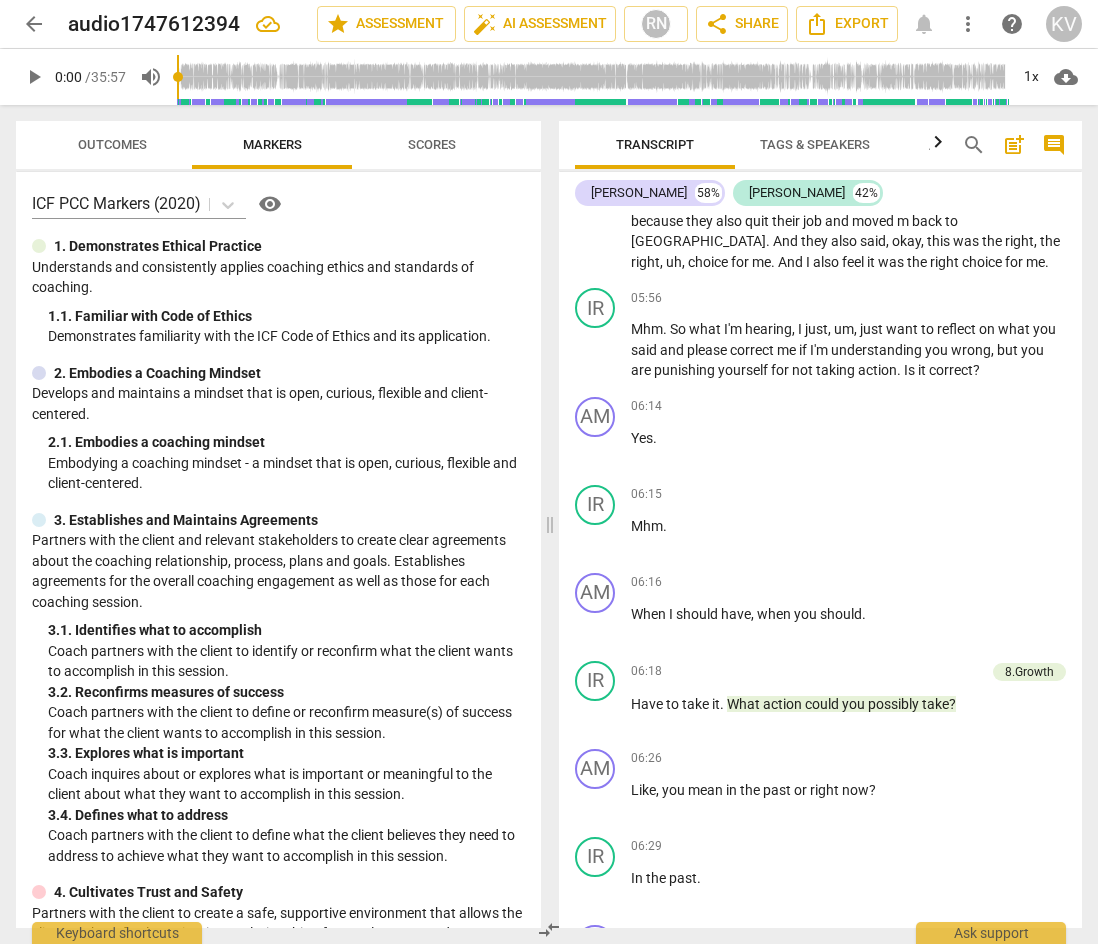 click on "ICF PCC Markers (2020) visibility" at bounding box center [278, 204] 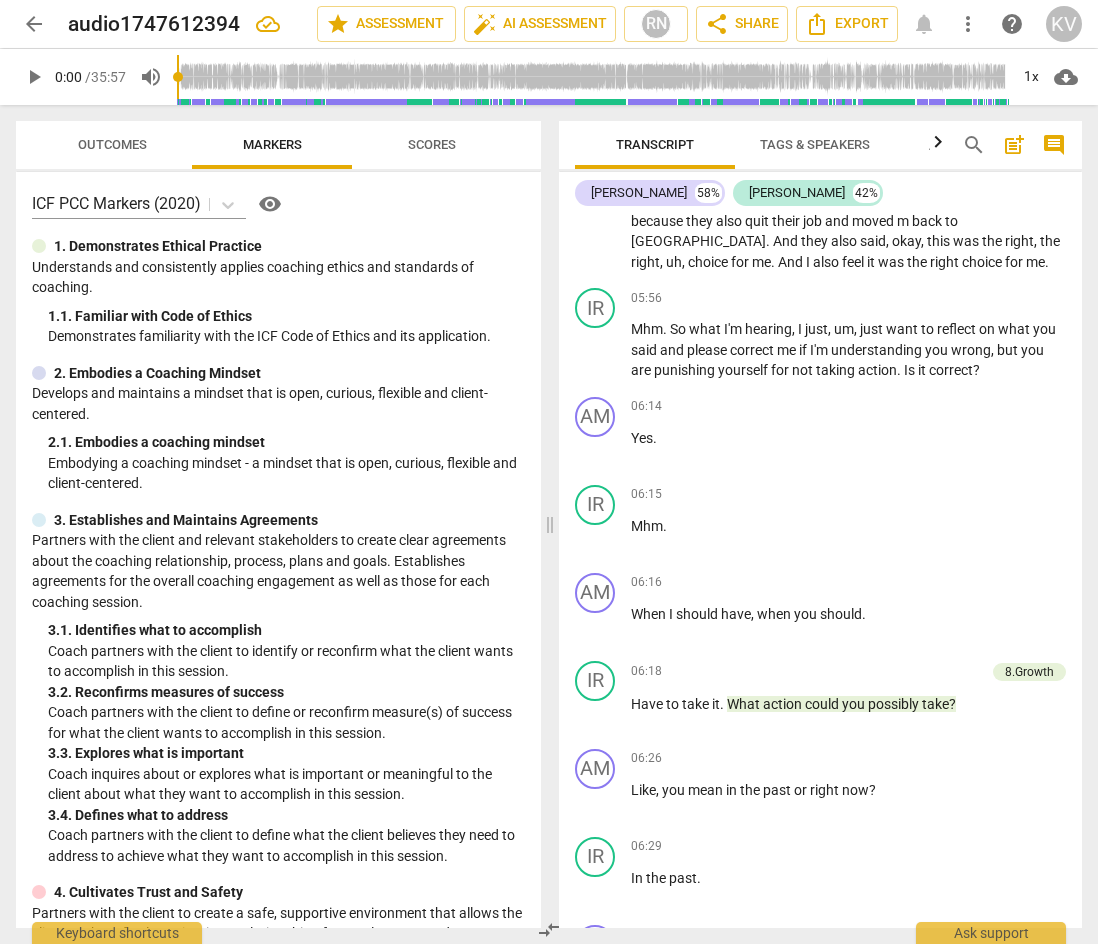 click at bounding box center (39, 246) 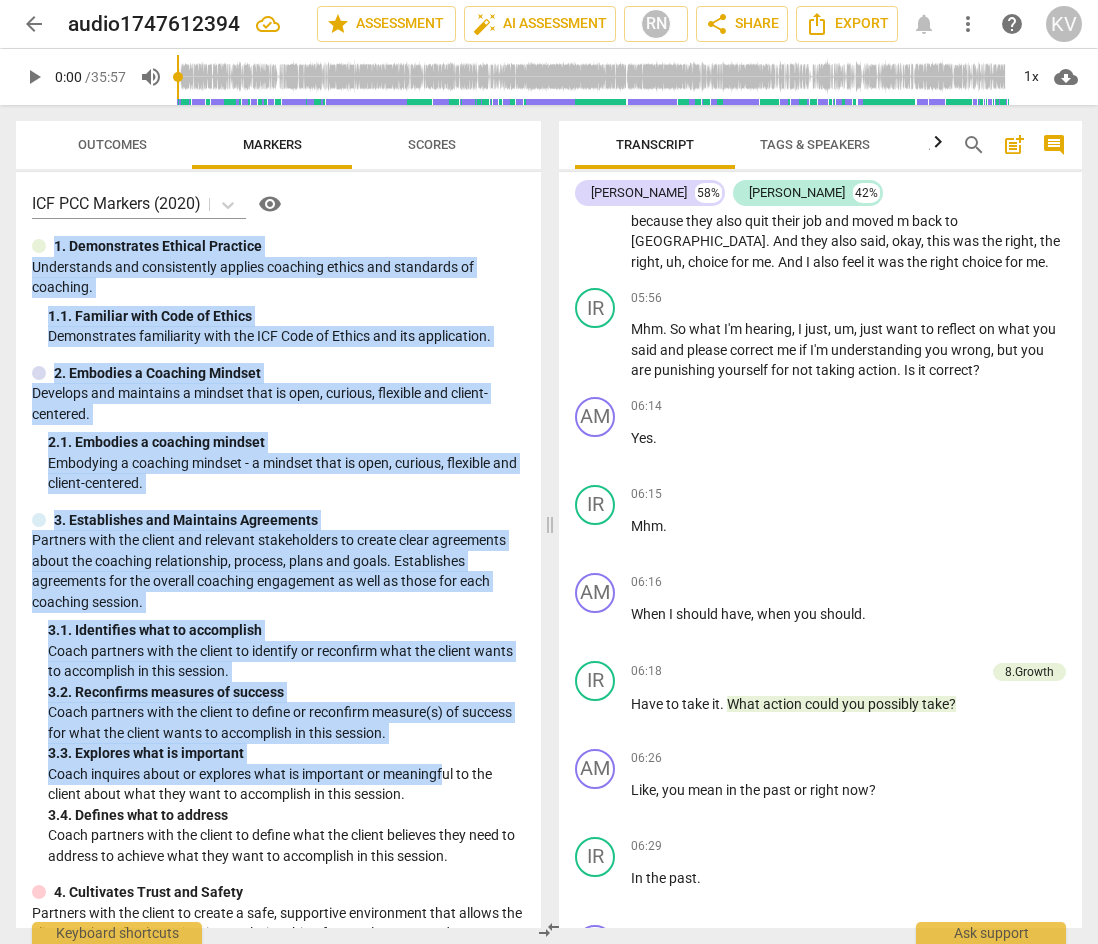 drag, startPoint x: 28, startPoint y: 245, endPoint x: 447, endPoint y: 773, distance: 674.0512 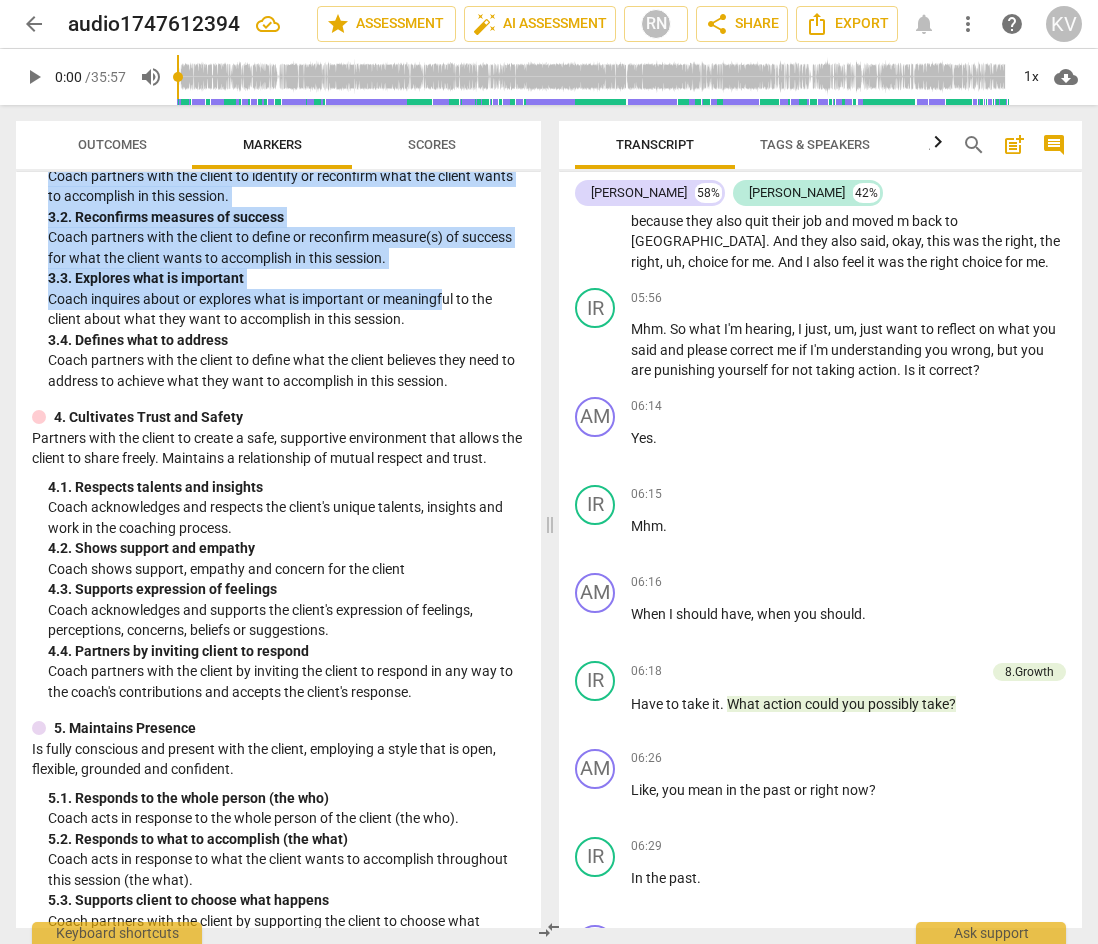 scroll, scrollTop: 476, scrollLeft: 0, axis: vertical 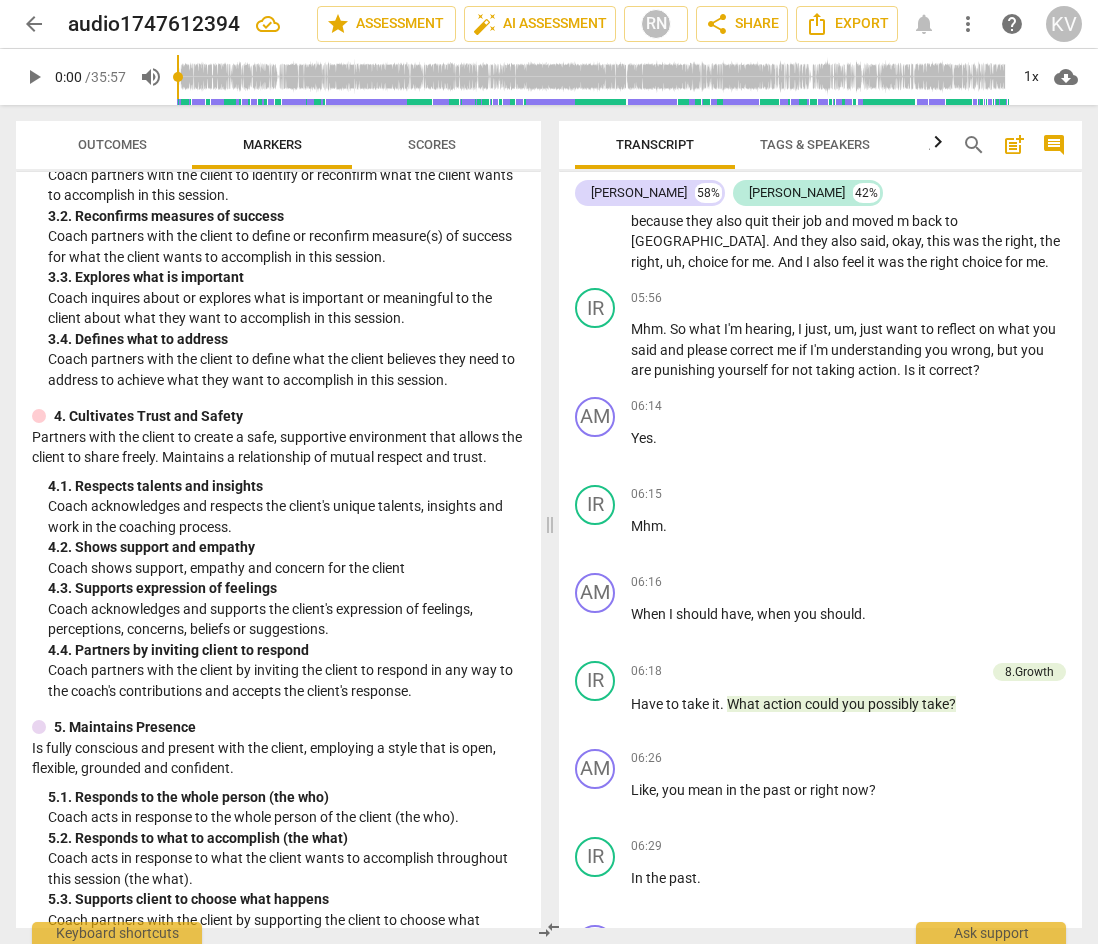 click on "4. Cultivates Trust and Safety" at bounding box center [278, 416] 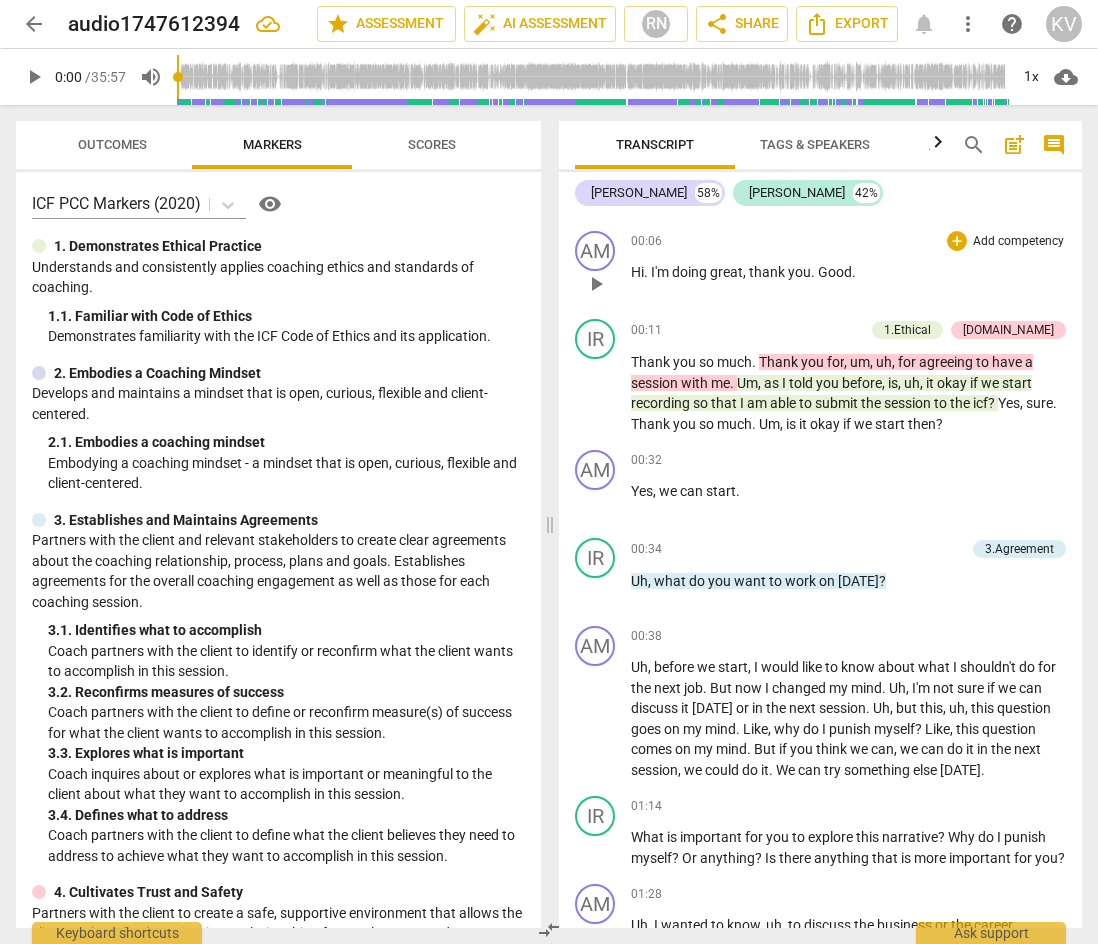scroll, scrollTop: 135, scrollLeft: 0, axis: vertical 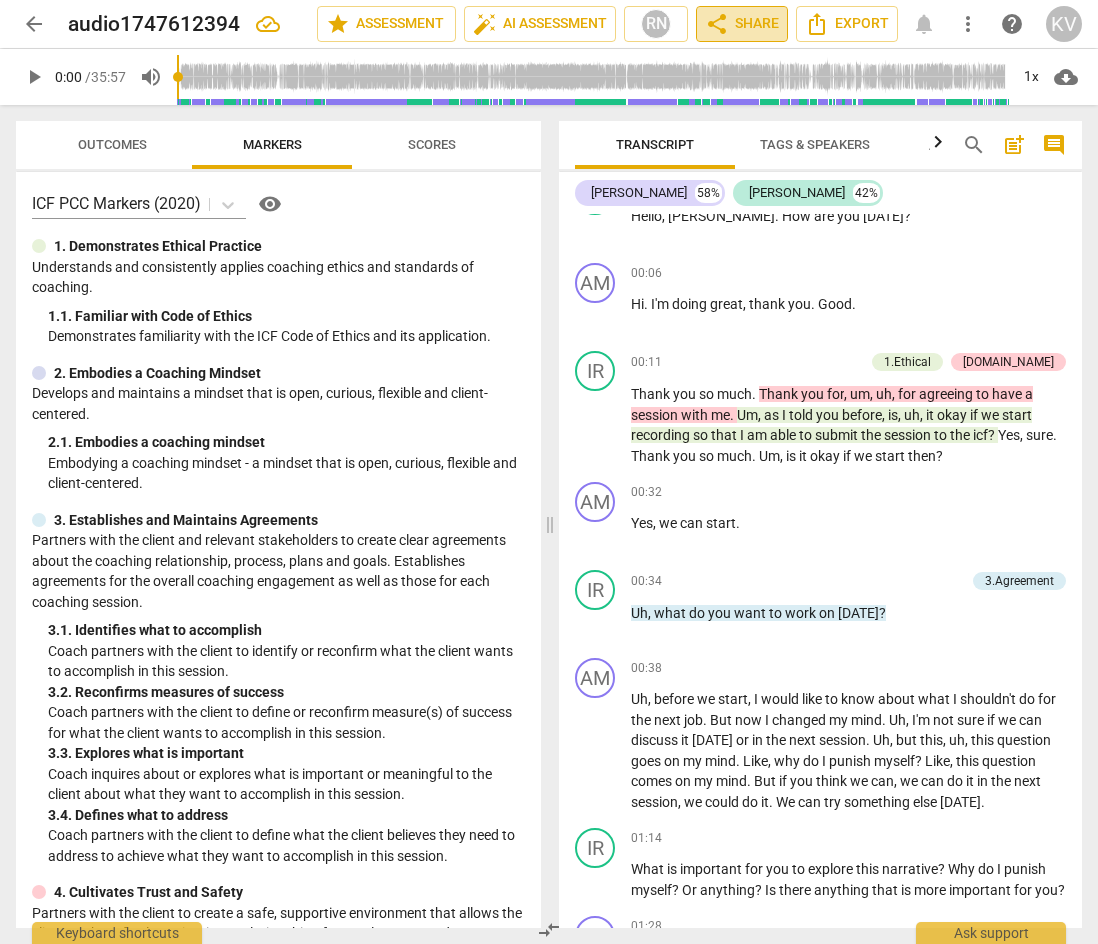 click on "share    Share" at bounding box center (742, 24) 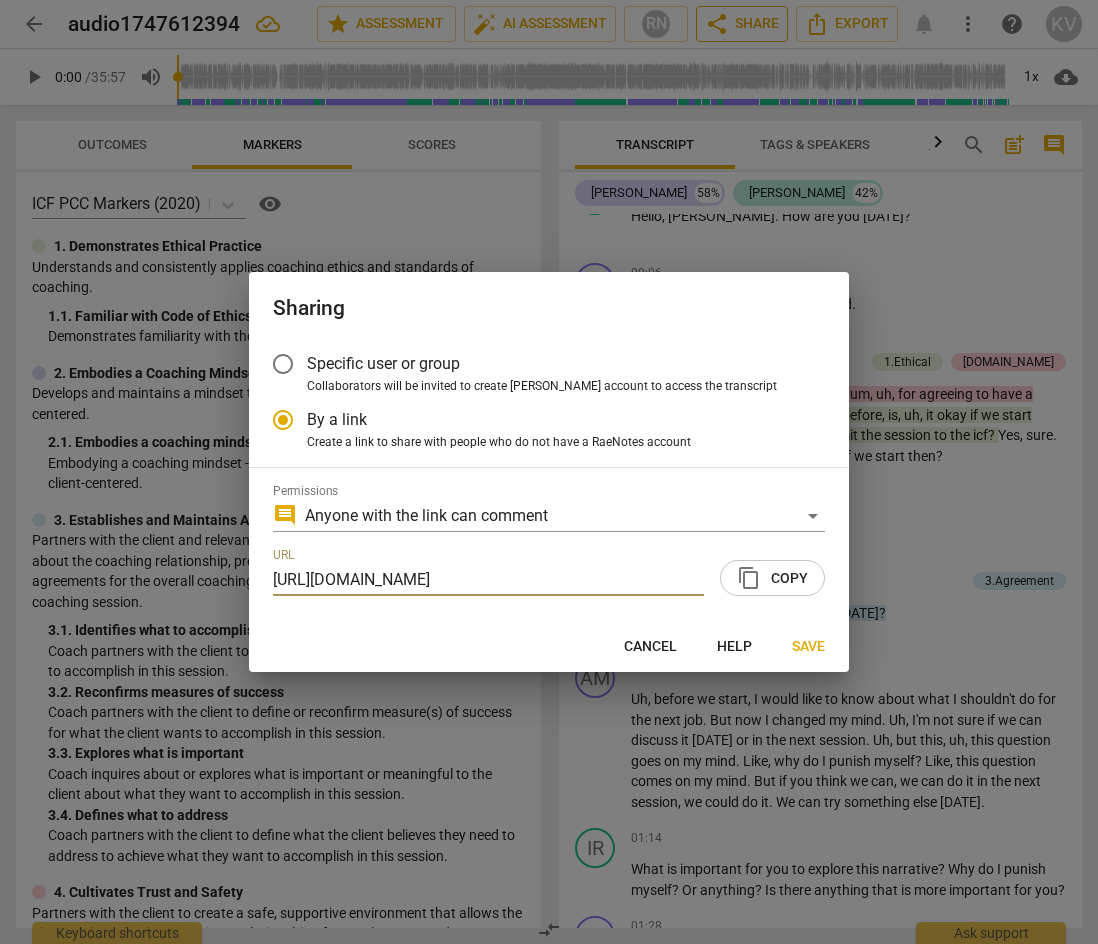 scroll, scrollTop: 0, scrollLeft: 99, axis: horizontal 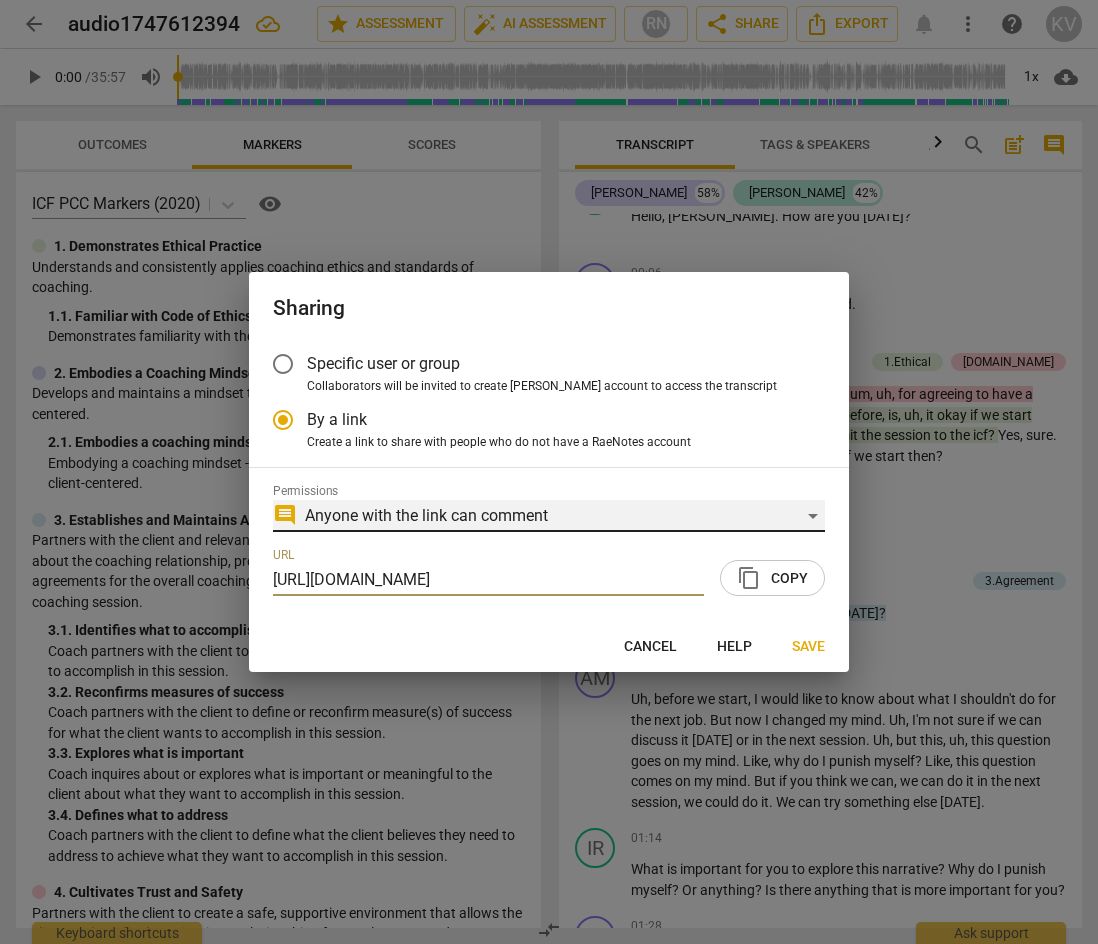 click on "comment Anyone with the link can comment" at bounding box center (549, 516) 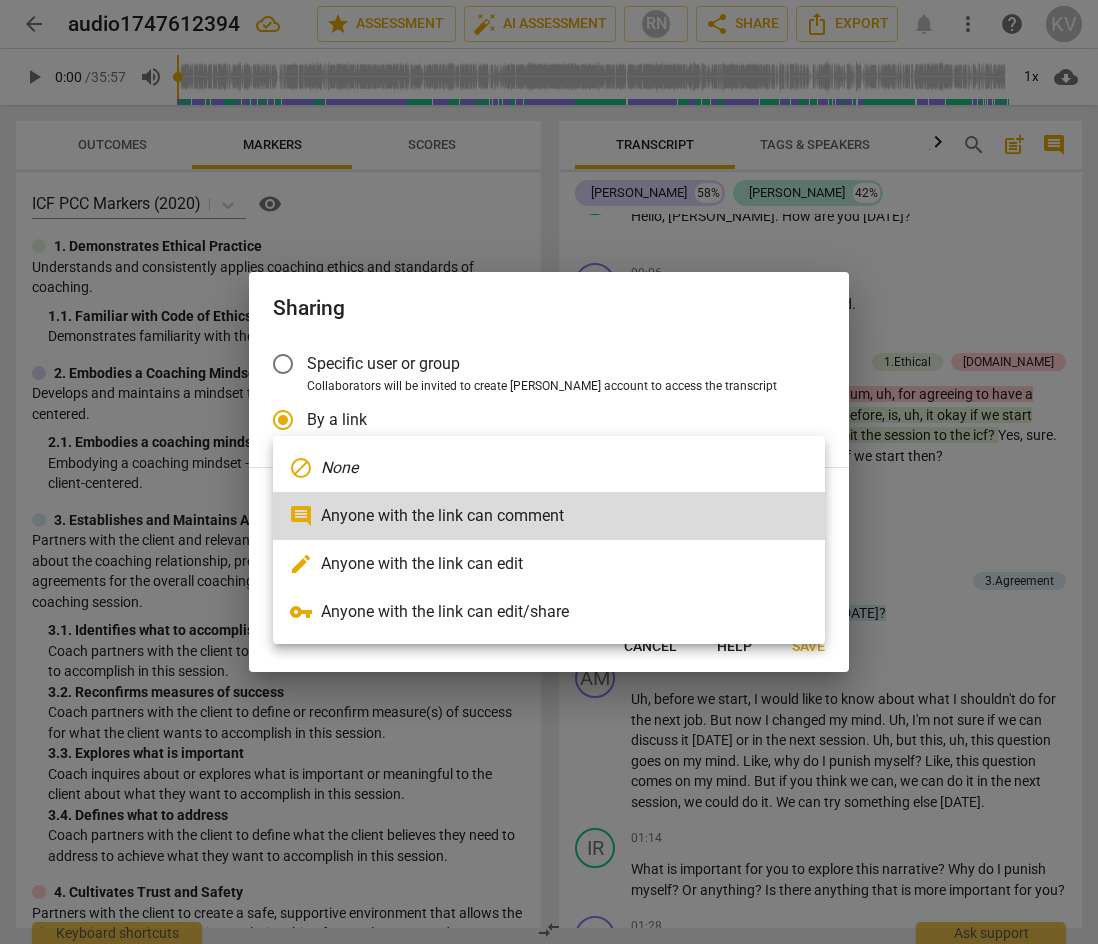 click on "vpn_key Anyone with the link can edit/share" at bounding box center (549, 612) 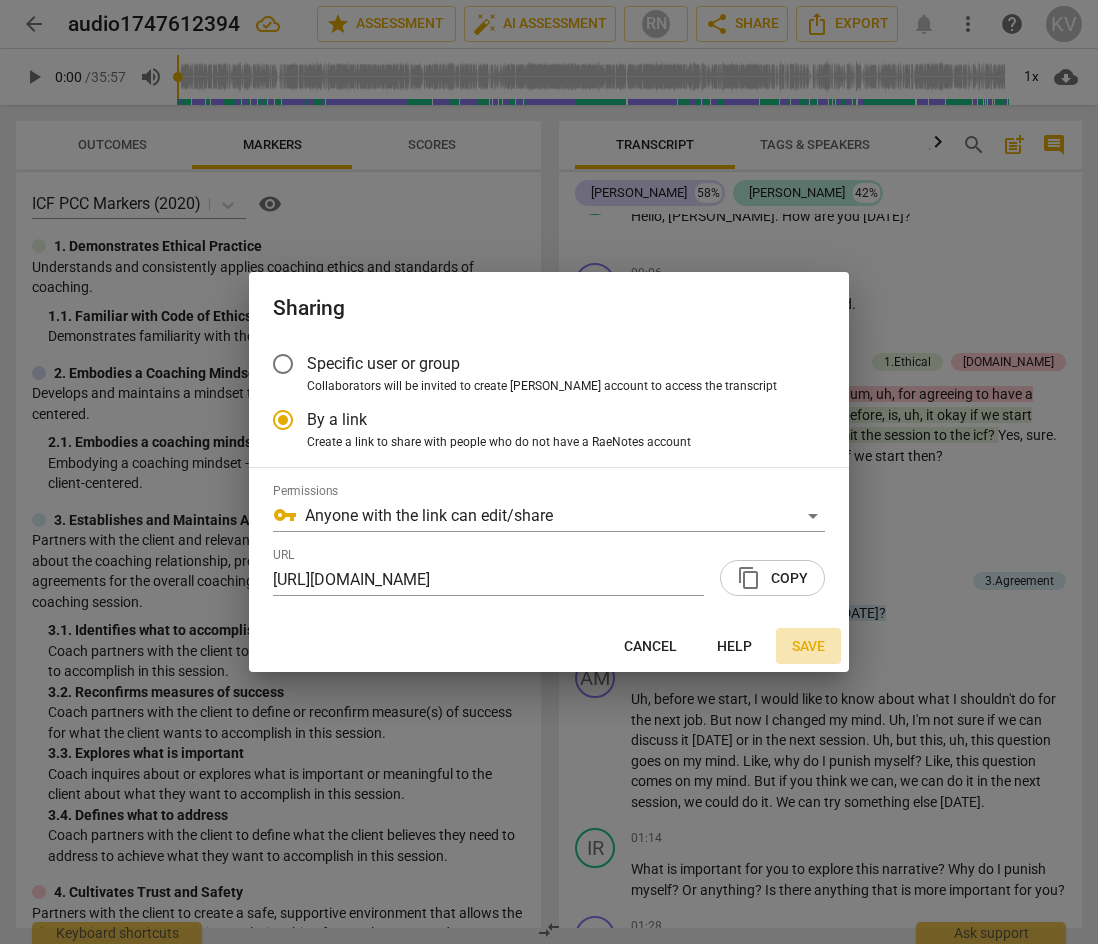 click on "Save" at bounding box center (808, 647) 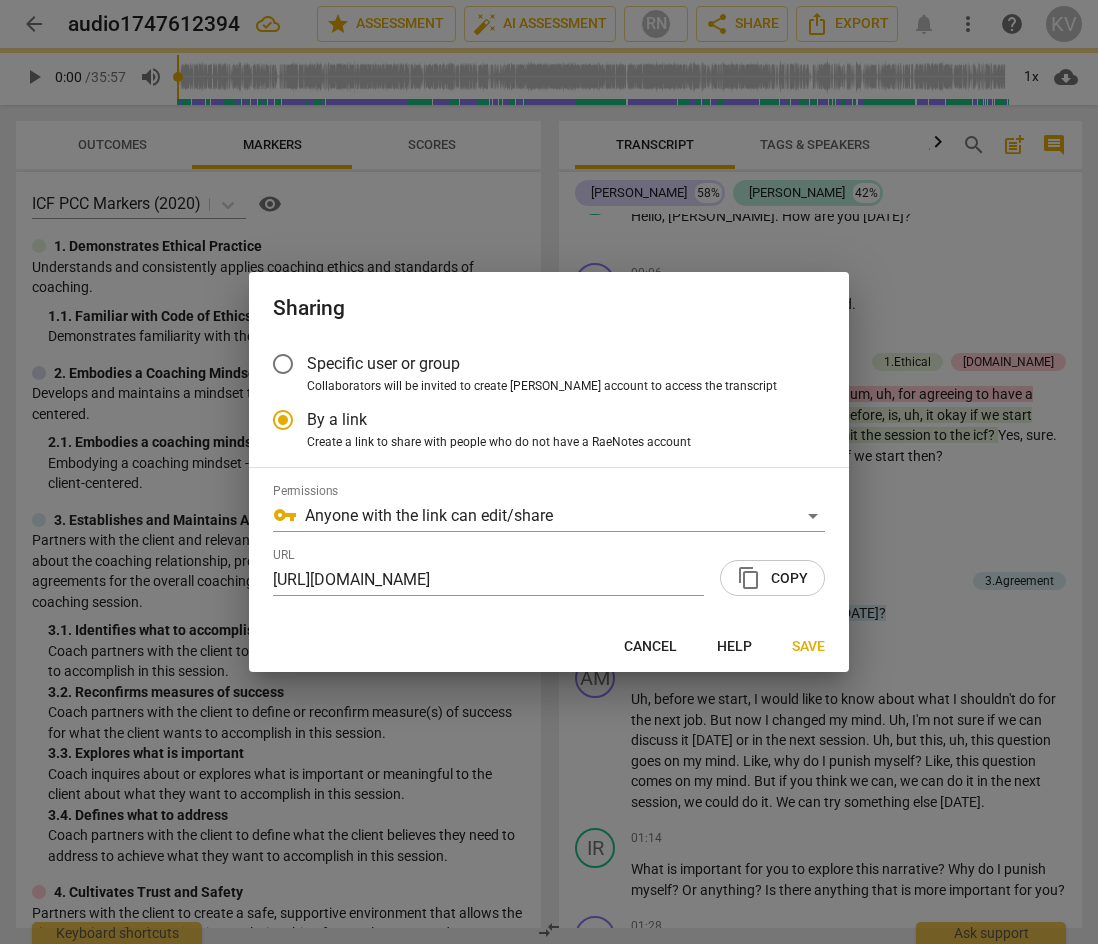 radio on "false" 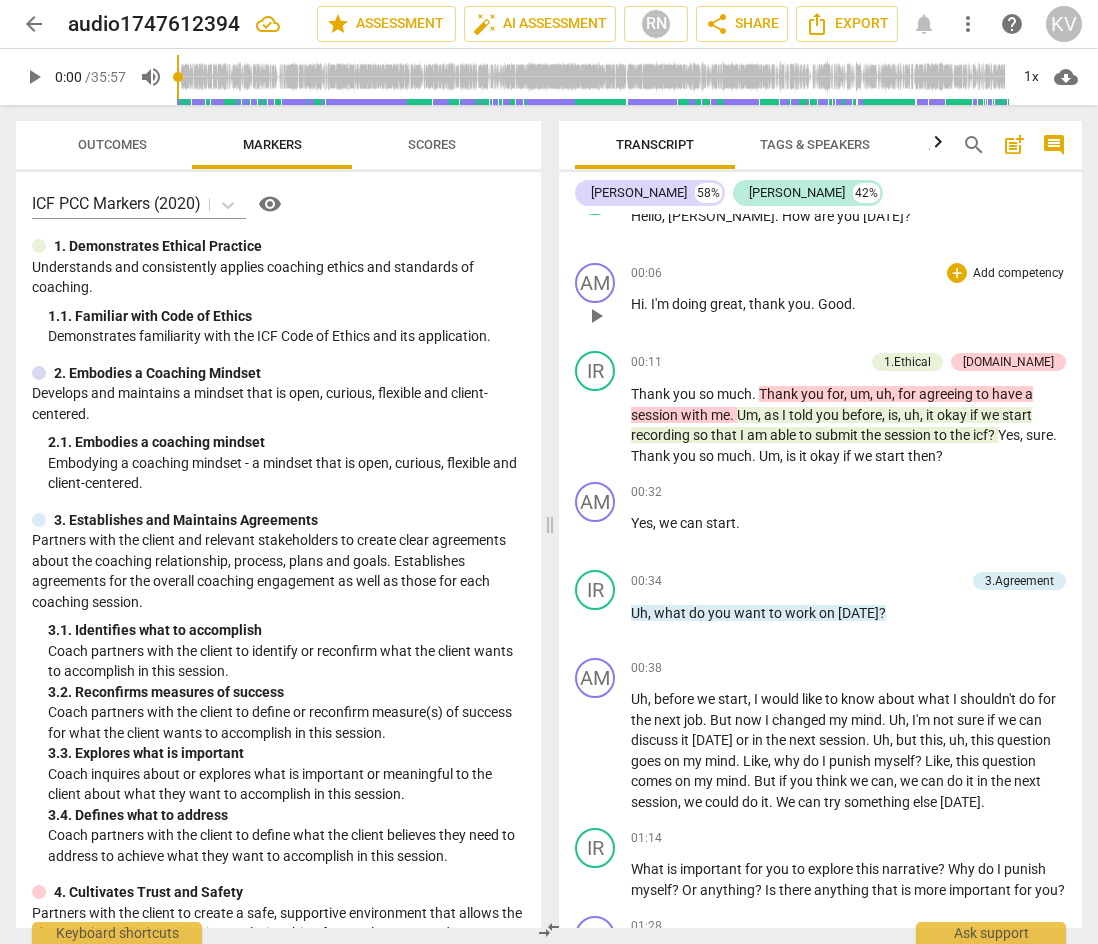 scroll, scrollTop: 0, scrollLeft: 0, axis: both 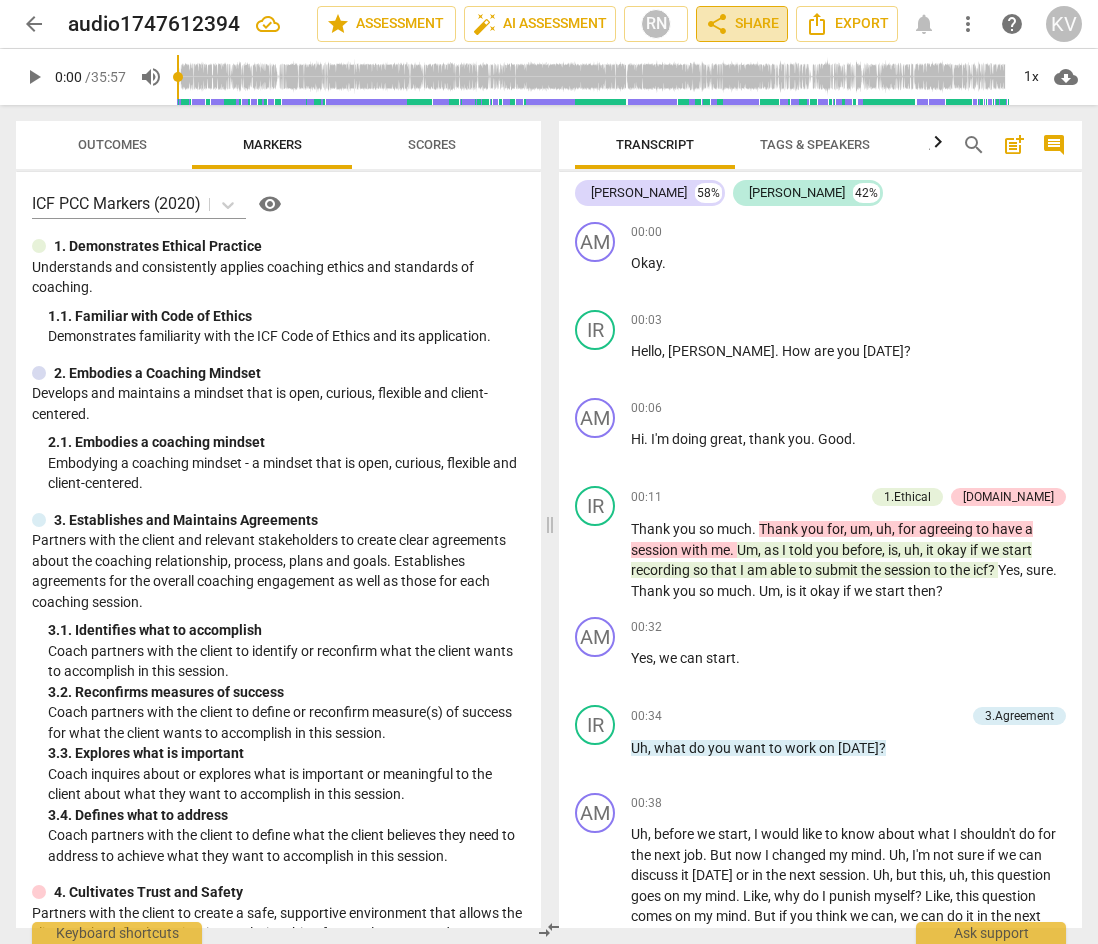 click on "share    Share" at bounding box center [742, 24] 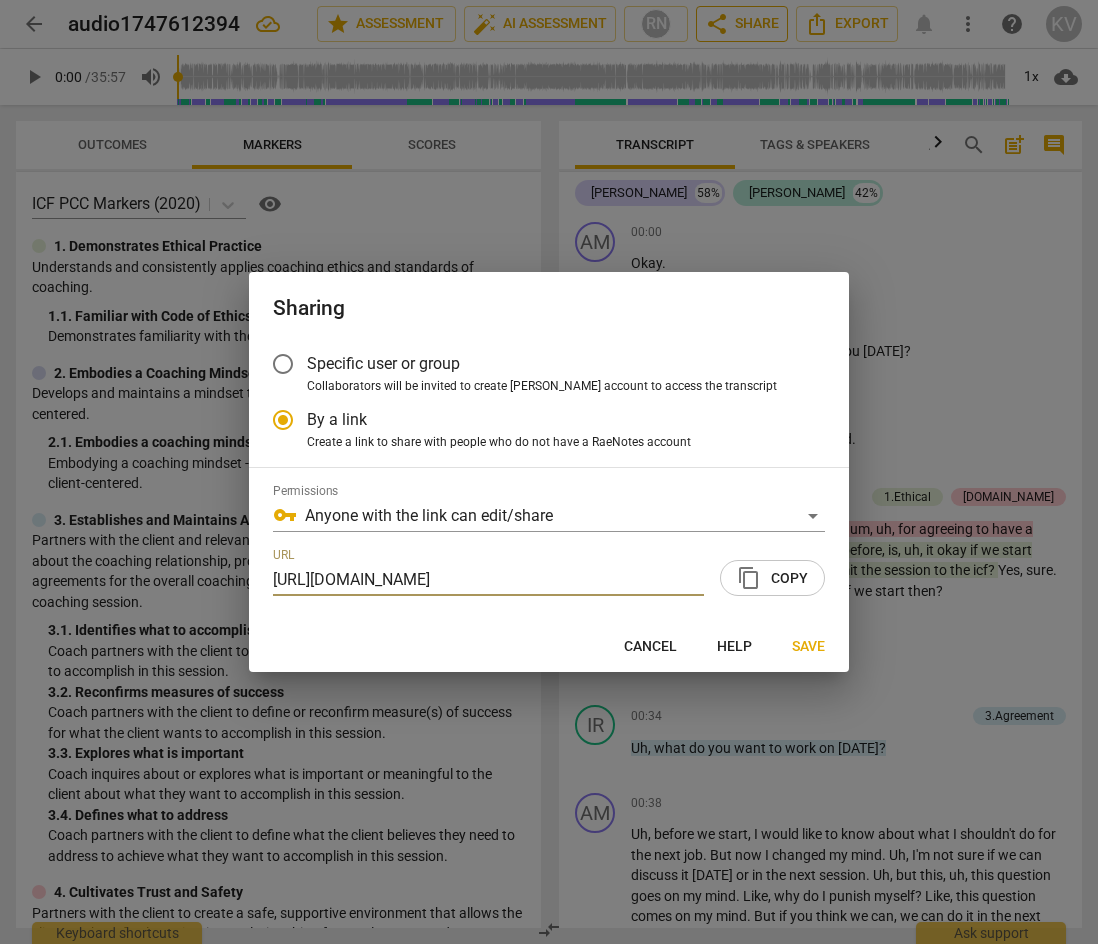 radio on "false" 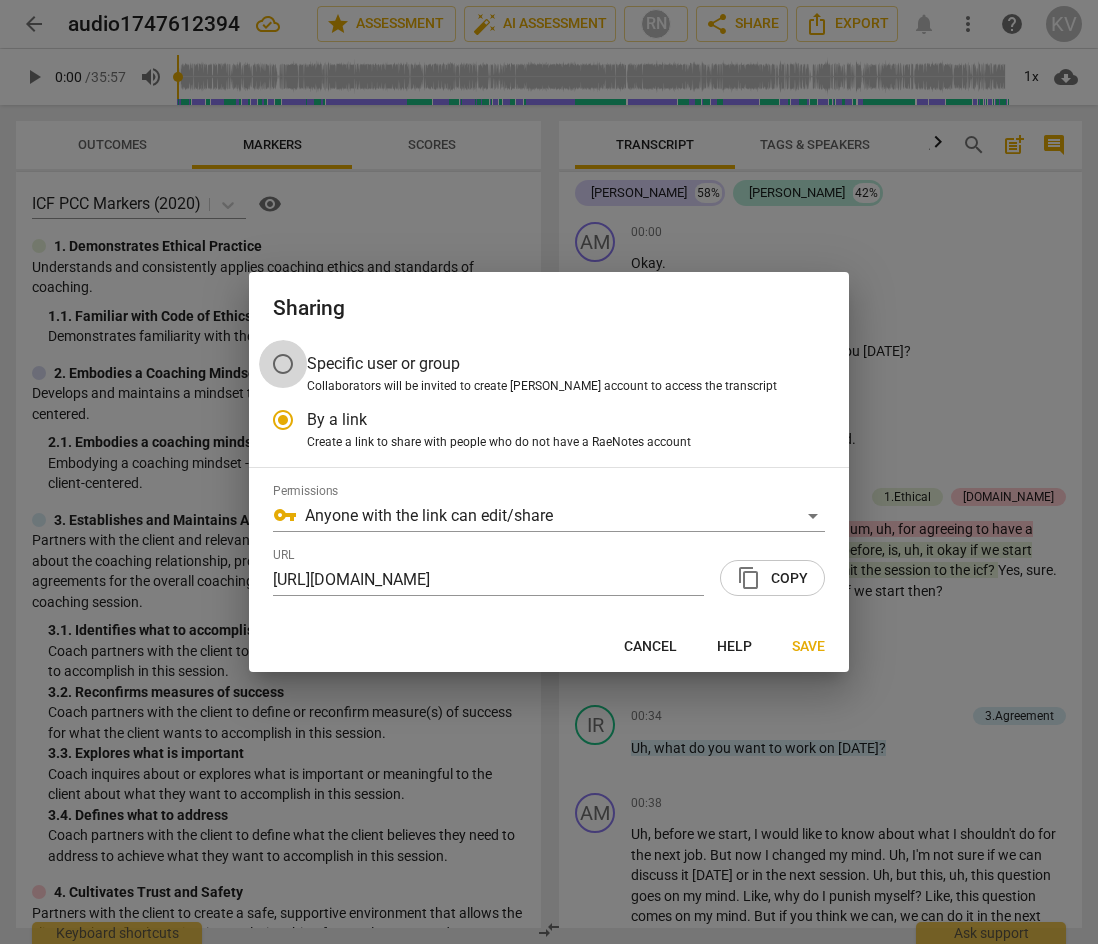 scroll, scrollTop: 0, scrollLeft: 0, axis: both 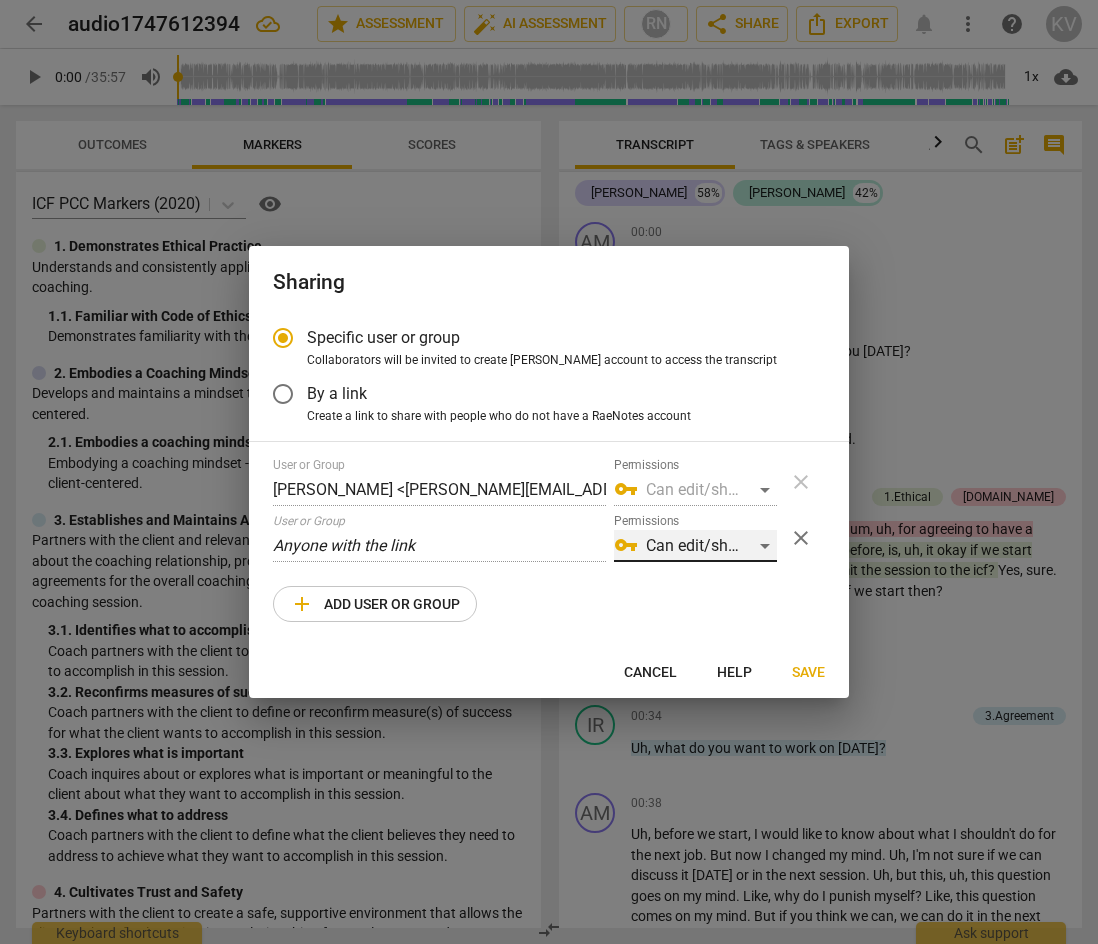 click on "vpn_key Can edit/share" at bounding box center (695, 546) 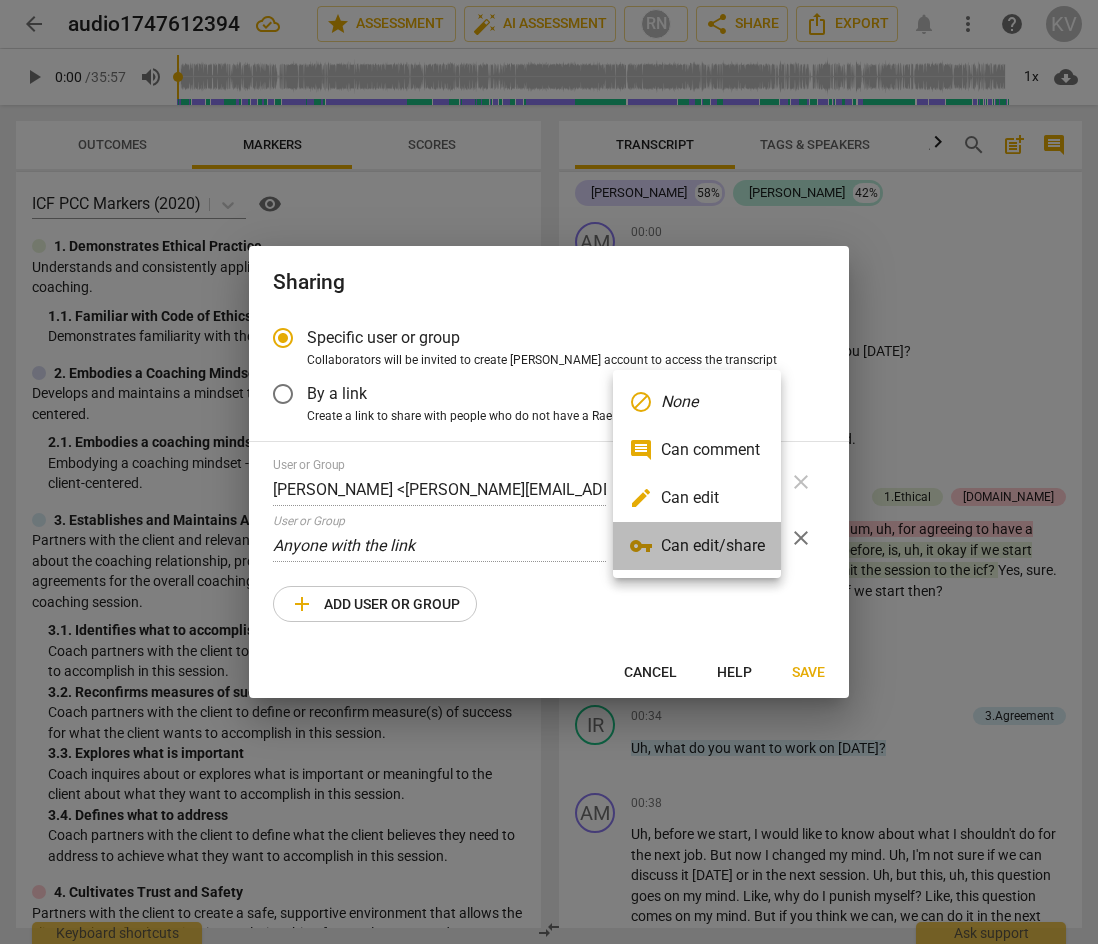 click on "vpn_key Can edit/share" at bounding box center (697, 546) 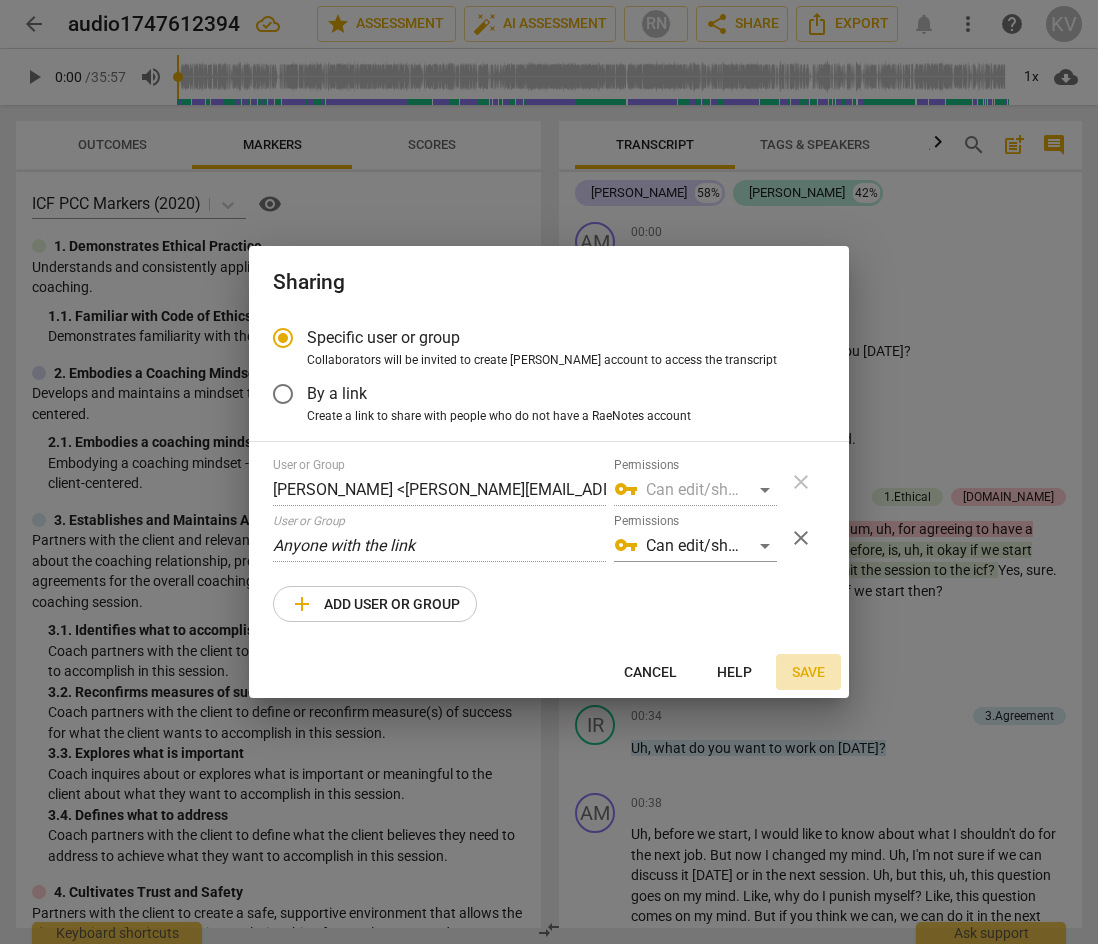 click on "Save" at bounding box center [808, 673] 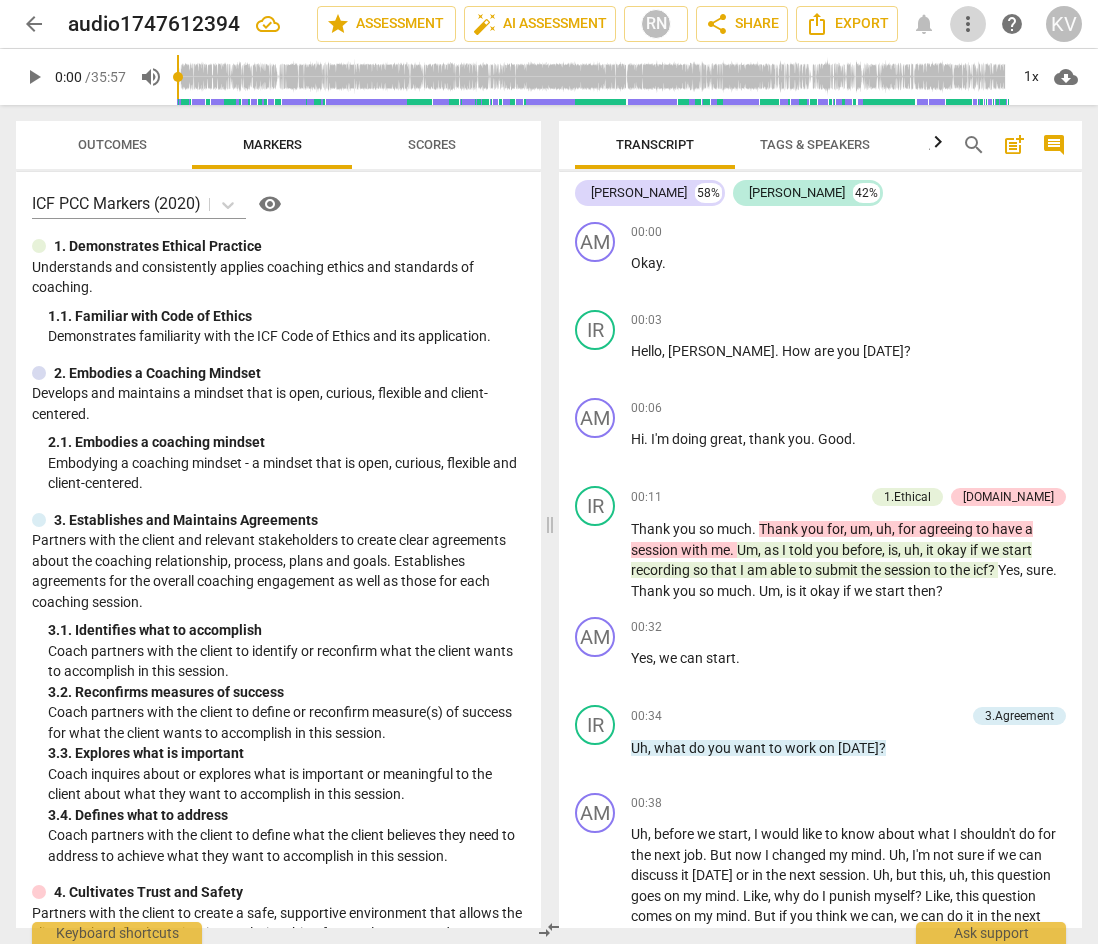 click on "more_vert" at bounding box center [968, 24] 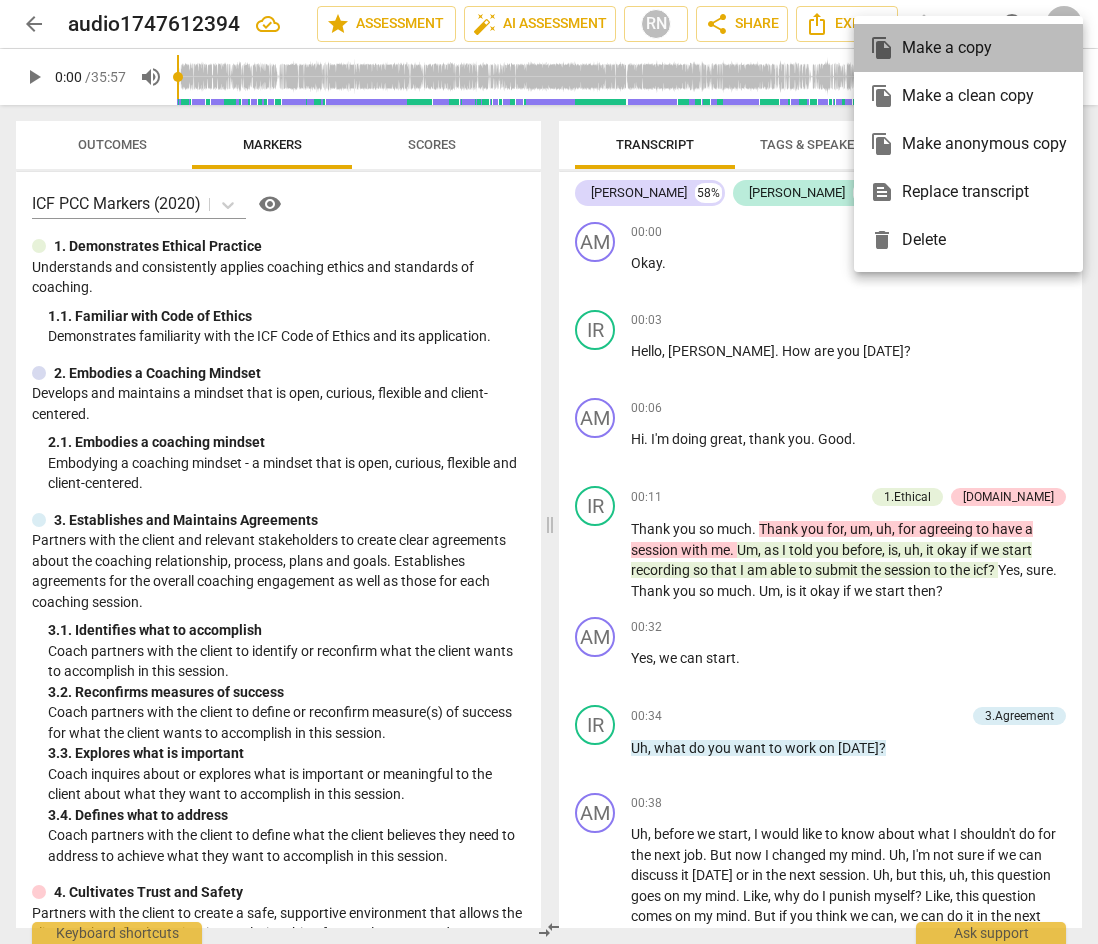 click on "file_copy    Make a copy" at bounding box center (968, 48) 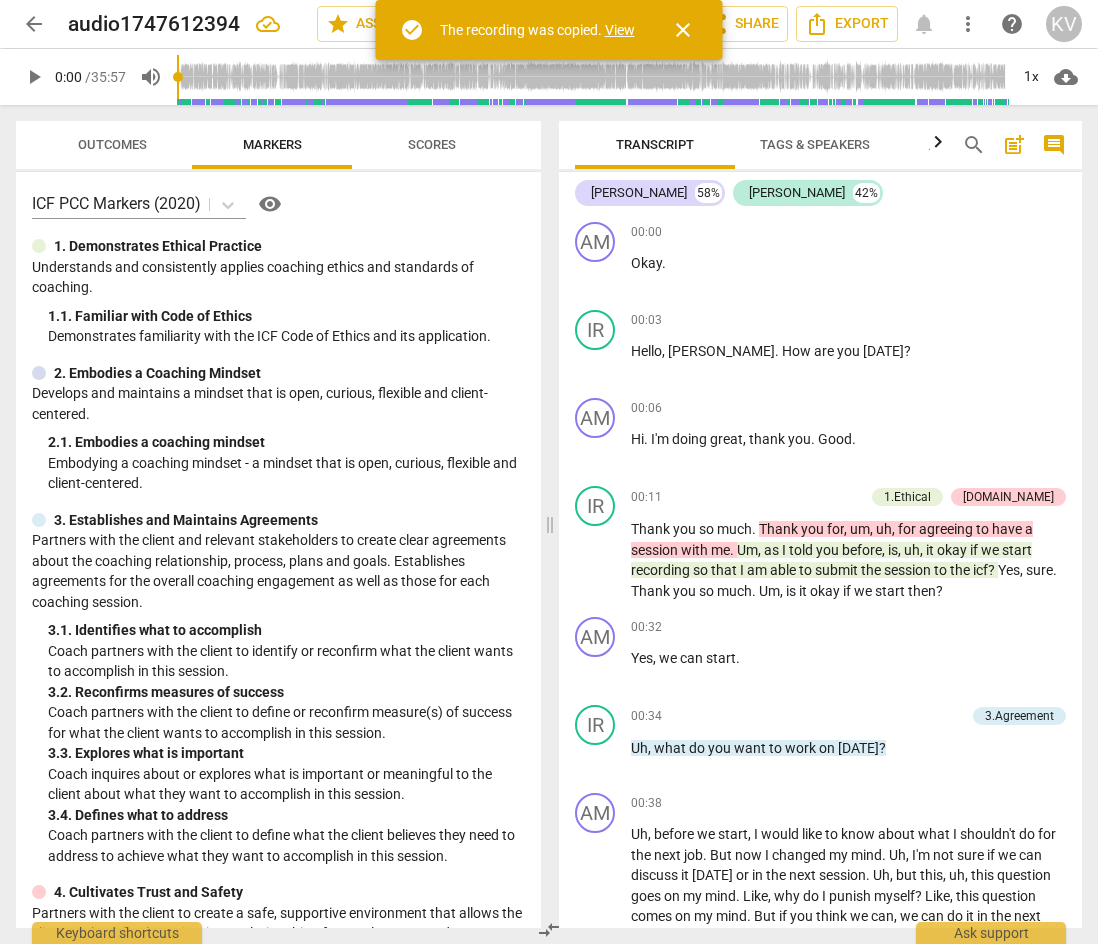 click on "View" at bounding box center [620, 30] 